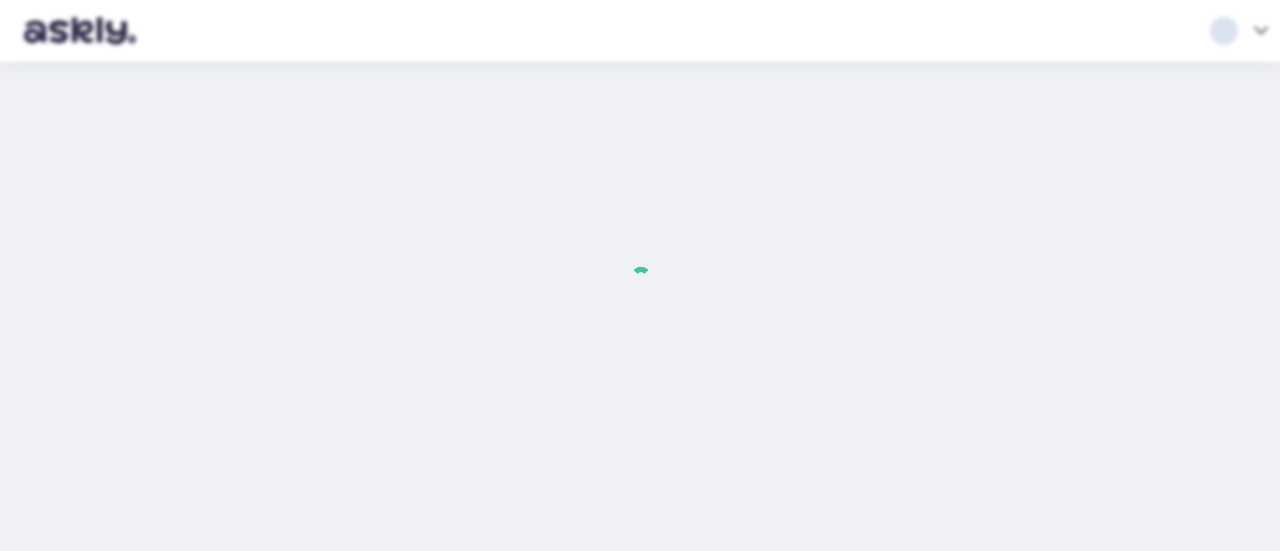 scroll, scrollTop: 0, scrollLeft: 0, axis: both 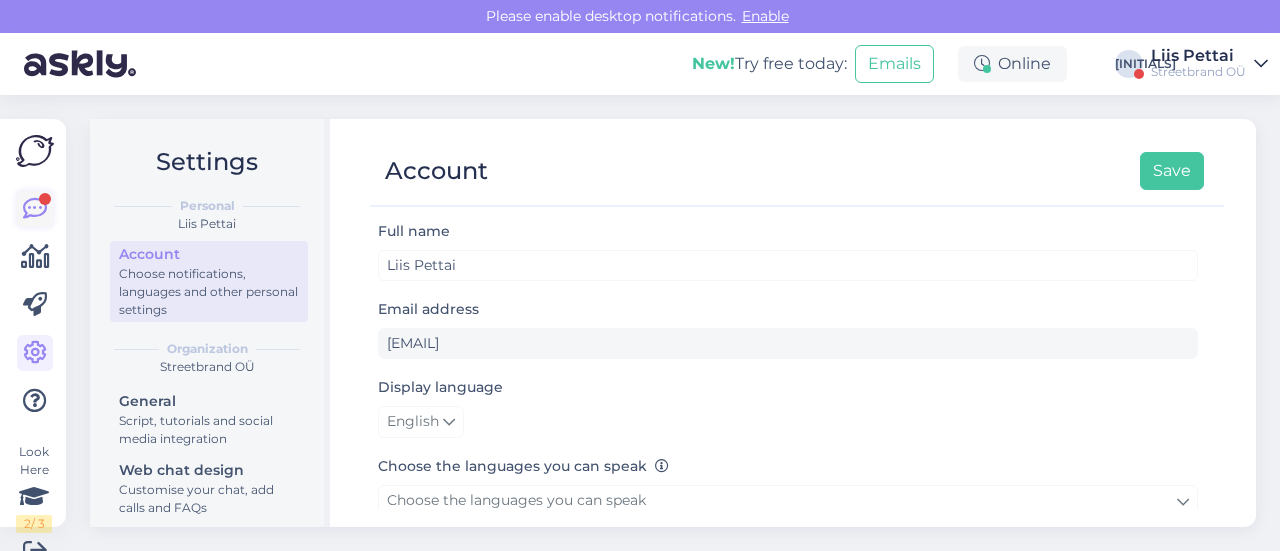 click at bounding box center [35, 209] 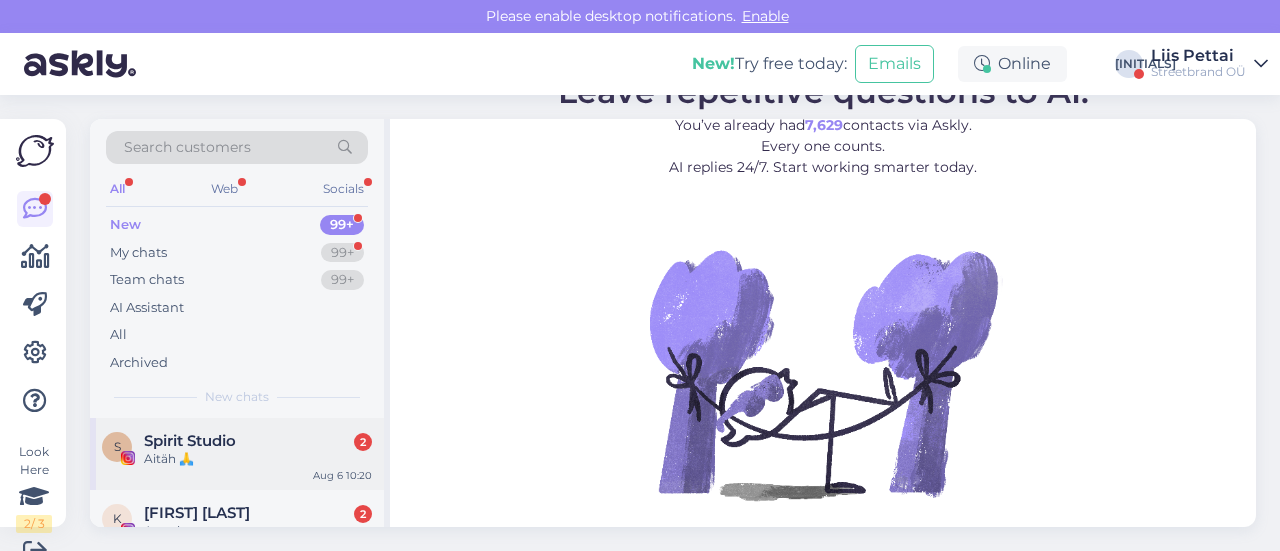 click on "Spirit Studio 2" at bounding box center (258, 441) 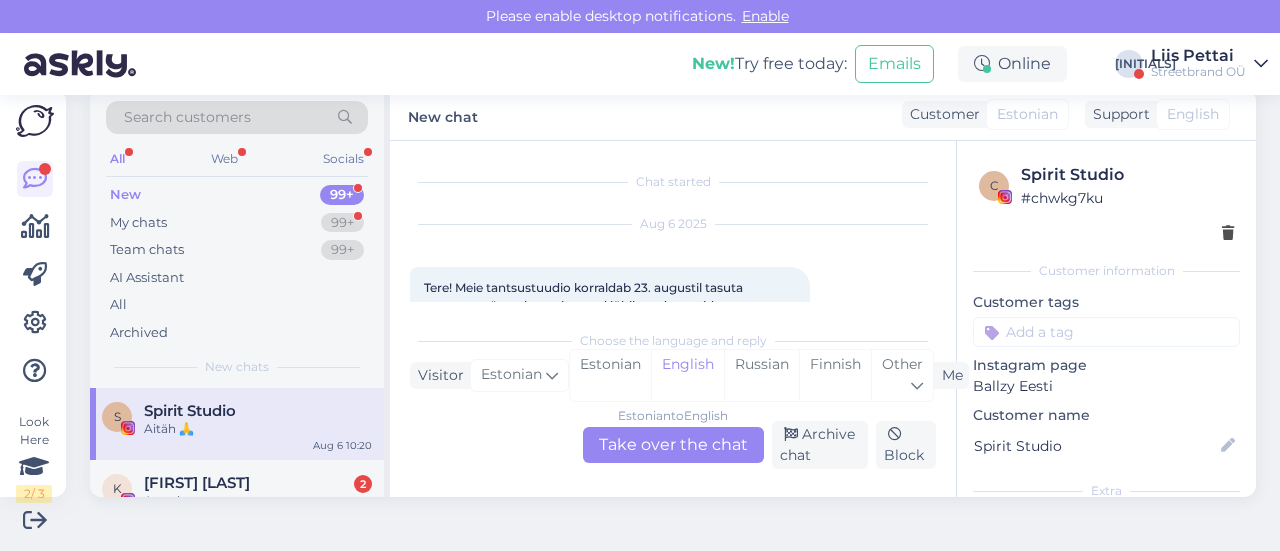 scroll, scrollTop: 294, scrollLeft: 0, axis: vertical 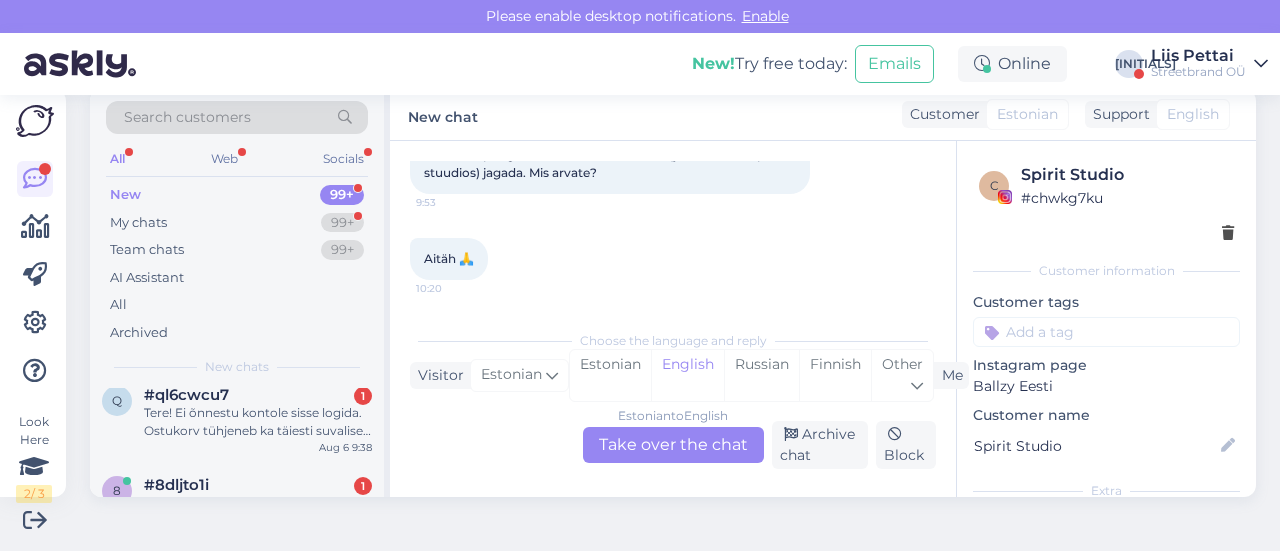 click on "q #ql6cwcu7 1 Tere! Ei õnnestu kontole sisse logida. Ostukorv tühjeneb ka täiesti suvalisel hetkel ära. Aug 6 9:38" at bounding box center (237, 417) 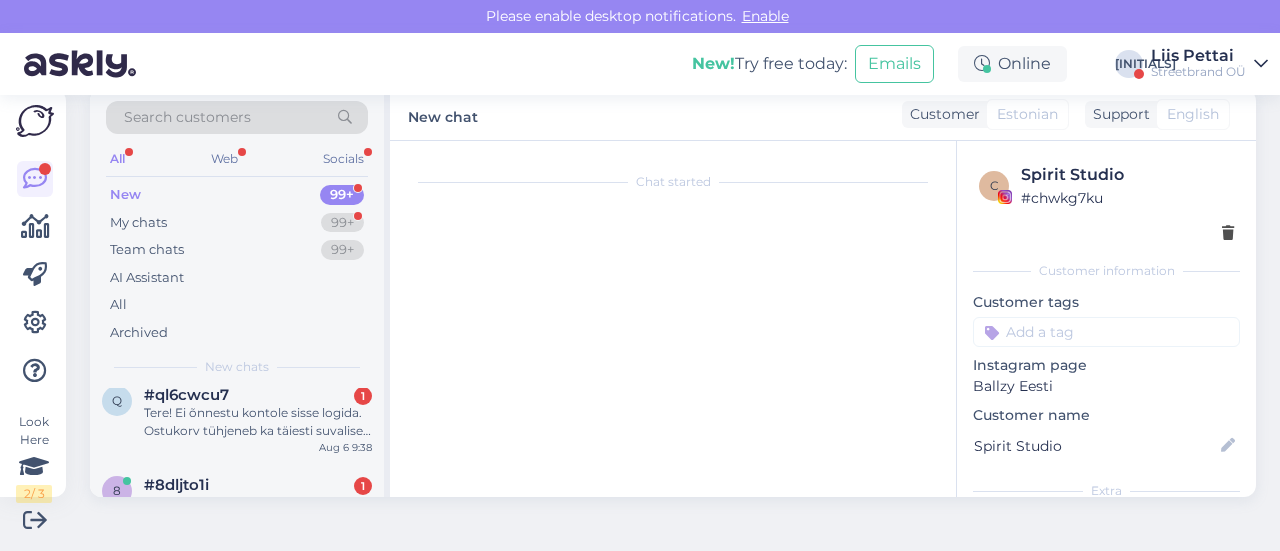 scroll, scrollTop: 42, scrollLeft: 0, axis: vertical 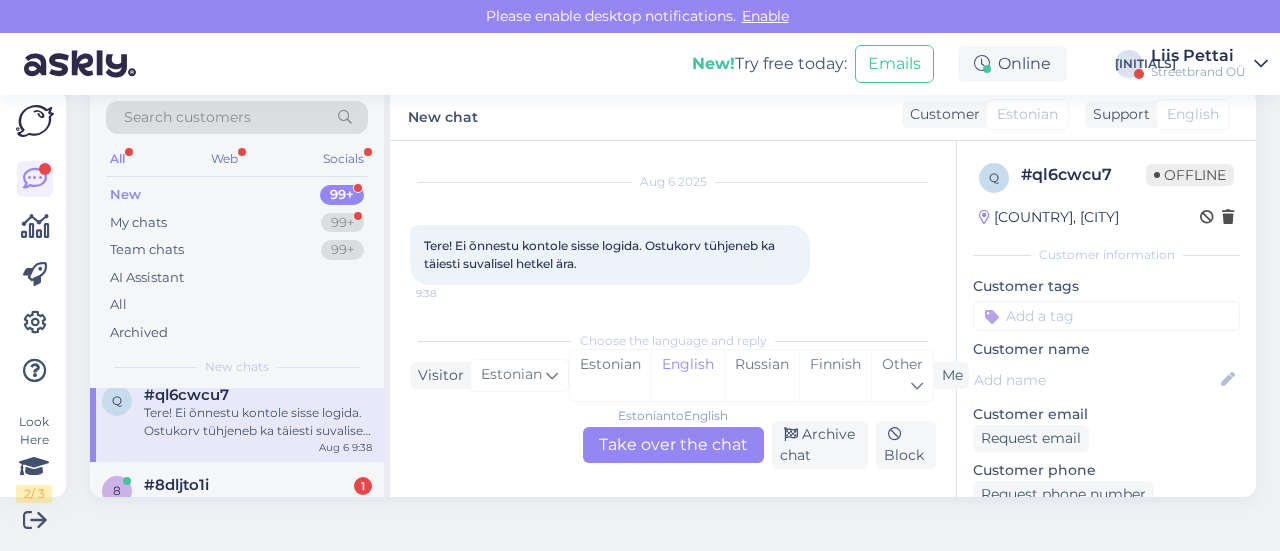 click on "Estonian  to  English Take over the chat" at bounding box center [673, 445] 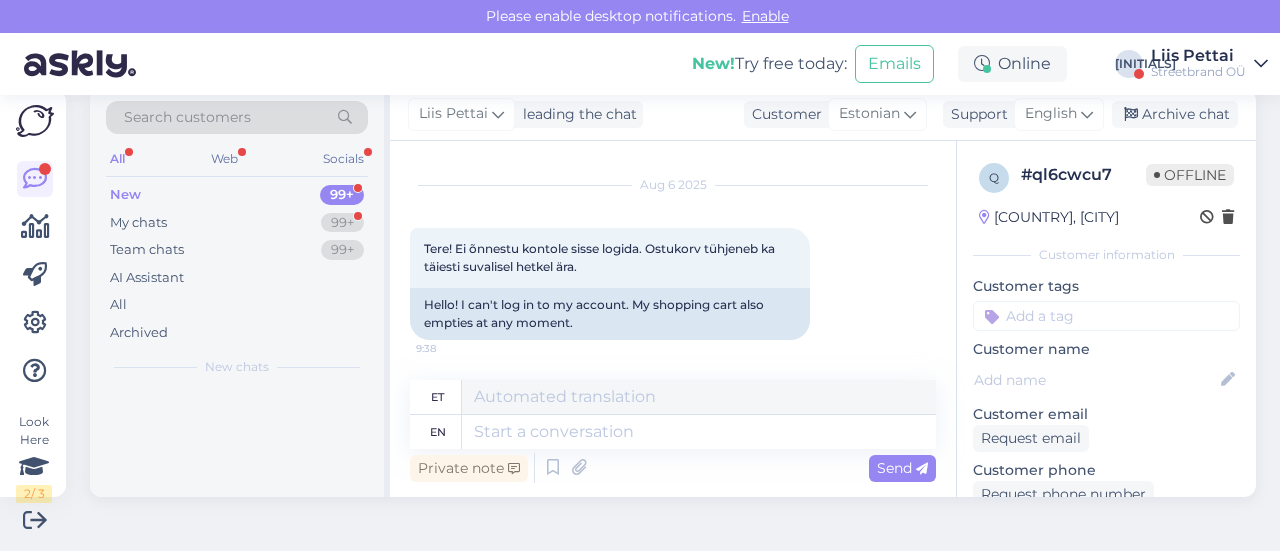 scroll, scrollTop: 38, scrollLeft: 0, axis: vertical 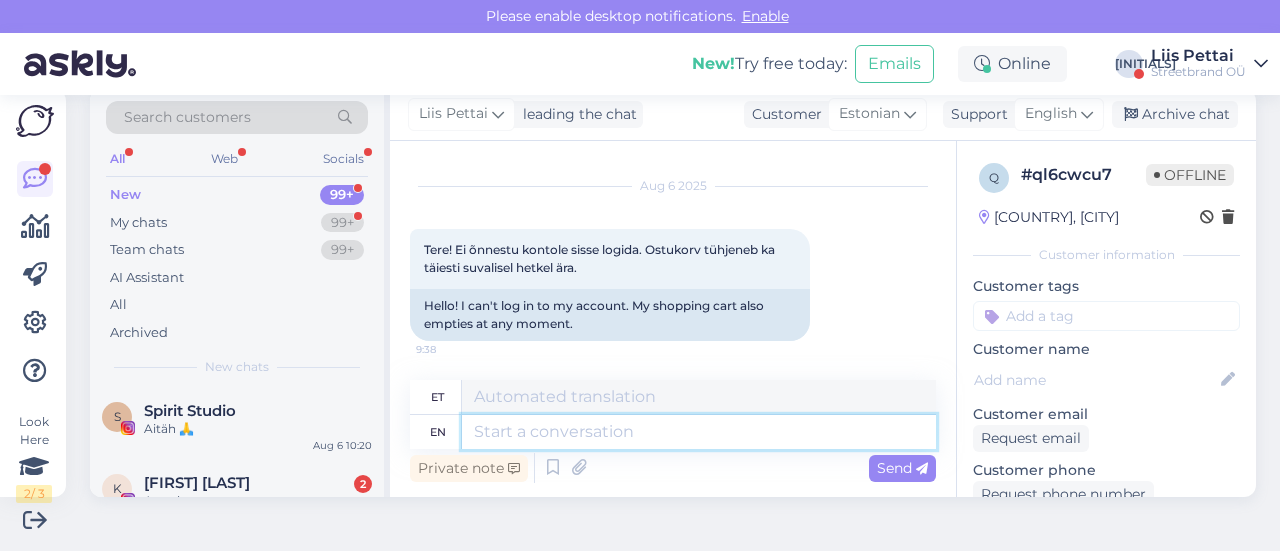 click at bounding box center [699, 432] 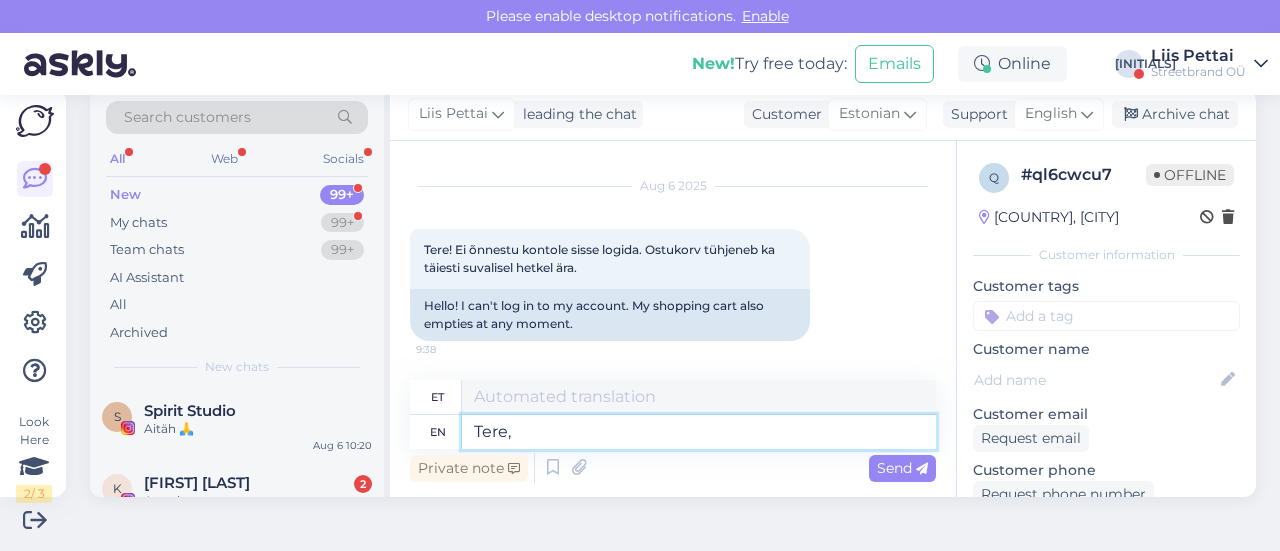 type on "Tere, t" 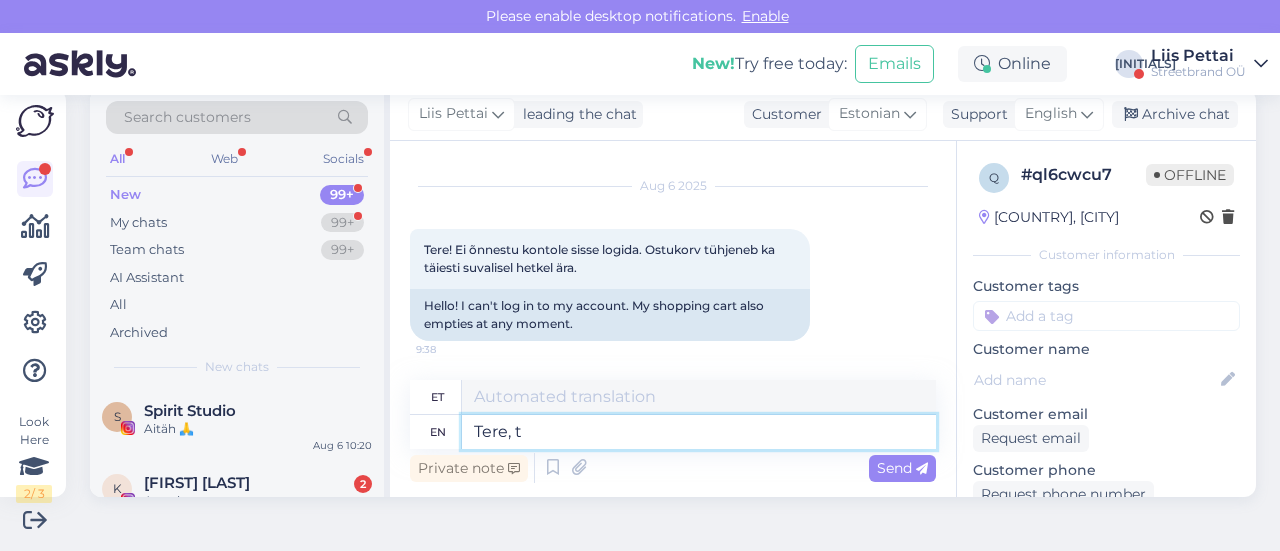 type on "Tere," 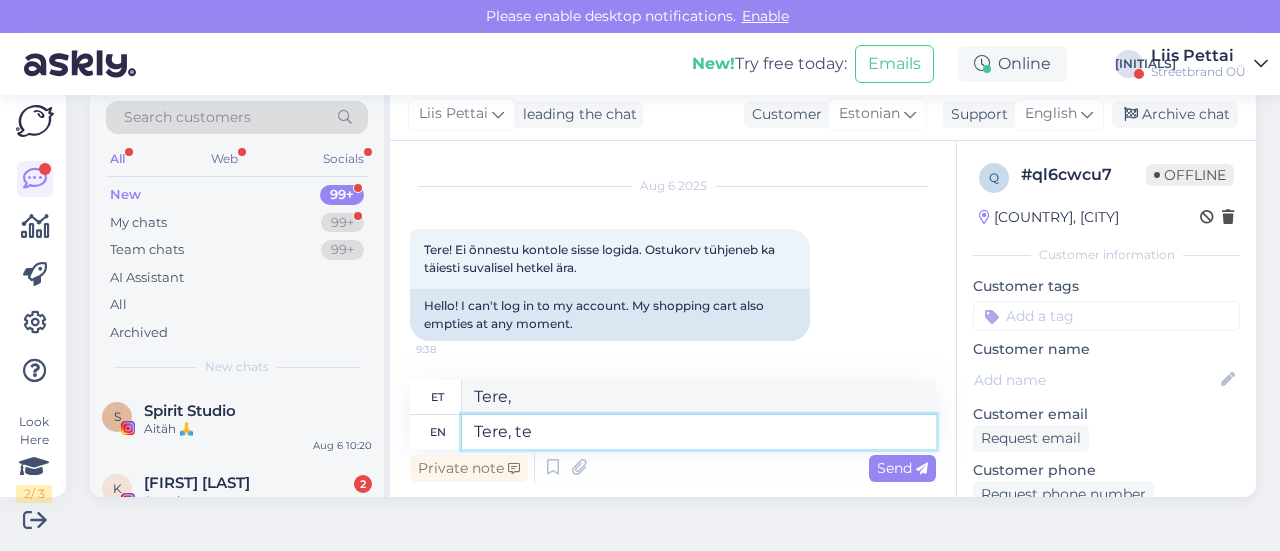 type on "Tere, te m" 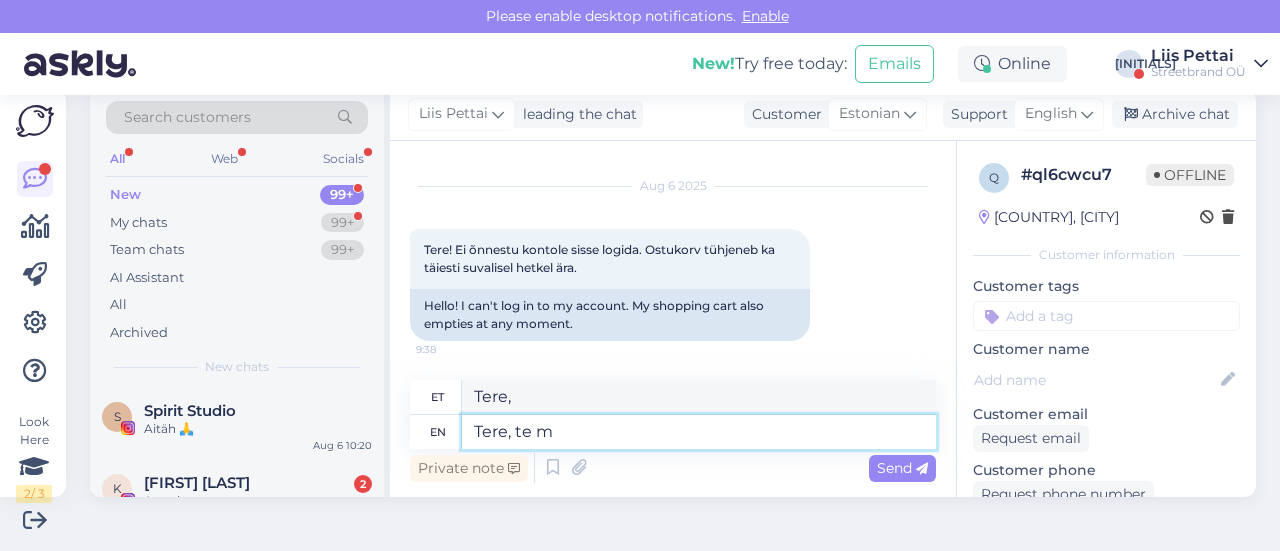 type on "Tere, te" 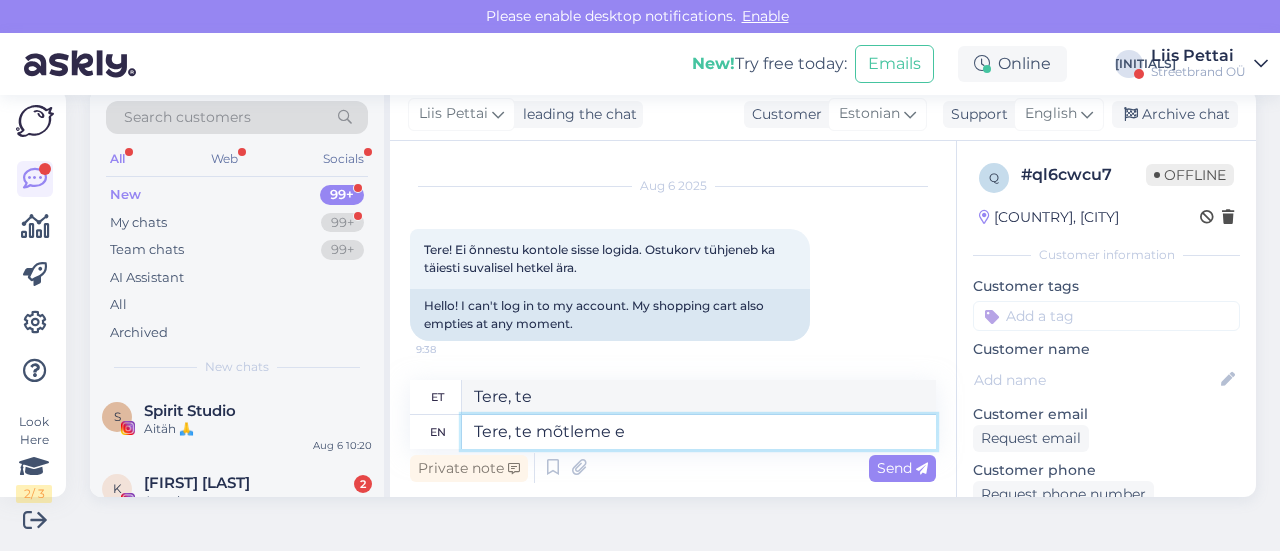 type on "Tere, te mõtleme et" 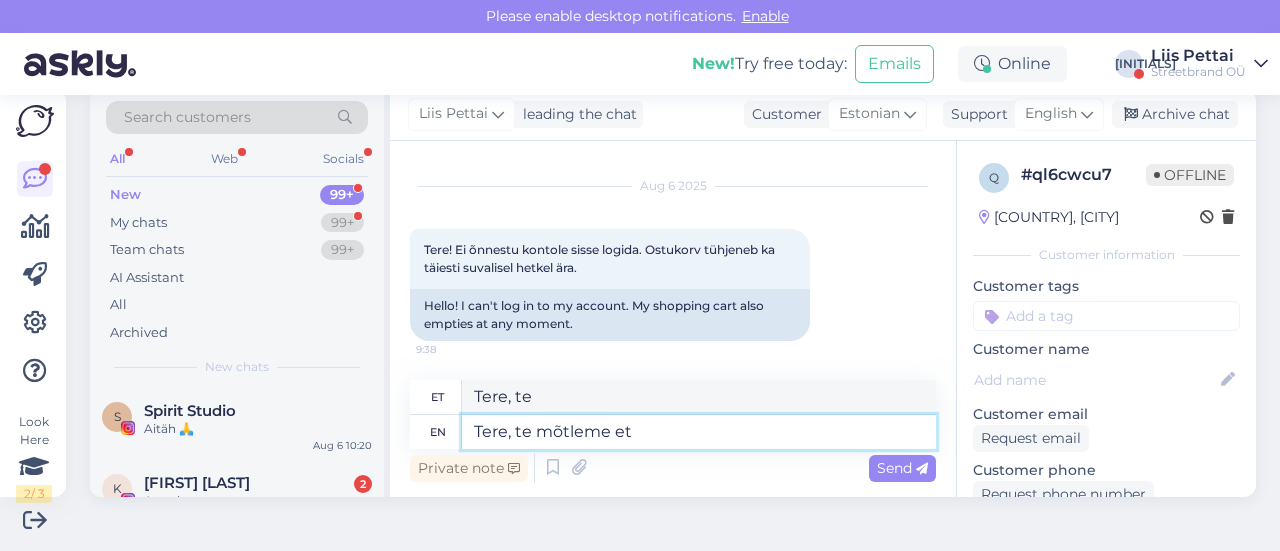 type on "Tere, te mõistate" 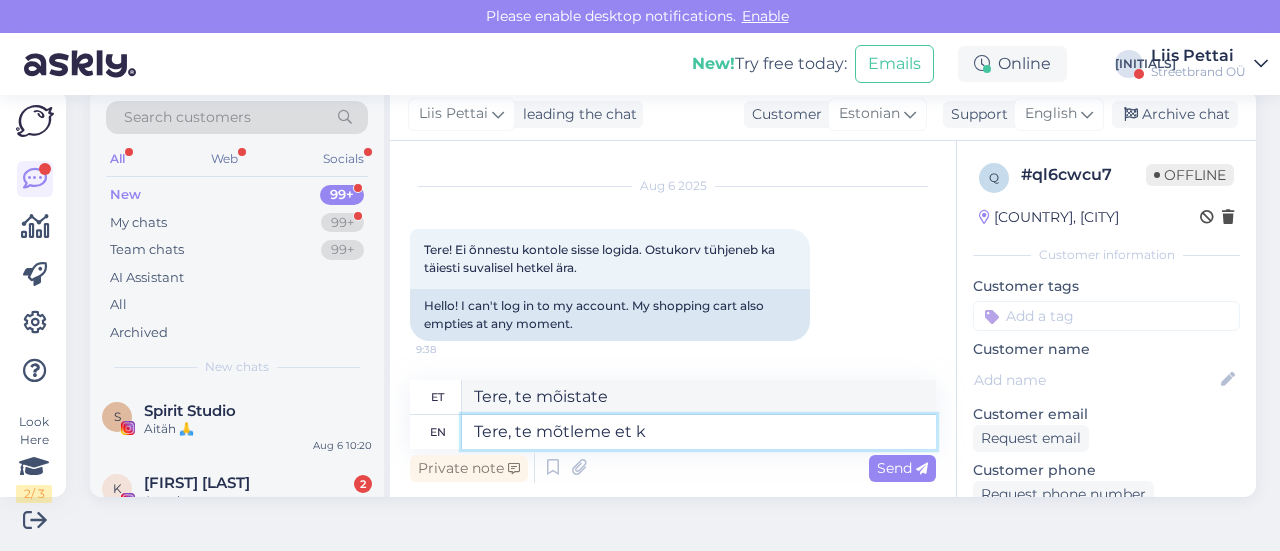 type on "Tere, te mõtleme et ke" 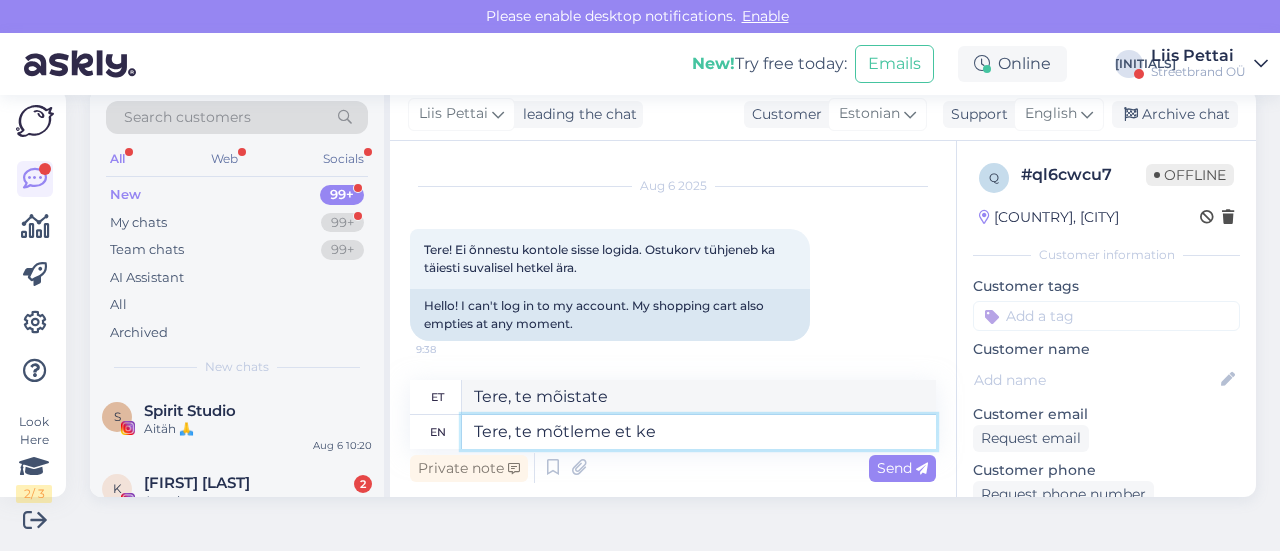 type on "Tere, te mõtleme et" 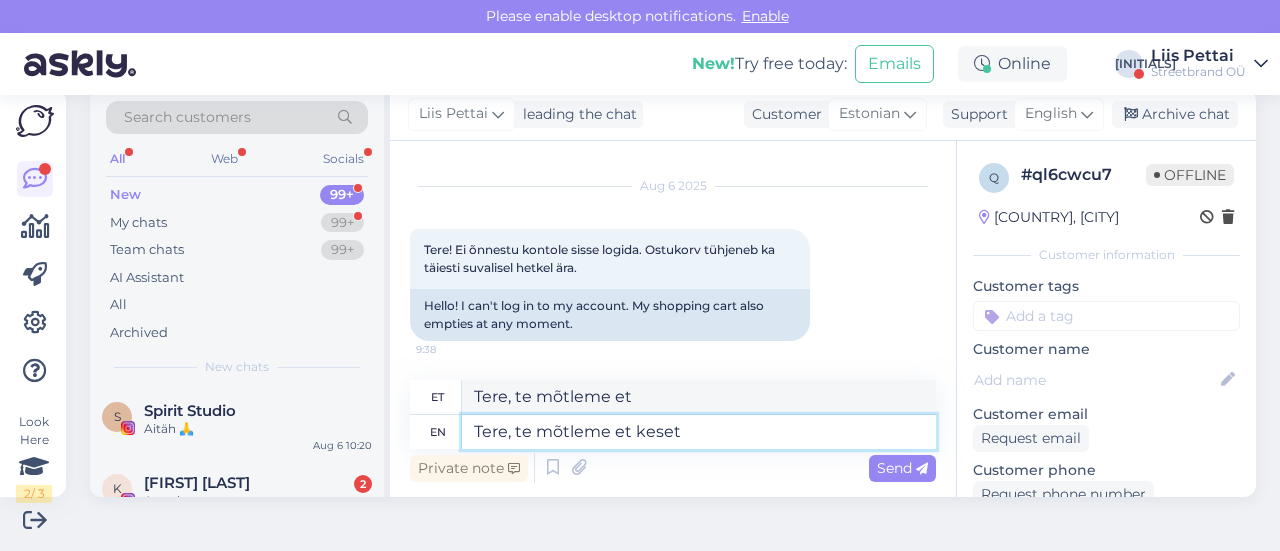 type on "Tere, te mõtleme et keset" 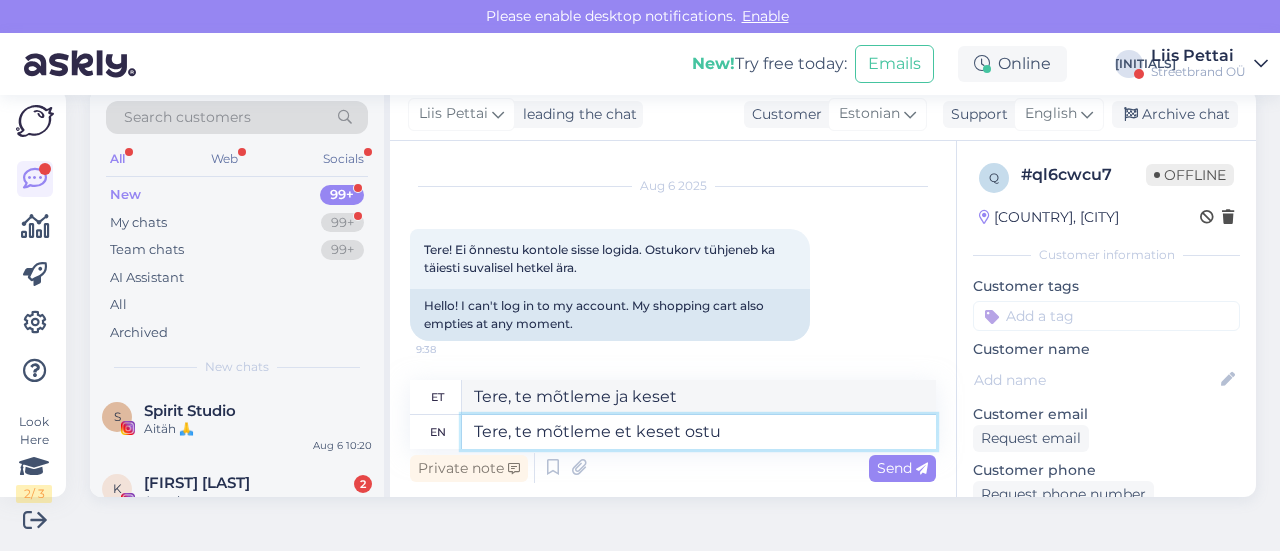 type on "Tere, te mõtleme et keset ostu" 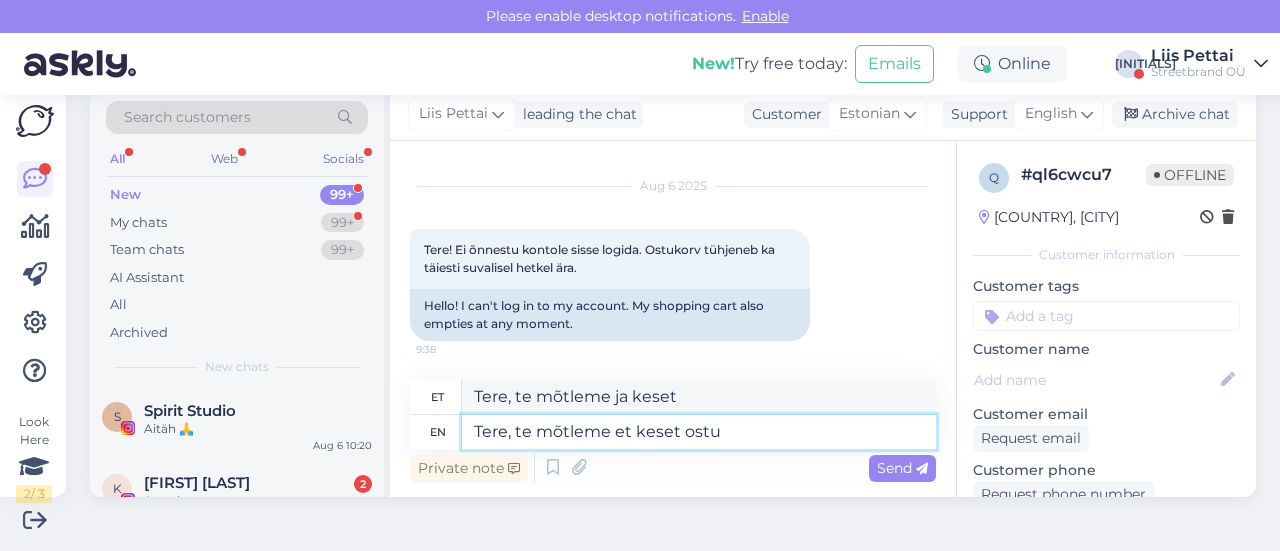 type on "Tere, te mõtleme et keset ostu" 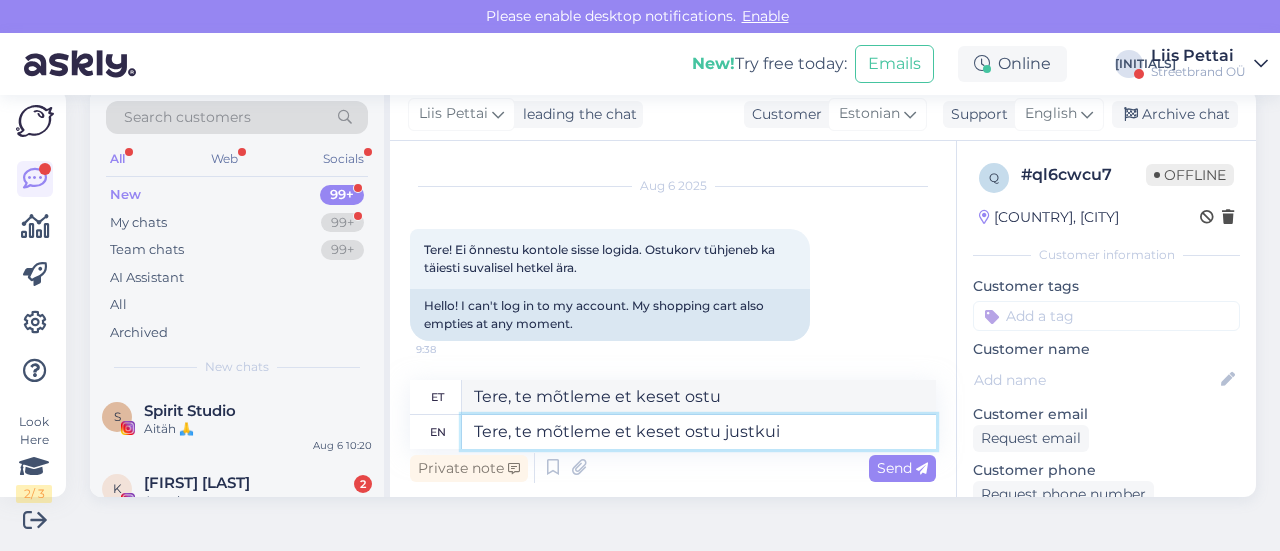 type on "Tere, te mõtleme et keset ostu justkui v" 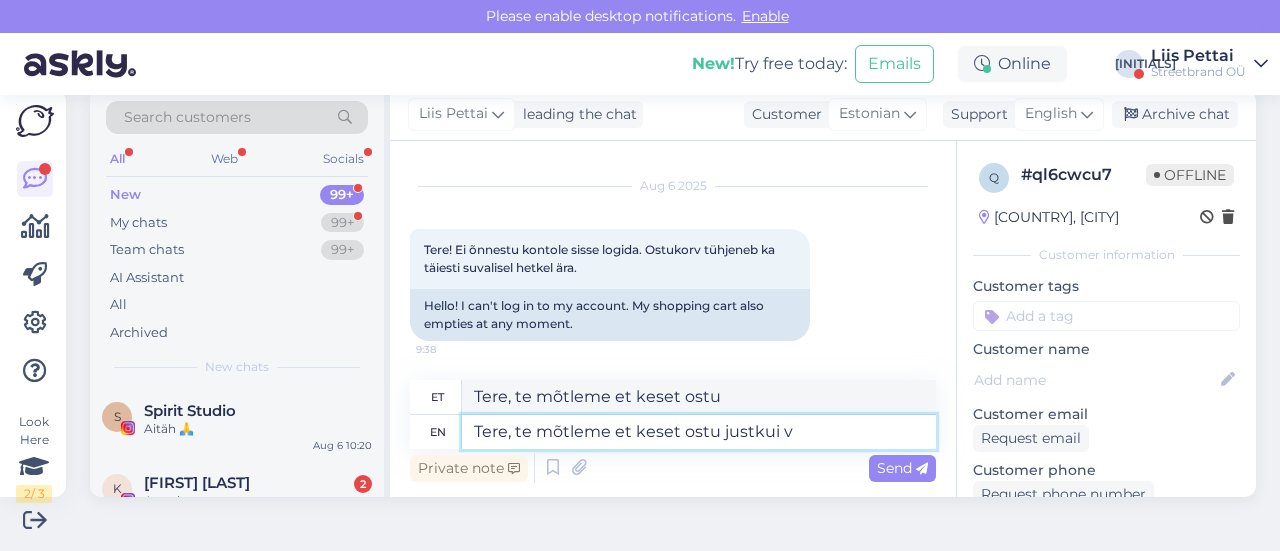 type on "Tere, te mõtleme ja keset ostu justkui" 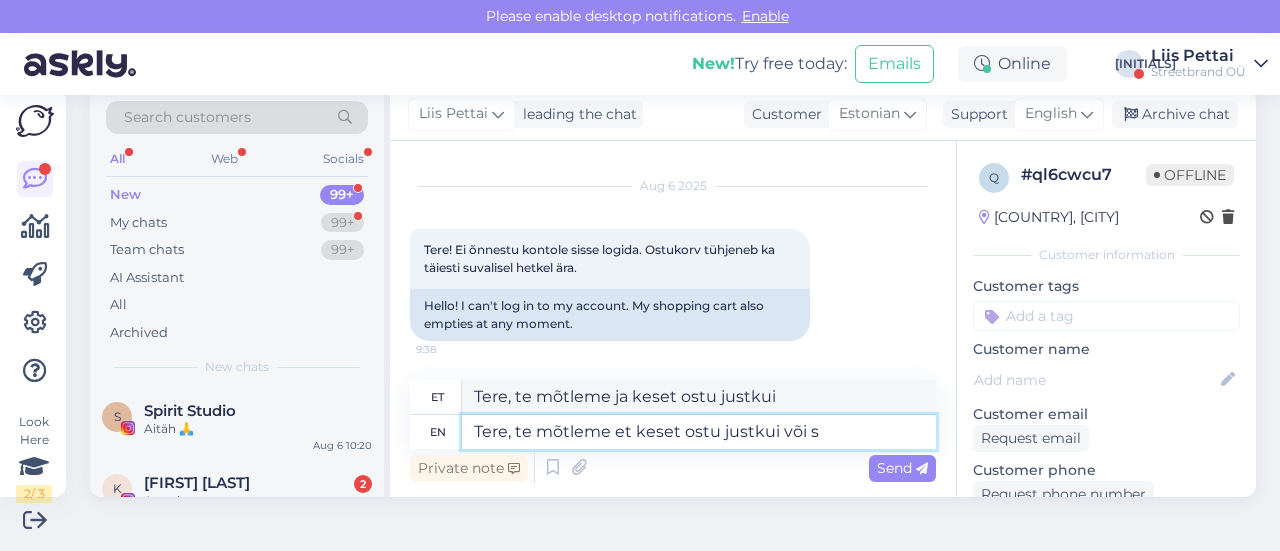 type on "Tere, te mõtleme et keset ostu justkui või se" 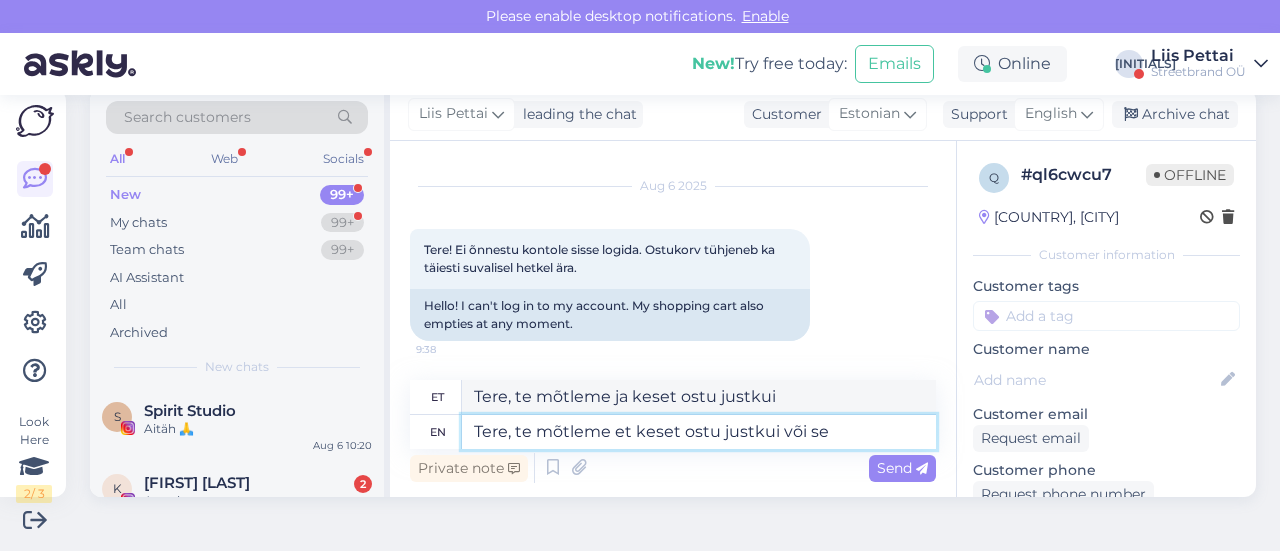 type on "Tere, te mõtleme et keset ostu justkui või" 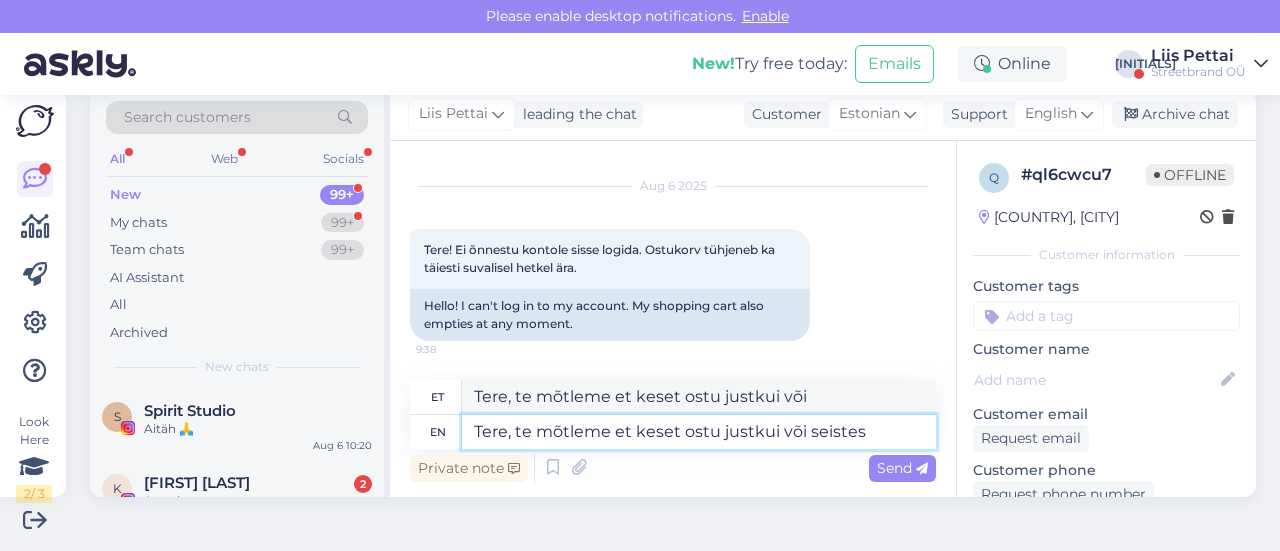type on "Tere, te mõtleme et keset ostu justkui või seistes" 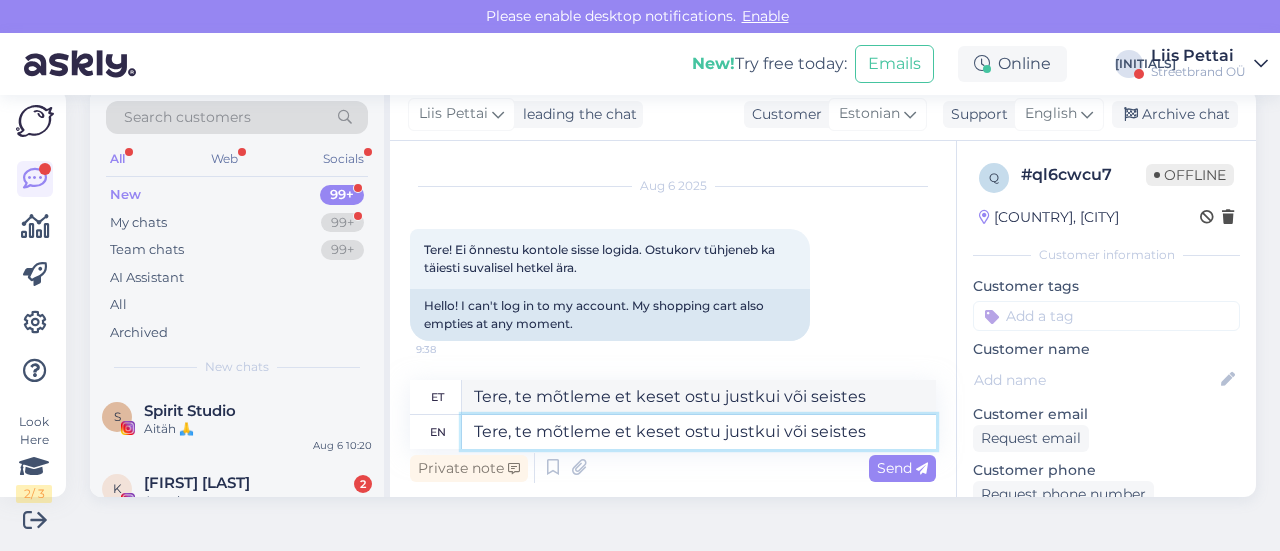 type on "Tere, te mõtleme et keset ostu justkui või seistes ?" 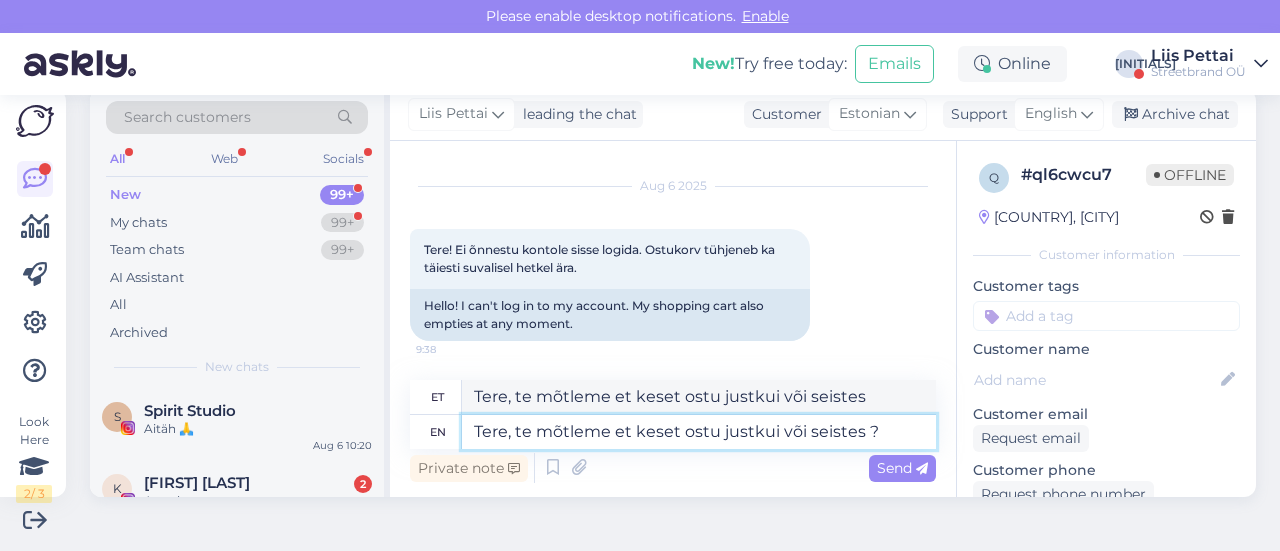 type on "Tere, te mõtleme et keset ostu justkui või seistes ?" 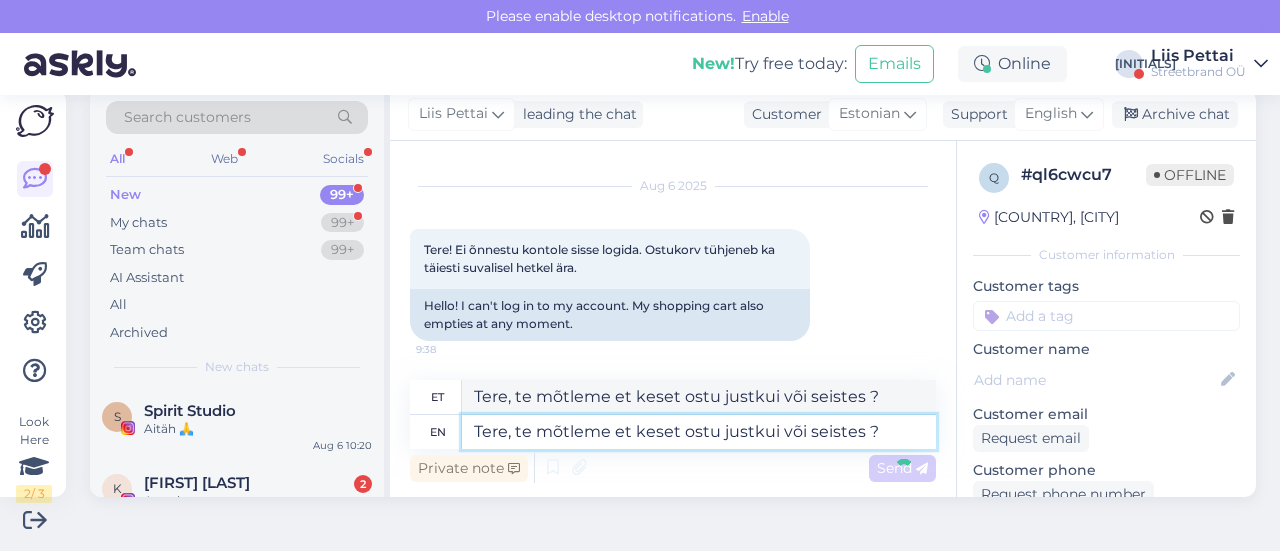 type 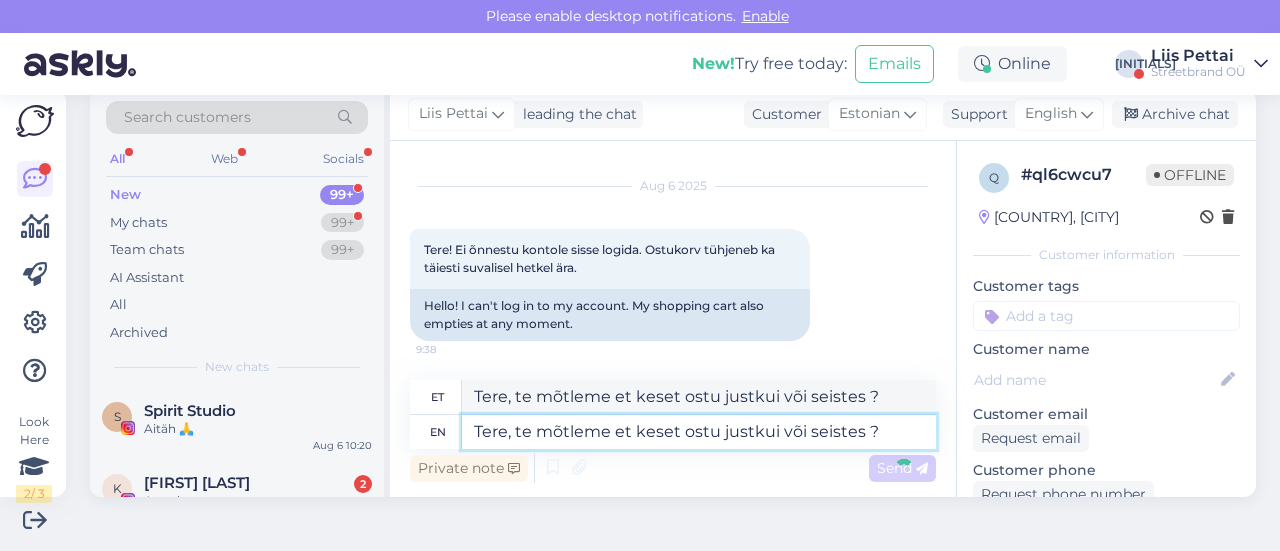 type 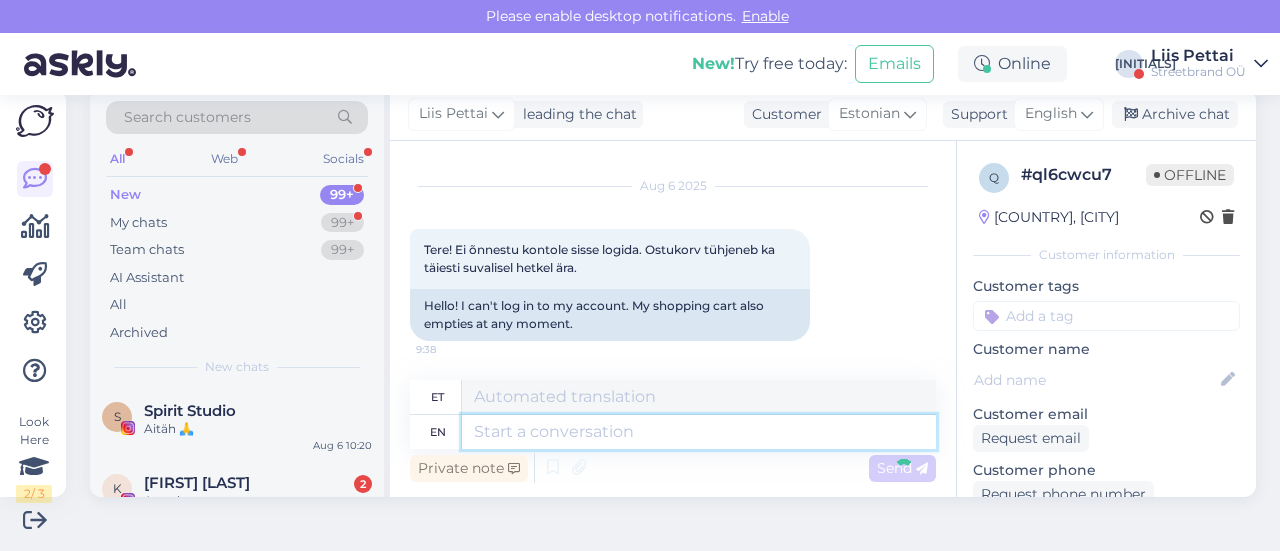 scroll, scrollTop: 158, scrollLeft: 0, axis: vertical 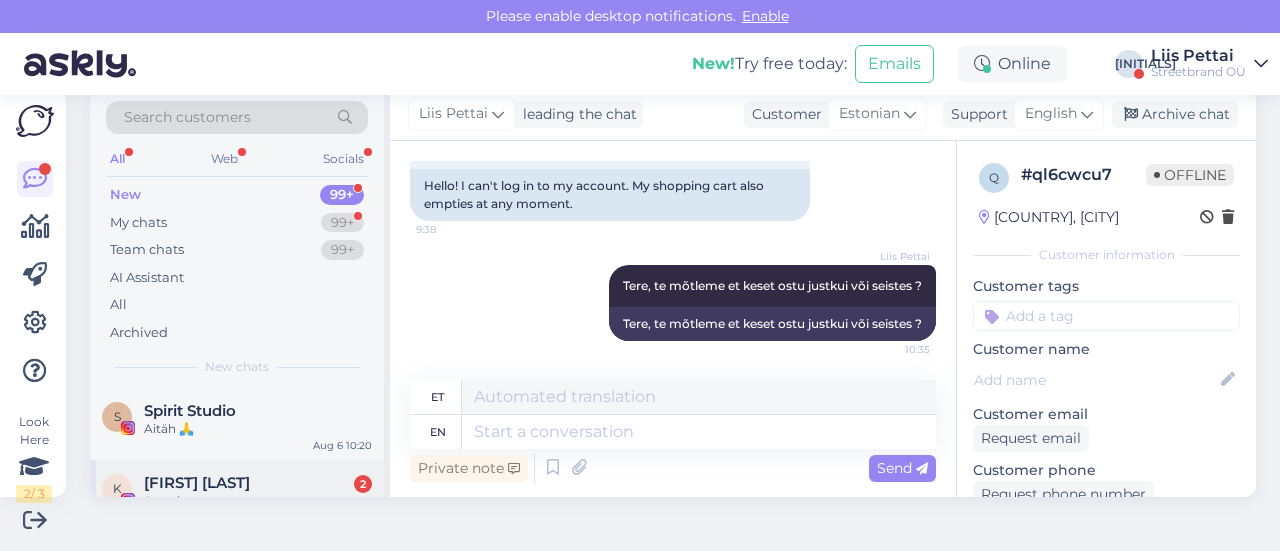 click on "Attachment" at bounding box center (258, 501) 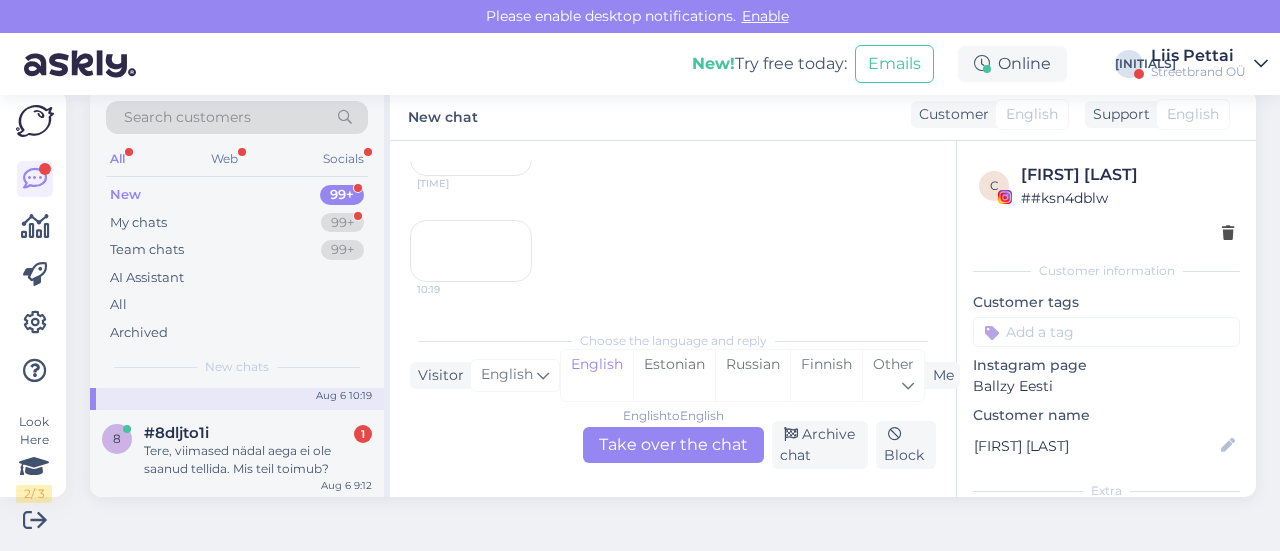 scroll, scrollTop: 120, scrollLeft: 0, axis: vertical 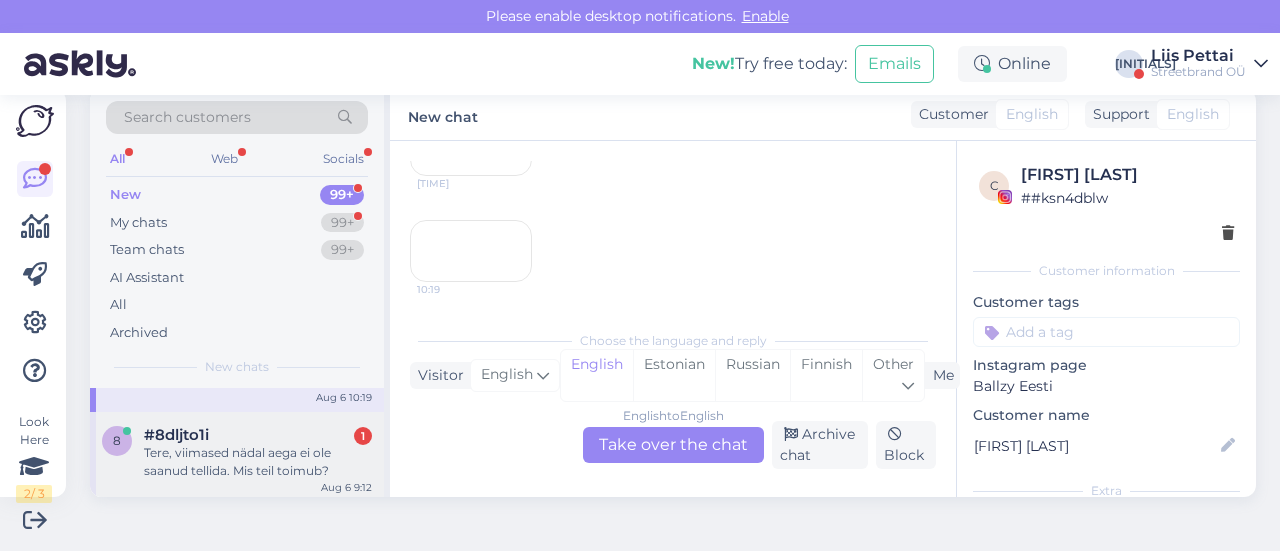 click on "Tere, viimased nädal aega ei ole saanud tellida. Mis teil toimub?" at bounding box center (258, 462) 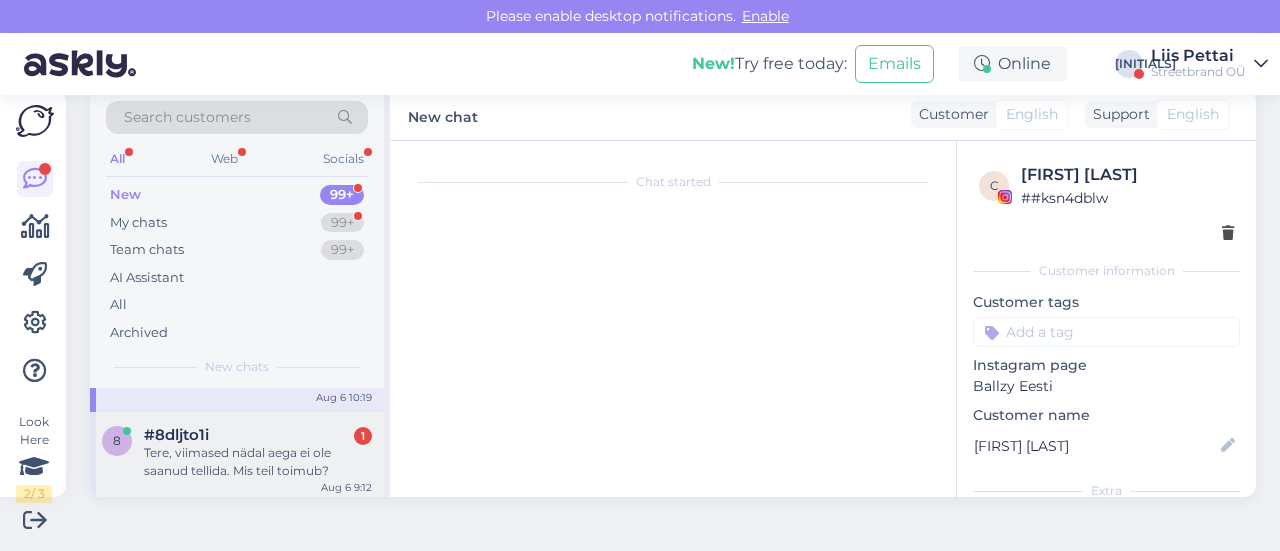 scroll, scrollTop: 170, scrollLeft: 0, axis: vertical 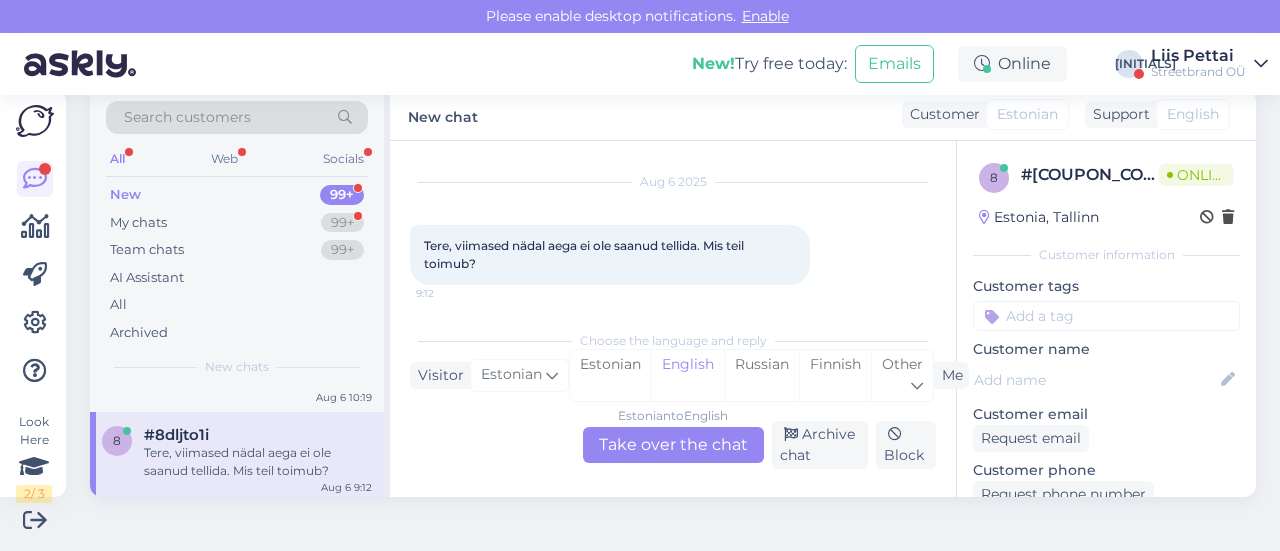 click on "Estonian  to  English Take over the chat" at bounding box center [673, 445] 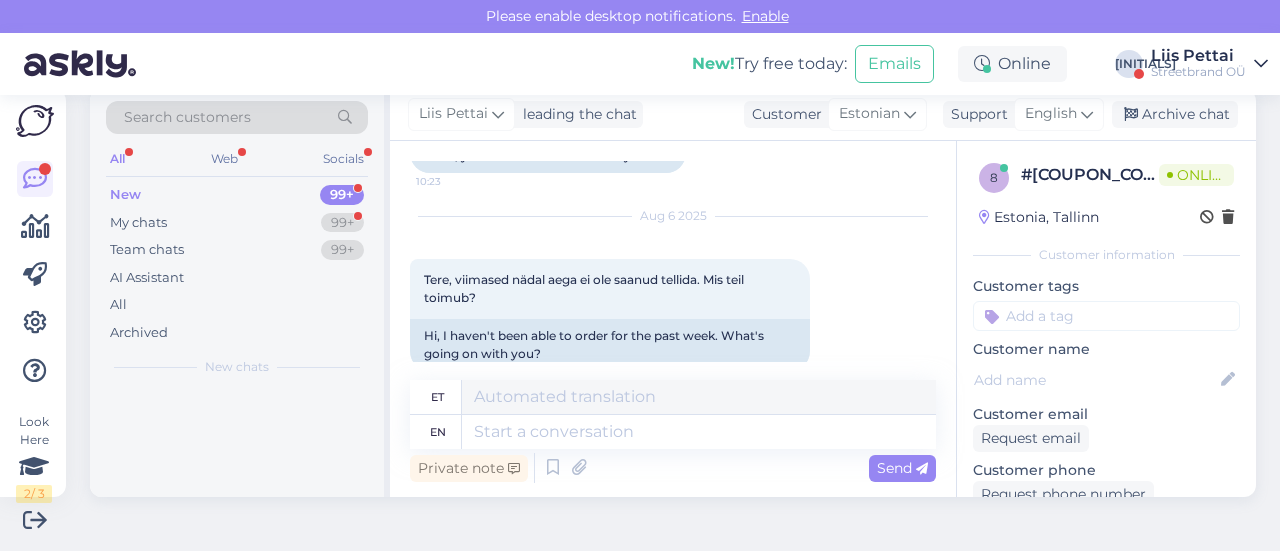 scroll, scrollTop: 200, scrollLeft: 0, axis: vertical 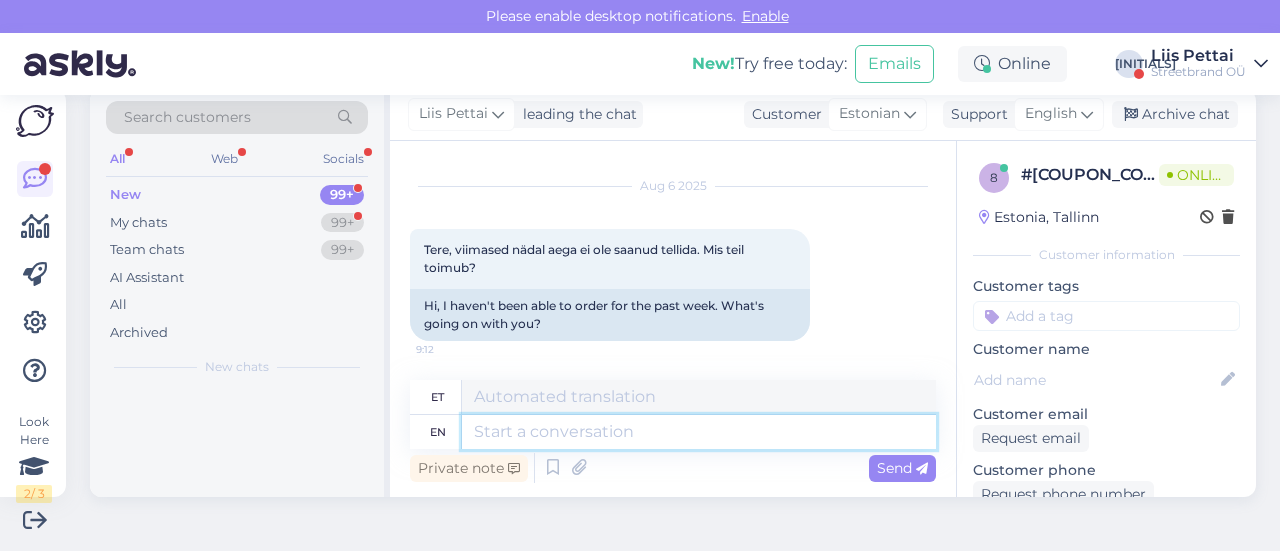click at bounding box center (699, 432) 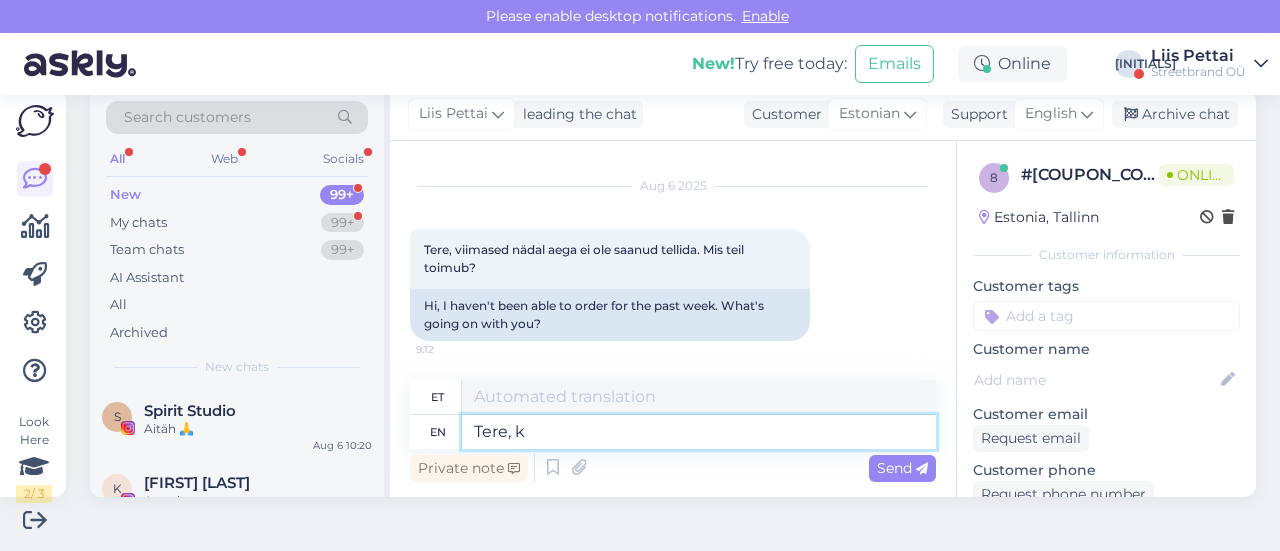 type on "Tere, ka" 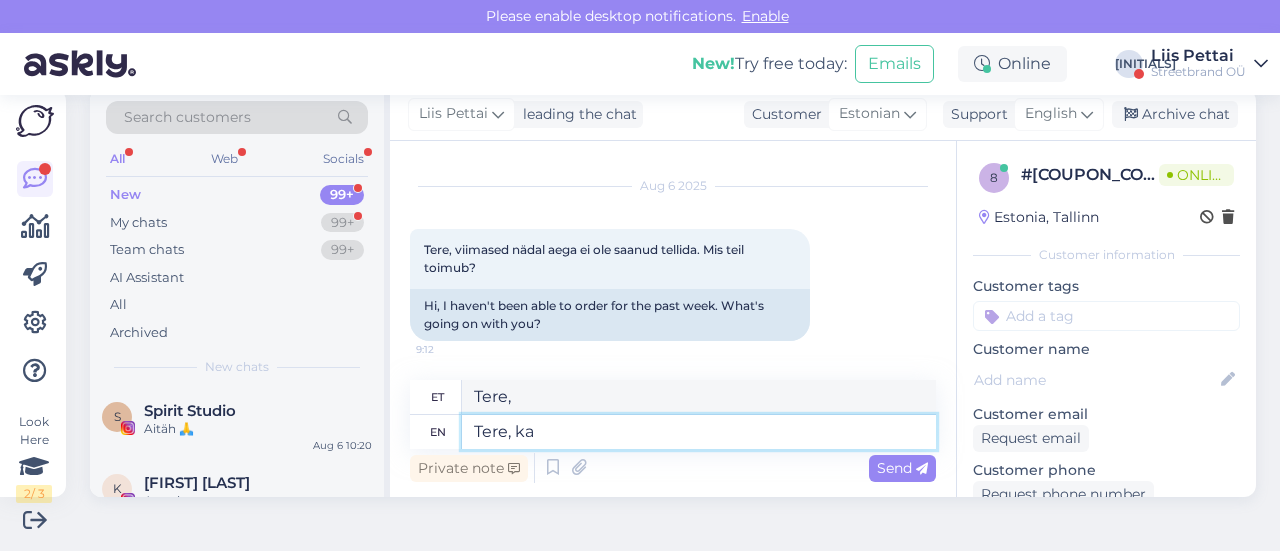 type on "Tere," 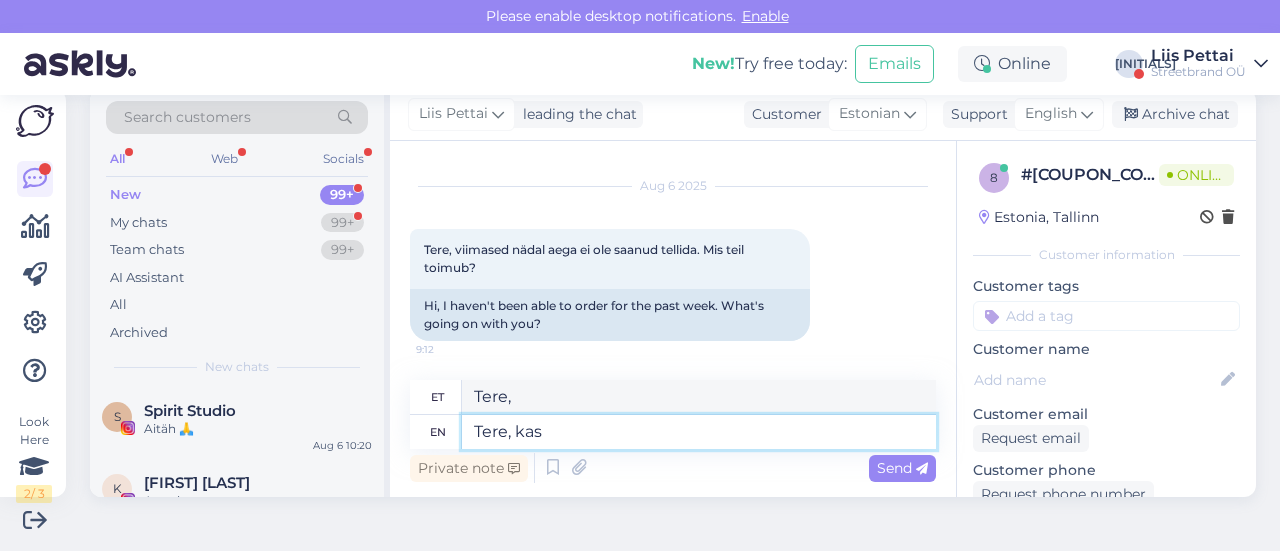 type on "Tere, kas e" 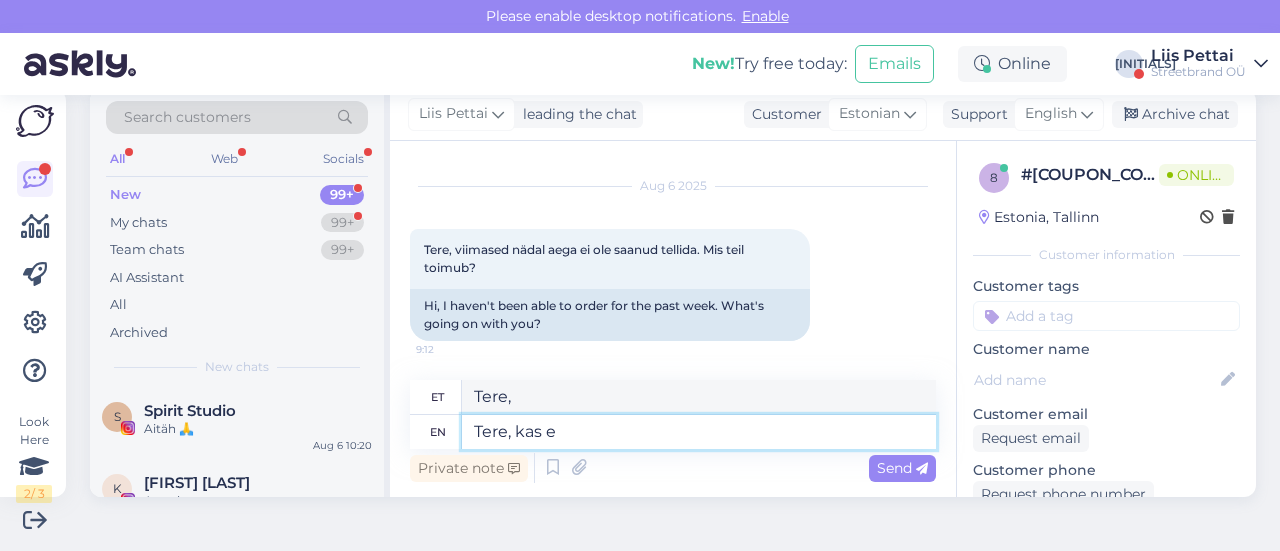 type on "Tere, kas" 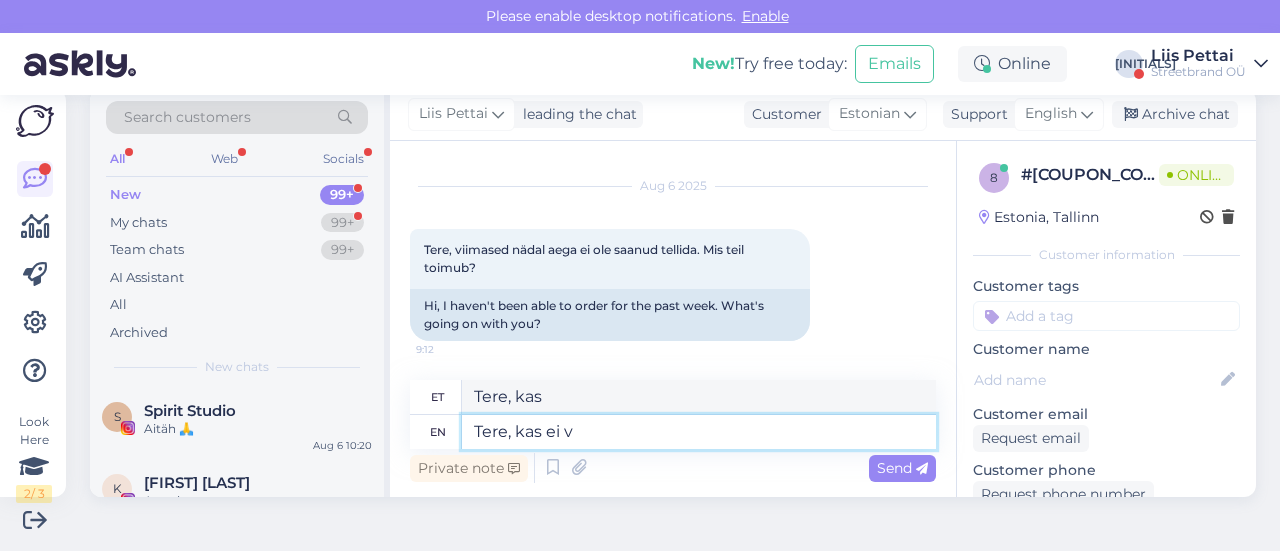 type on "Tere, kas ei vi" 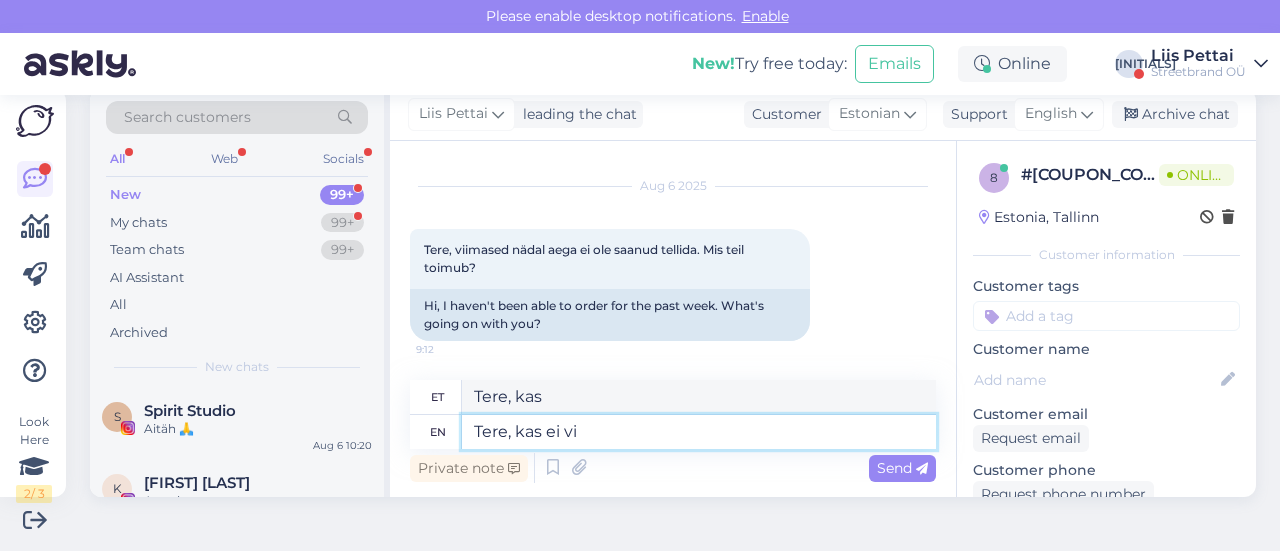 type on "Tere, kas ei" 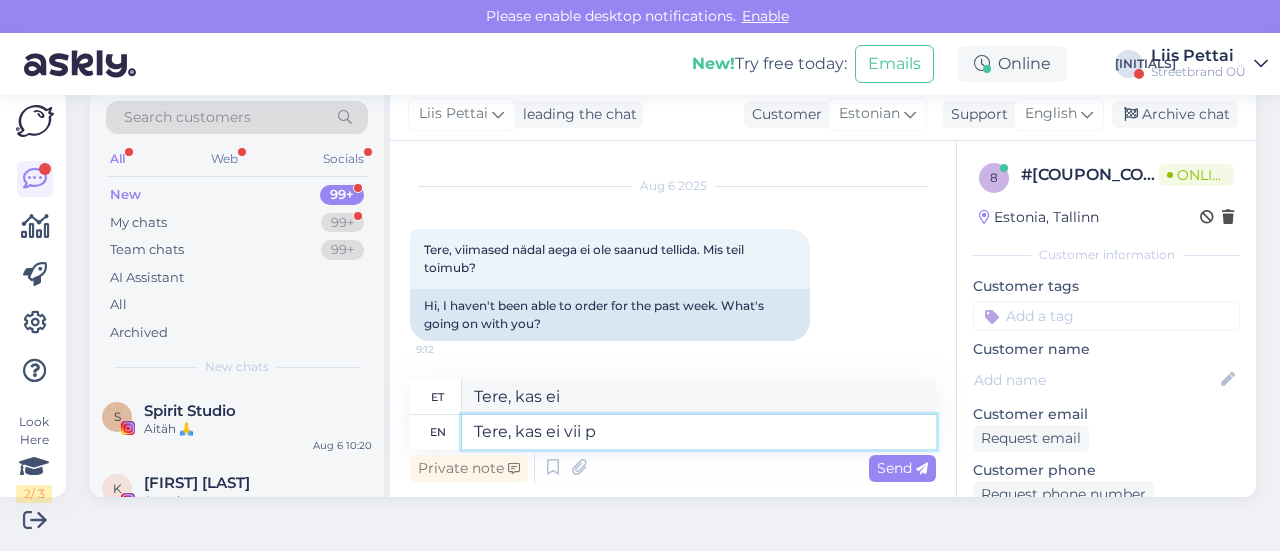 type on "Tere, kas ei vii pa" 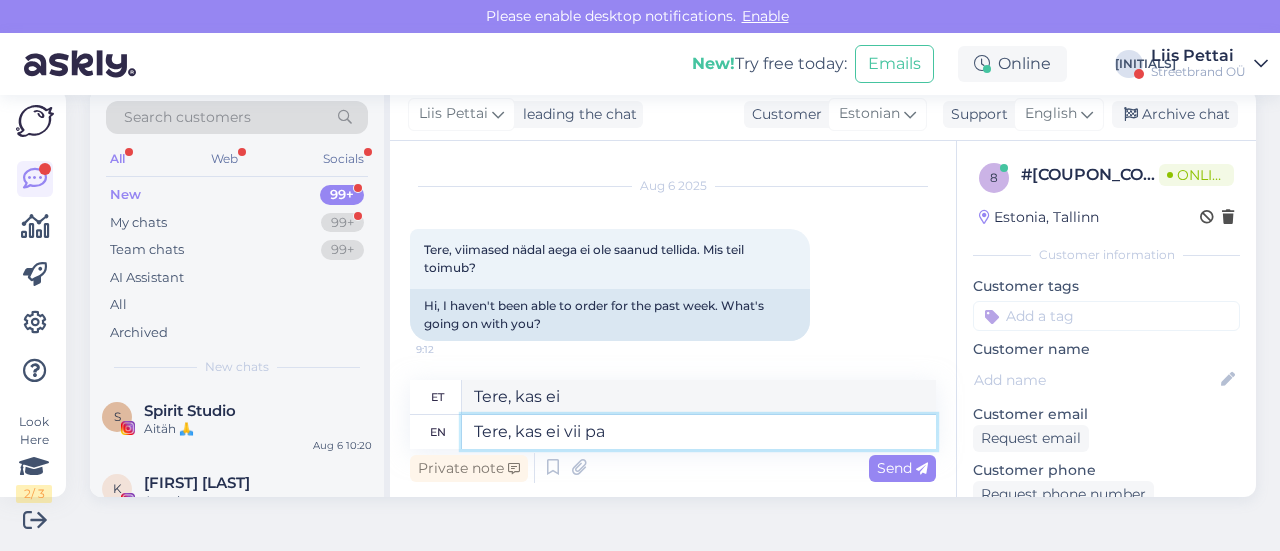 type on "Tere, kas ei vii" 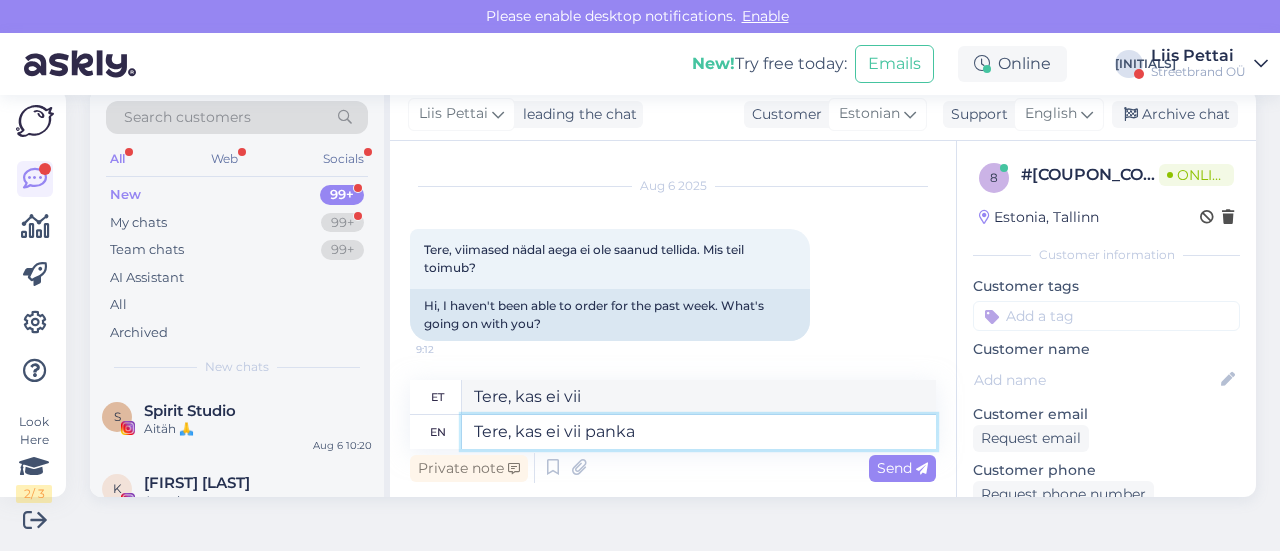 type on "Tere, kas ei vii panka?" 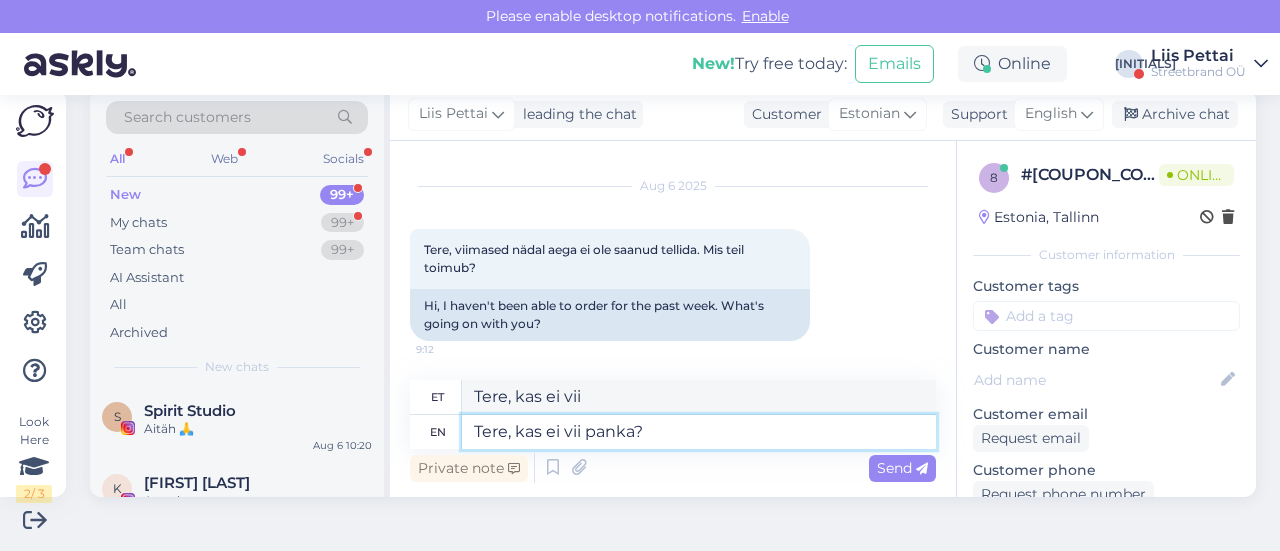type on "Tere, kas sul on pank?" 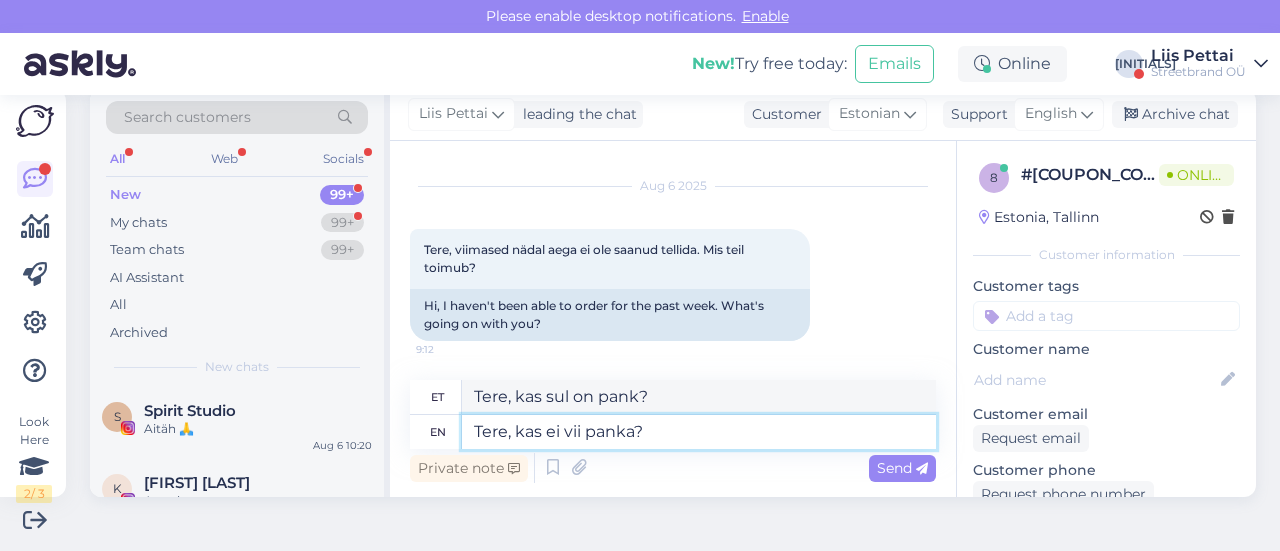 type 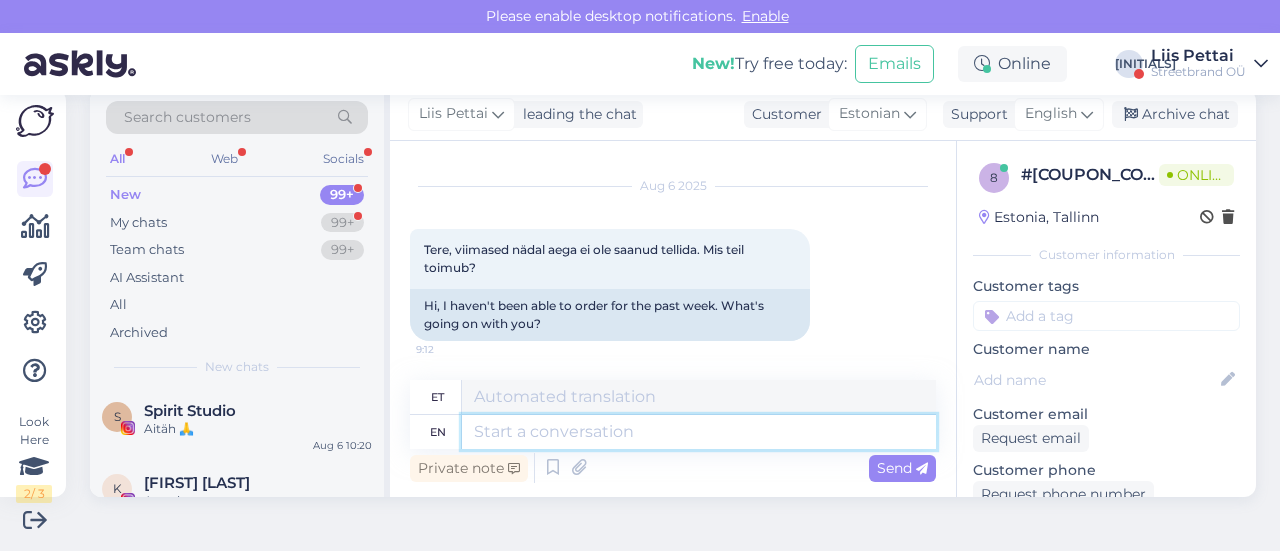 scroll, scrollTop: 320, scrollLeft: 0, axis: vertical 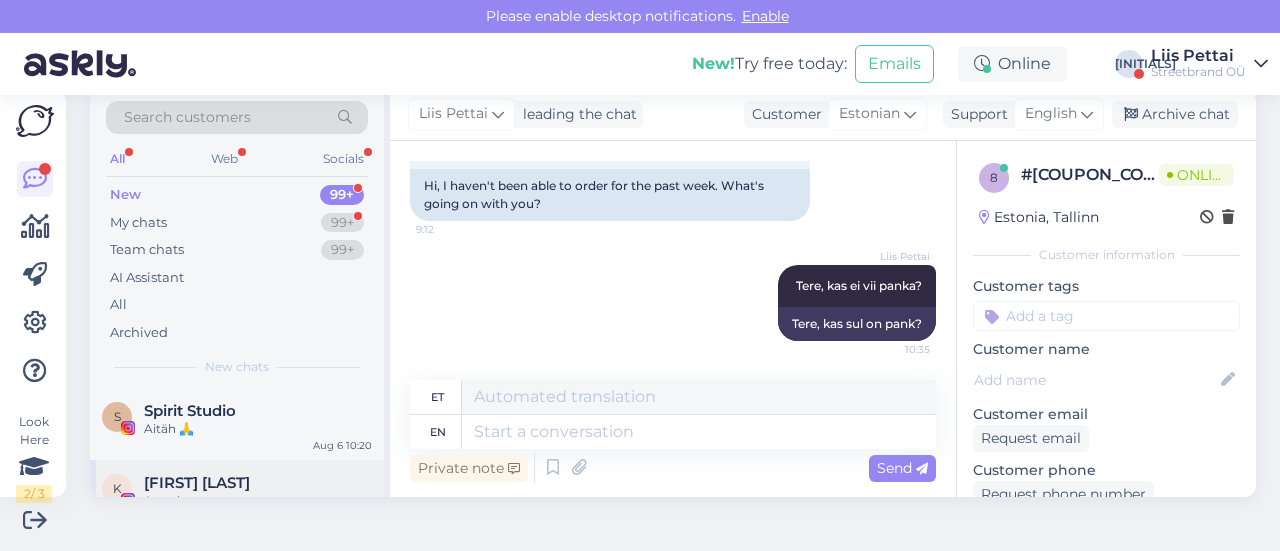 click on "[FIRST] [LAST]" at bounding box center (258, 483) 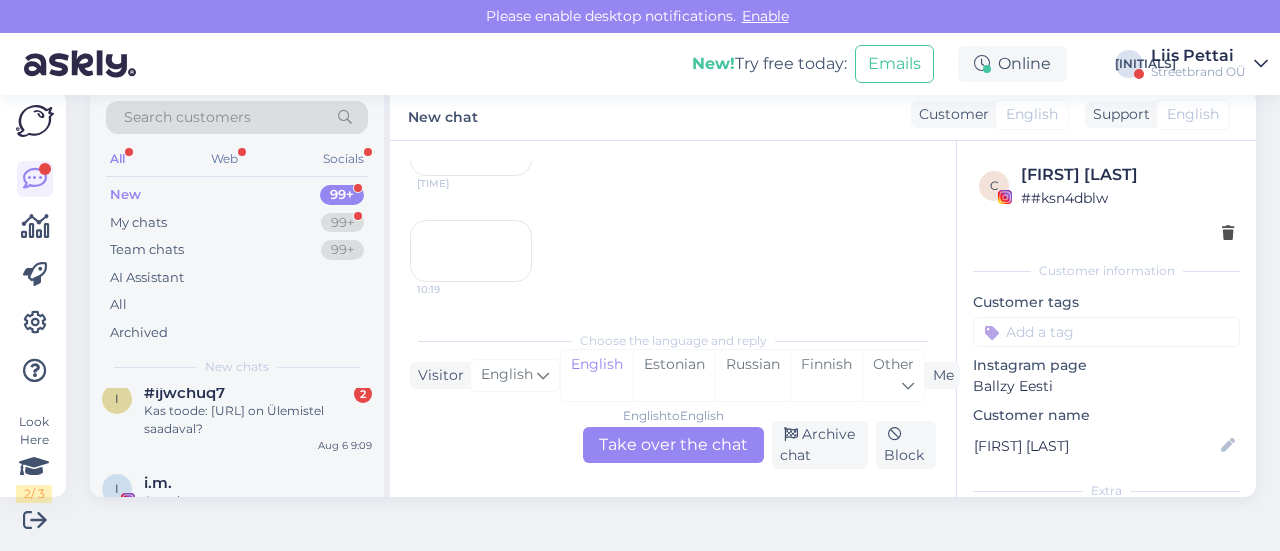scroll, scrollTop: 160, scrollLeft: 0, axis: vertical 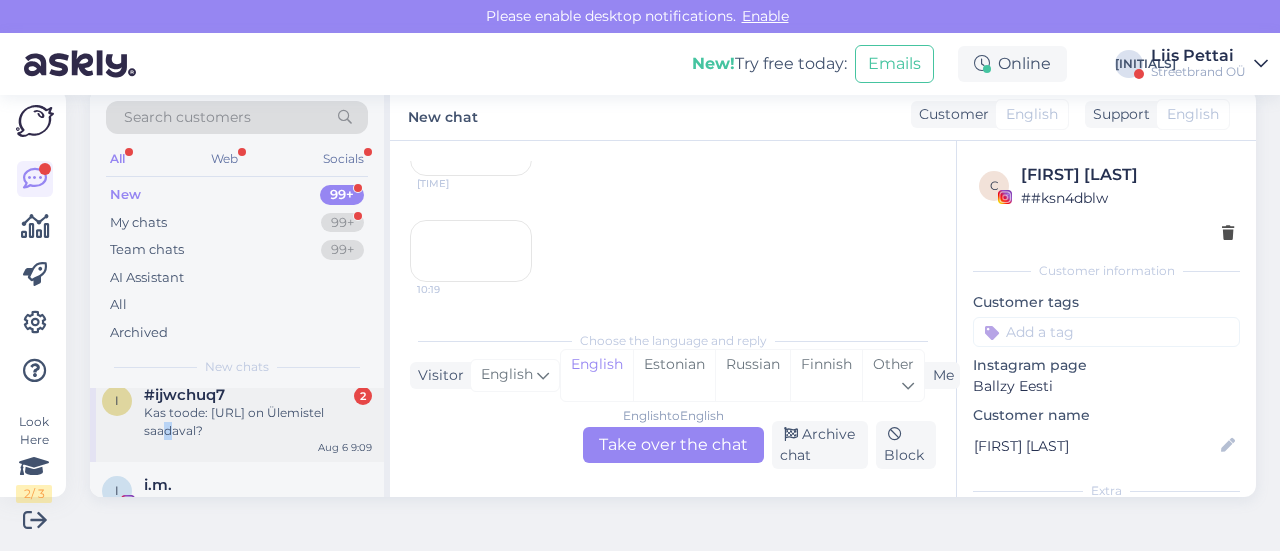 click on "Kas toode: https://ballzy.eu/et/product/old-skool-vn000ct8bm81-090-cnf on Ülemistel saadaval?" at bounding box center (258, 422) 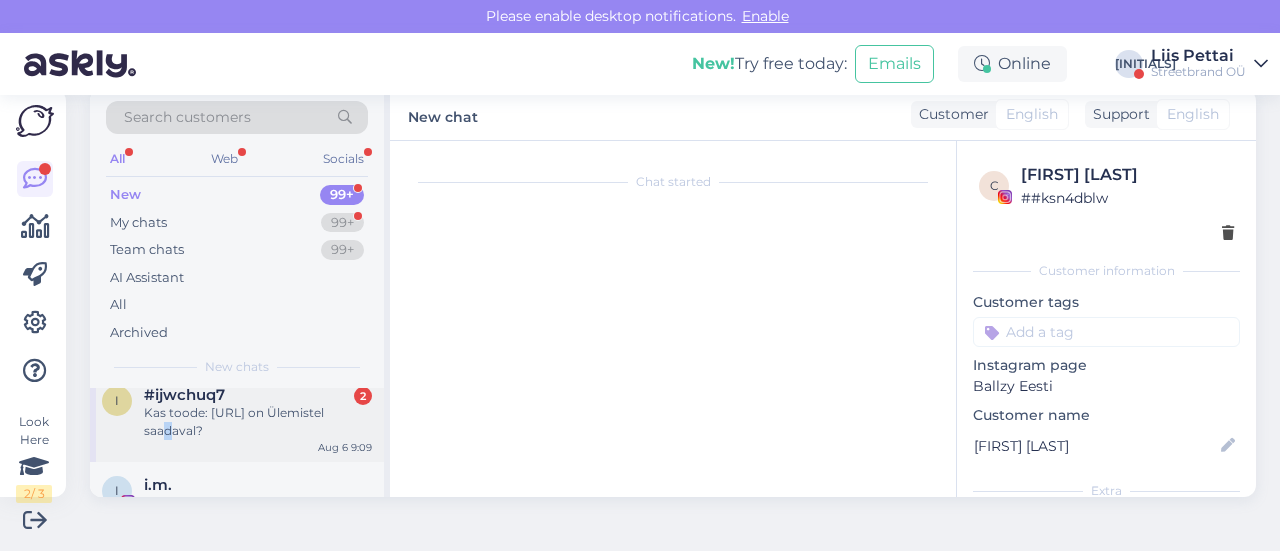 scroll, scrollTop: 132, scrollLeft: 0, axis: vertical 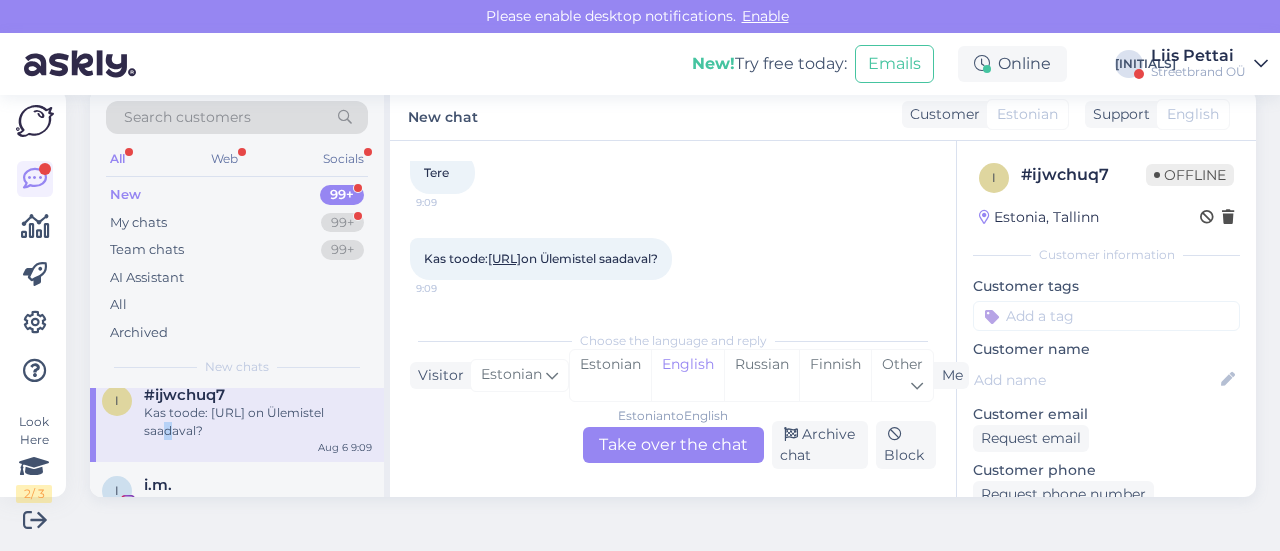 click on "https://ballzy.eu/et/product/old-skool-vn000ct8bm81-090-cnf" at bounding box center (504, 258) 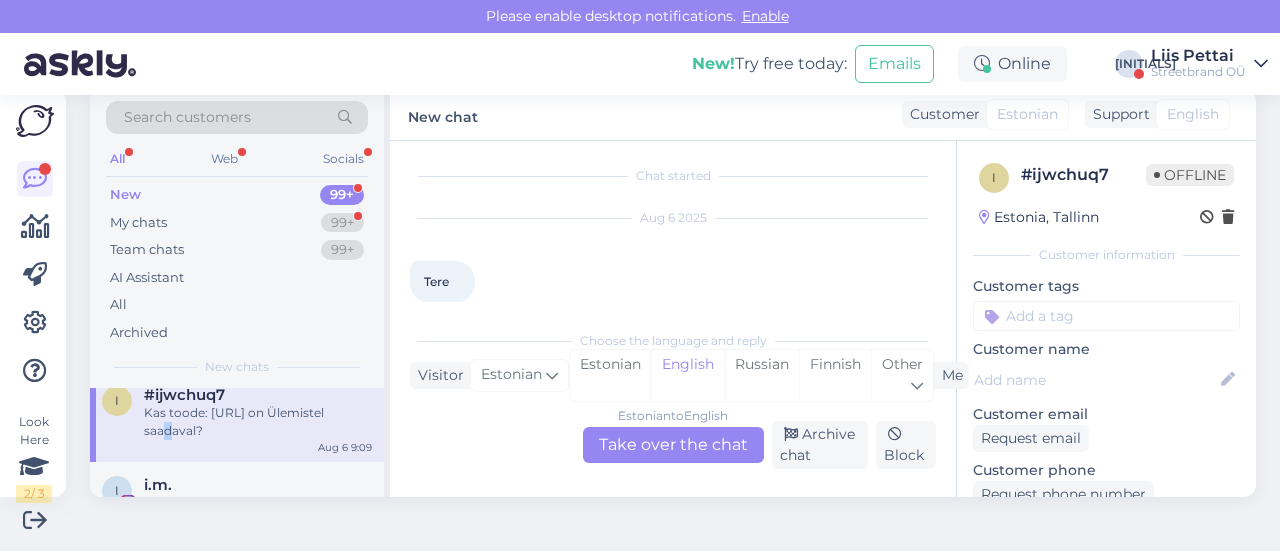 scroll, scrollTop: 132, scrollLeft: 0, axis: vertical 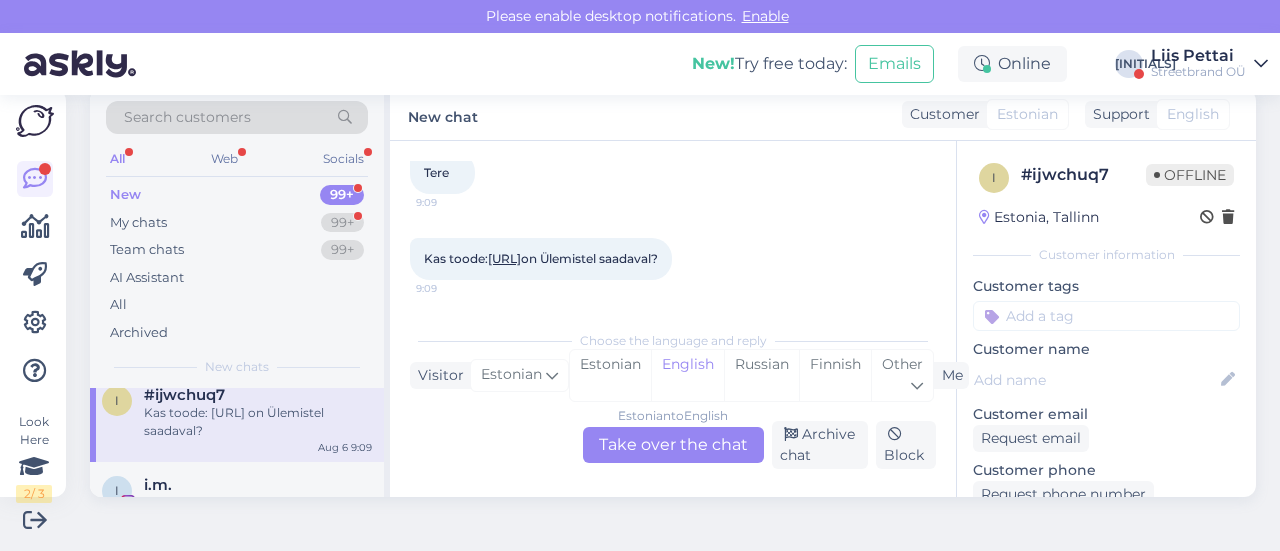 click on "Estonian  to  English Take over the chat" at bounding box center [673, 445] 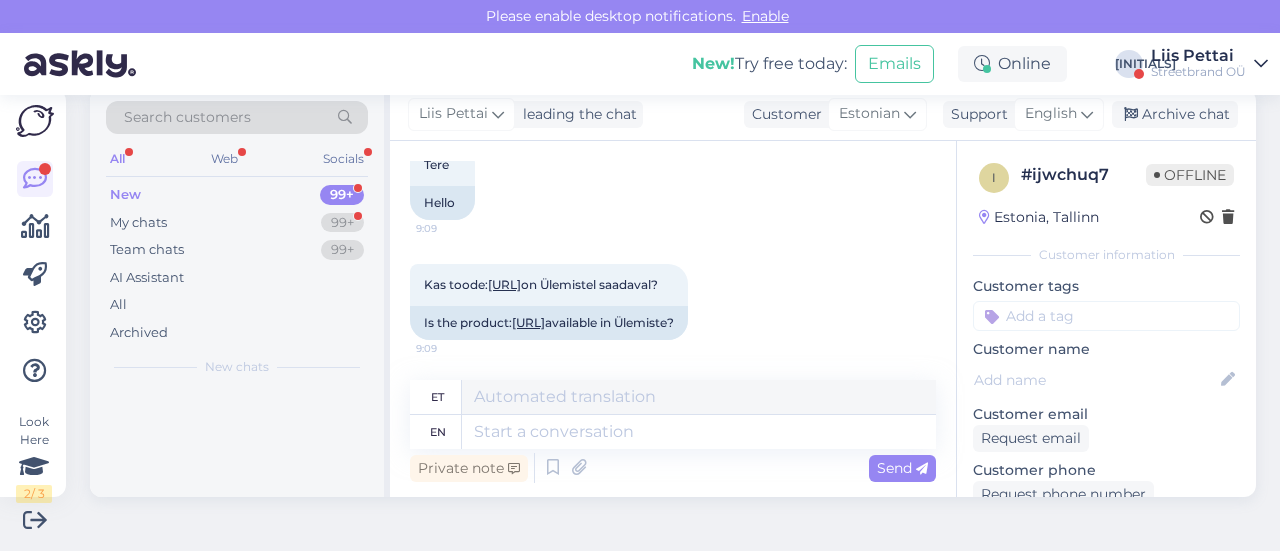 scroll, scrollTop: 0, scrollLeft: 0, axis: both 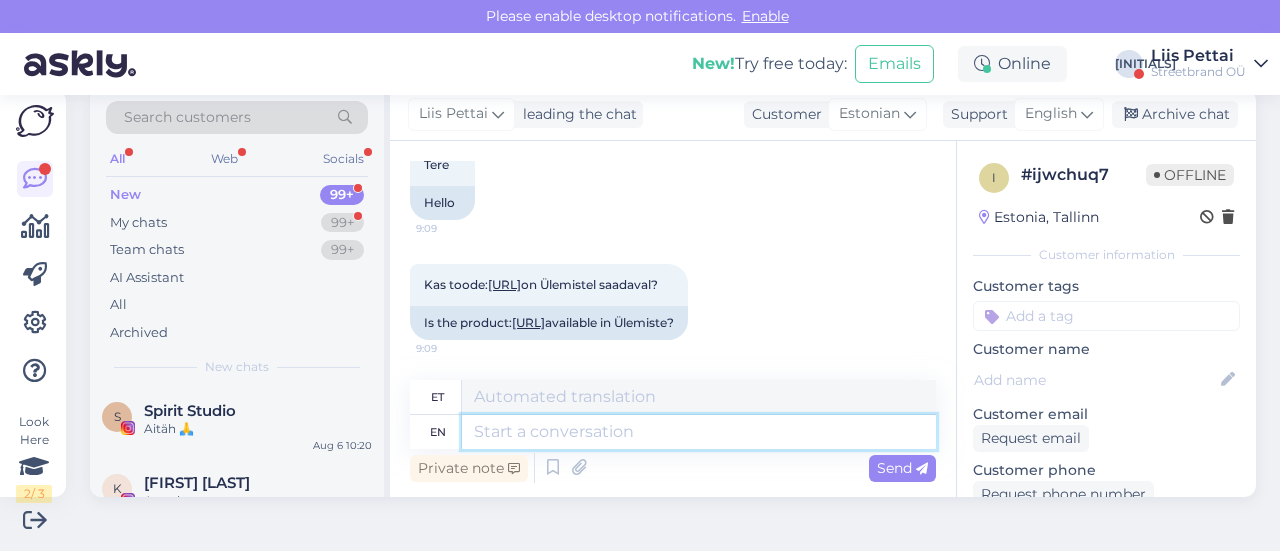 click at bounding box center (699, 432) 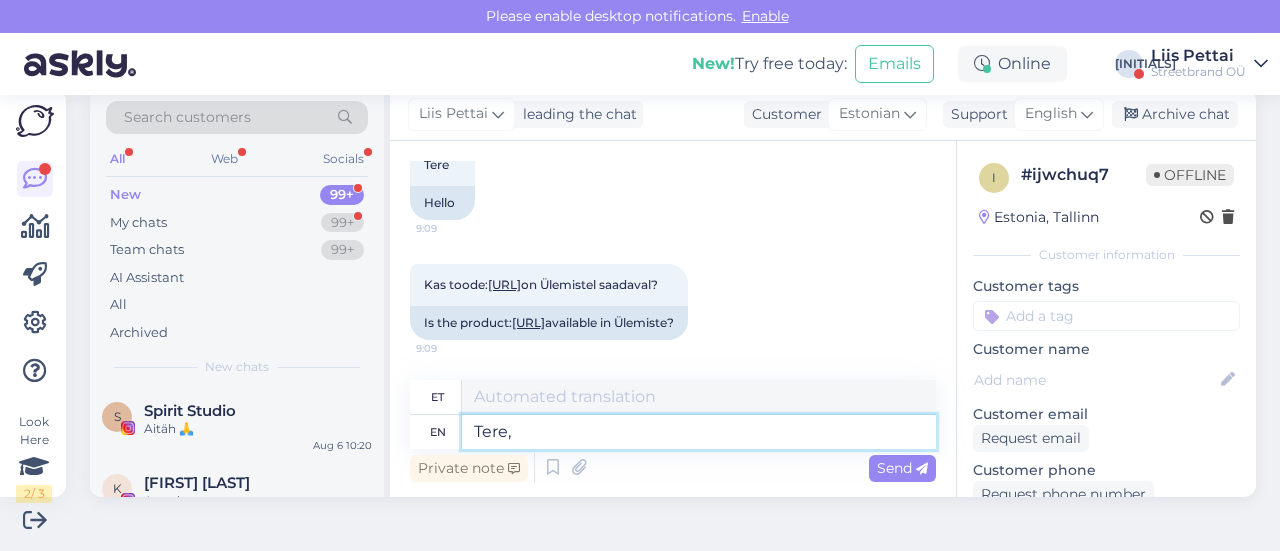 type on "Tere," 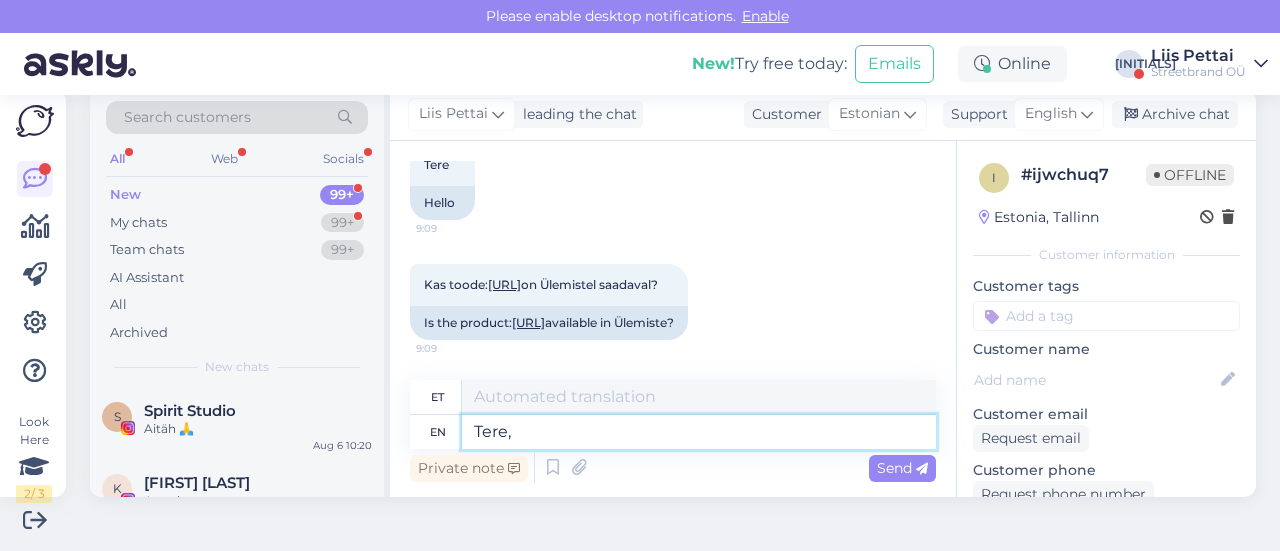 type on "Tere," 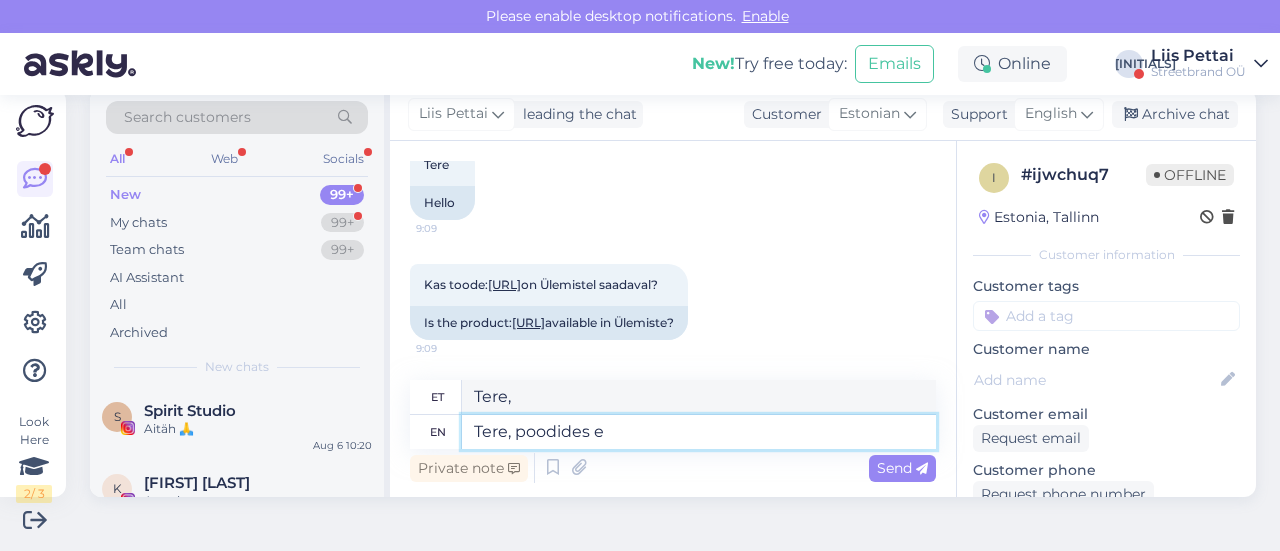 type on "Tere, poodides ei" 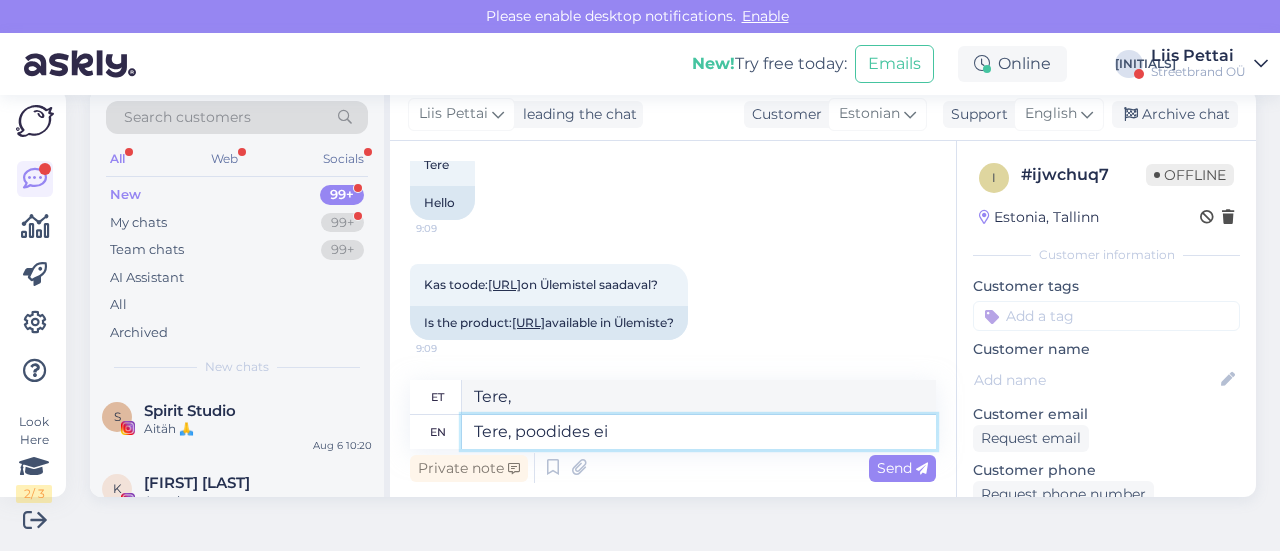 type on "Tere, poodides" 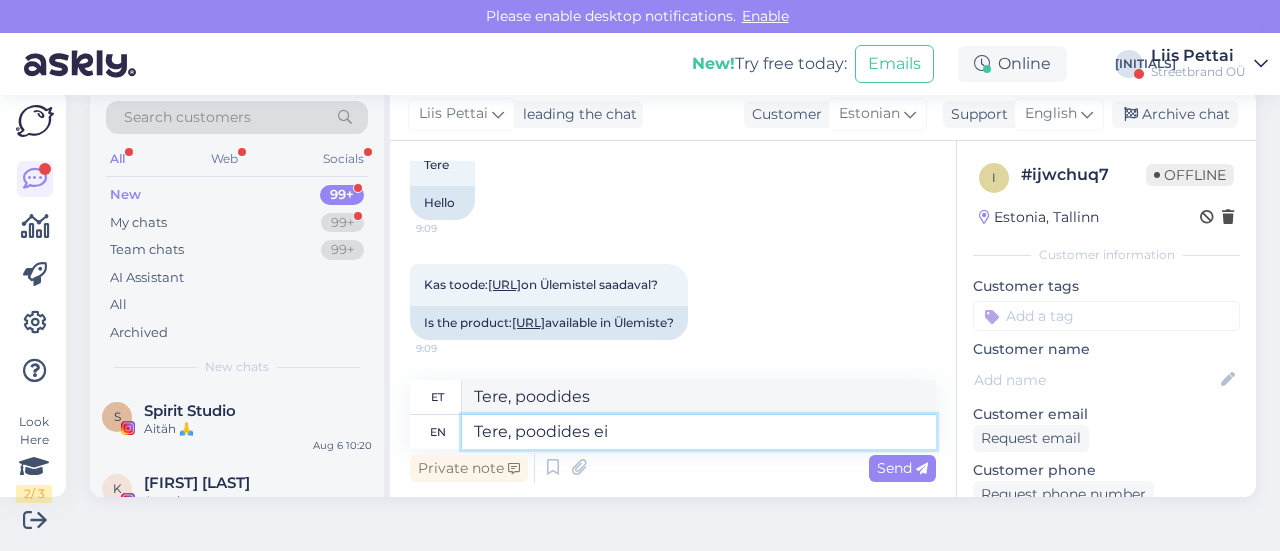 type on "Tere, poodides ei o" 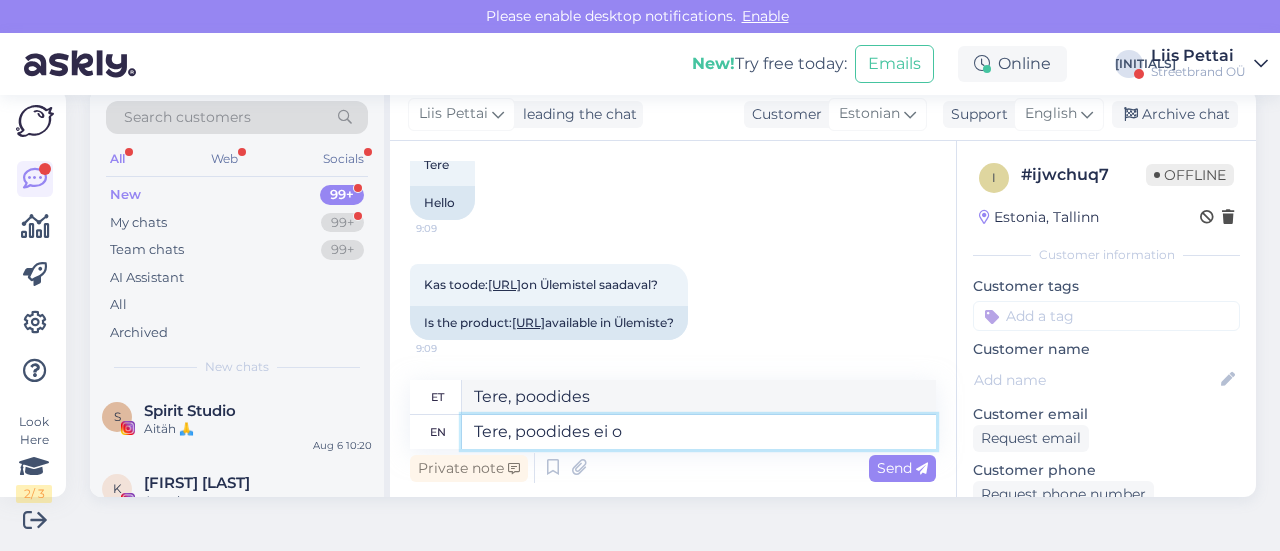 type on "Tere, poodides ei" 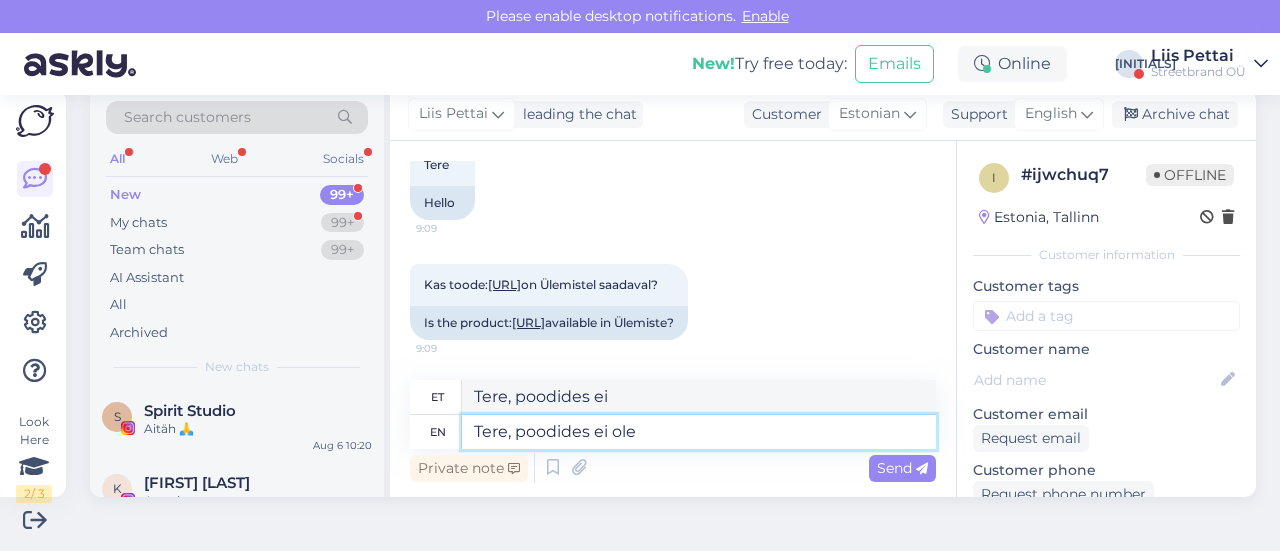type on "Tere, poodides ei ole" 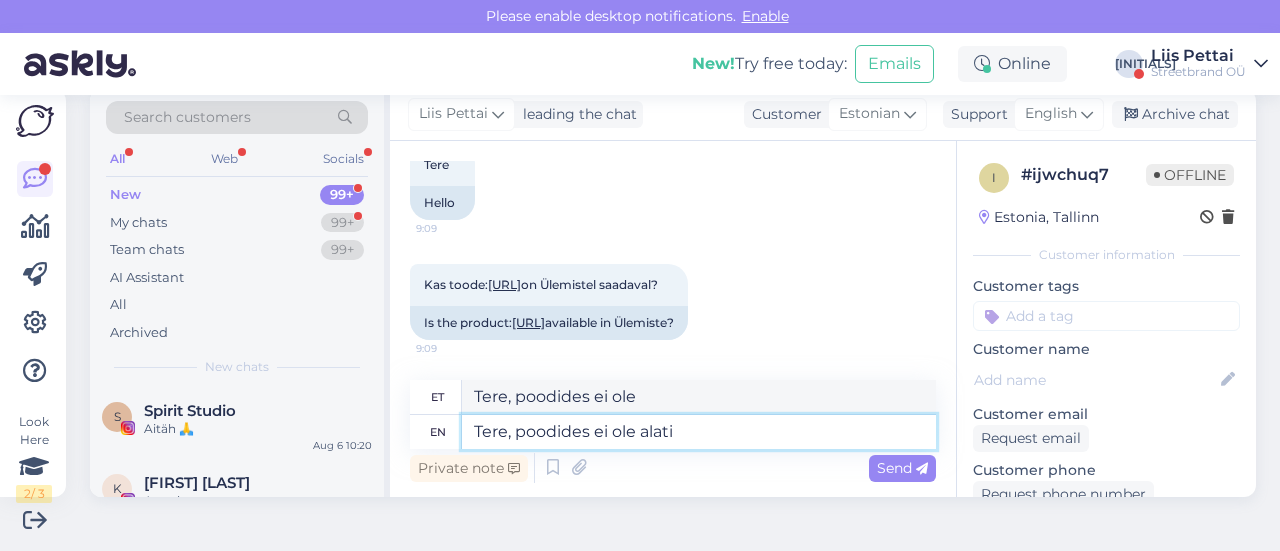 type on "Tere, poodides ei ole alati k" 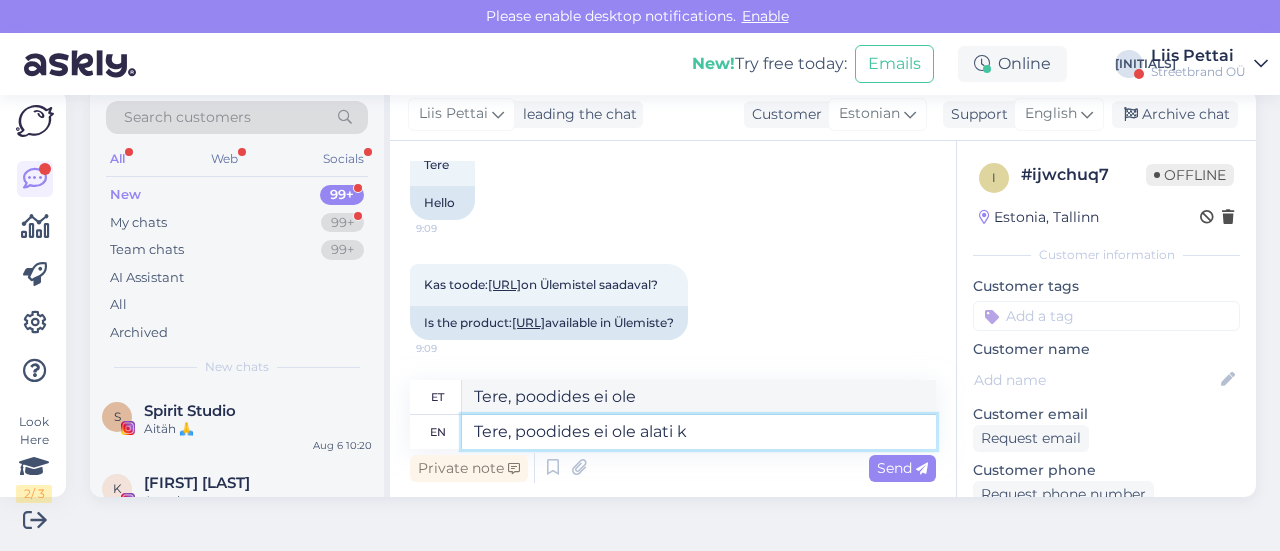 type on "Tere, poodides ei ole kunagi" 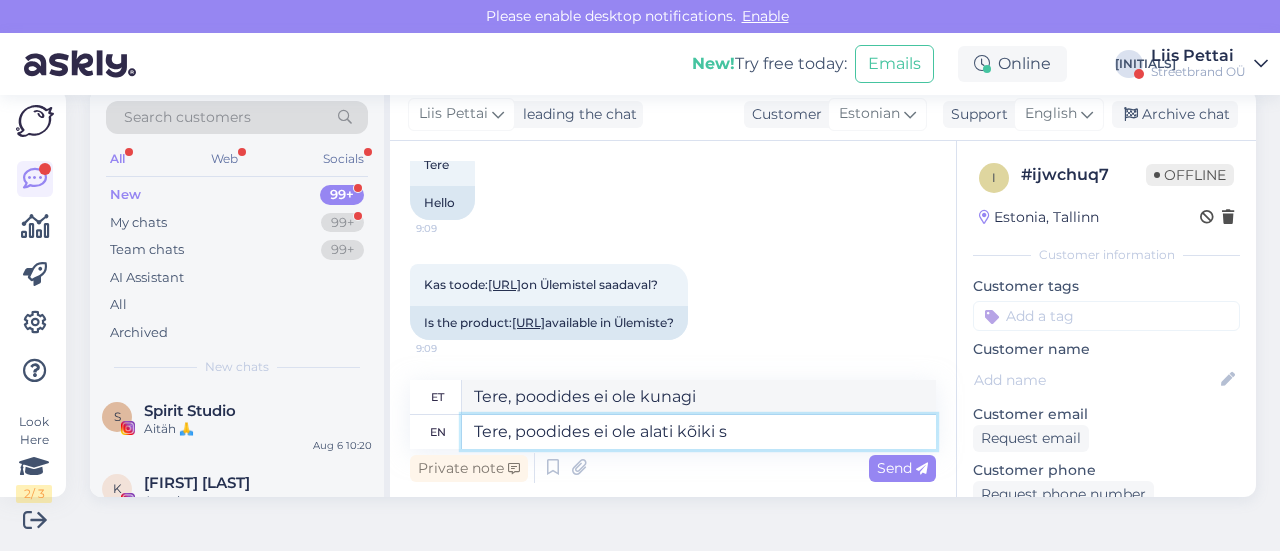 type on "Tere, poodides ei ole alati kõiki su" 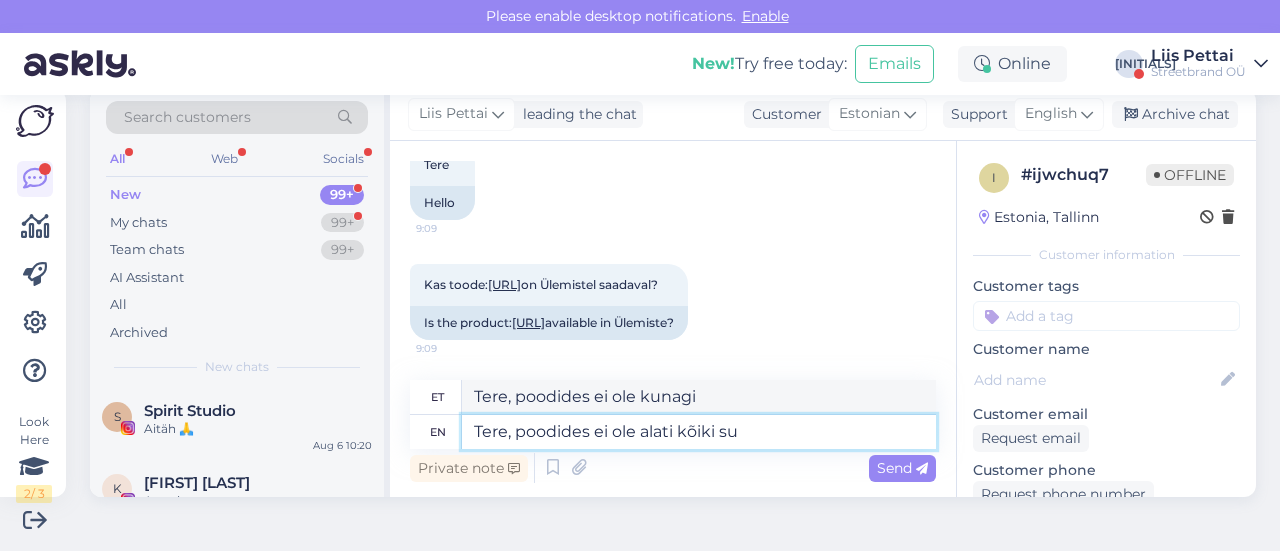 type on "Tere, poodides ei ole alati kõiki" 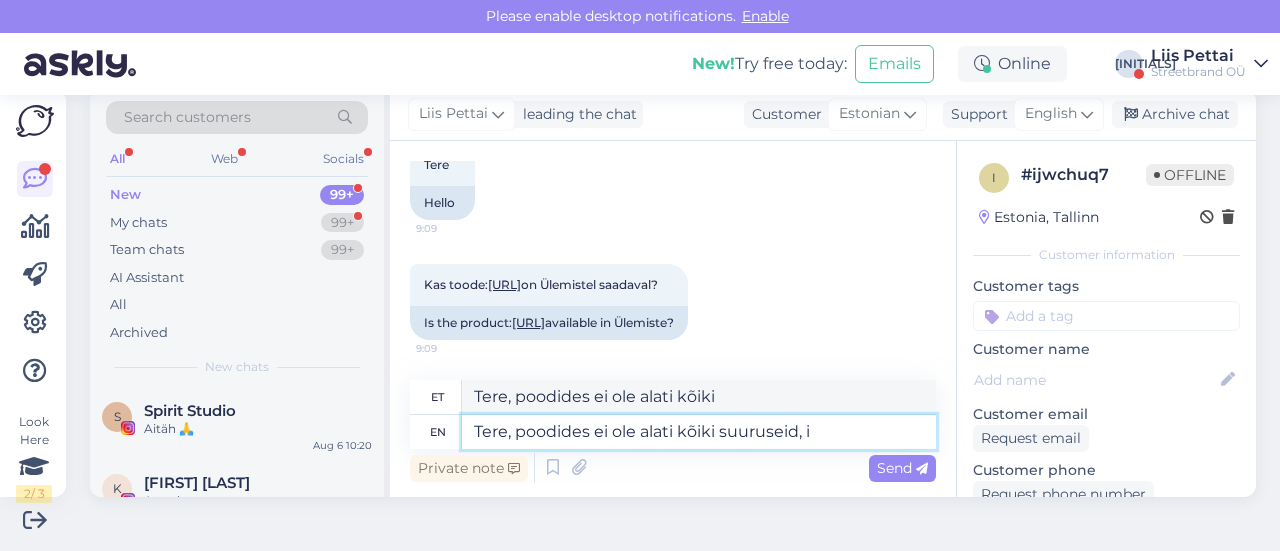 type on "Tere, poodides ei ole alati kõiki suuruseid, is" 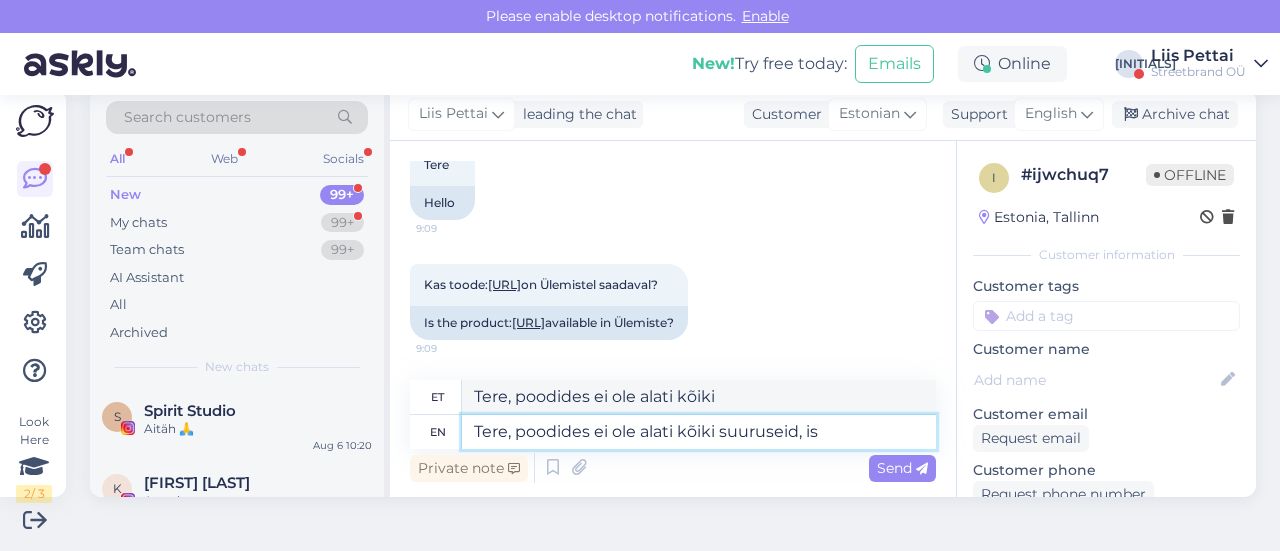 type on "Tere, poodides ei ole alati kõiki suurusi," 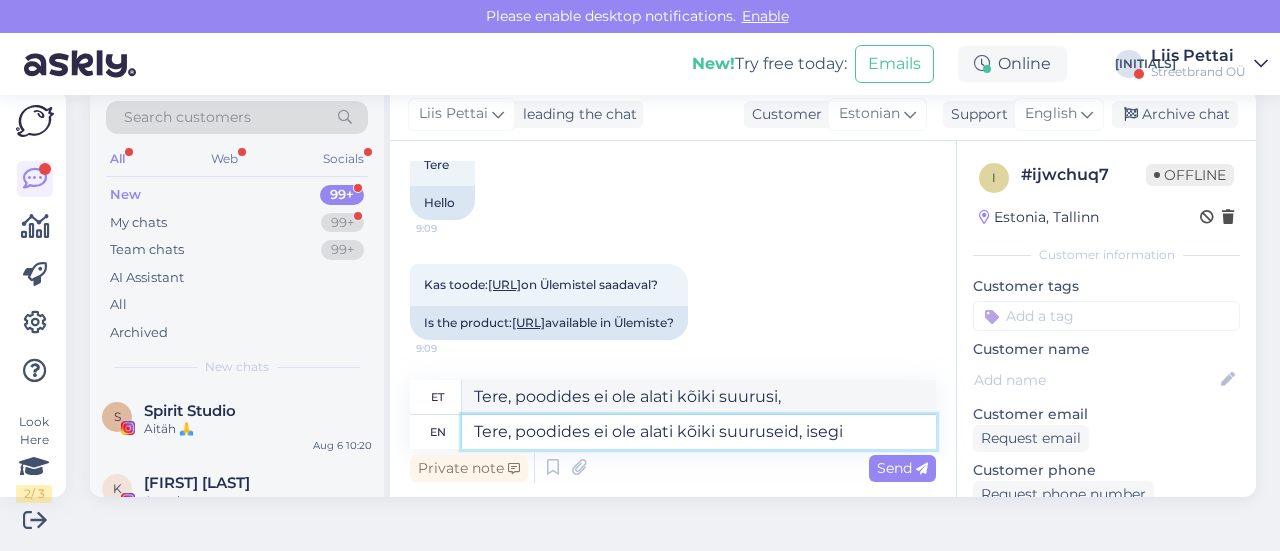 type on "Tere, poodides ei ole alati kõiki suuruseid, isegi k" 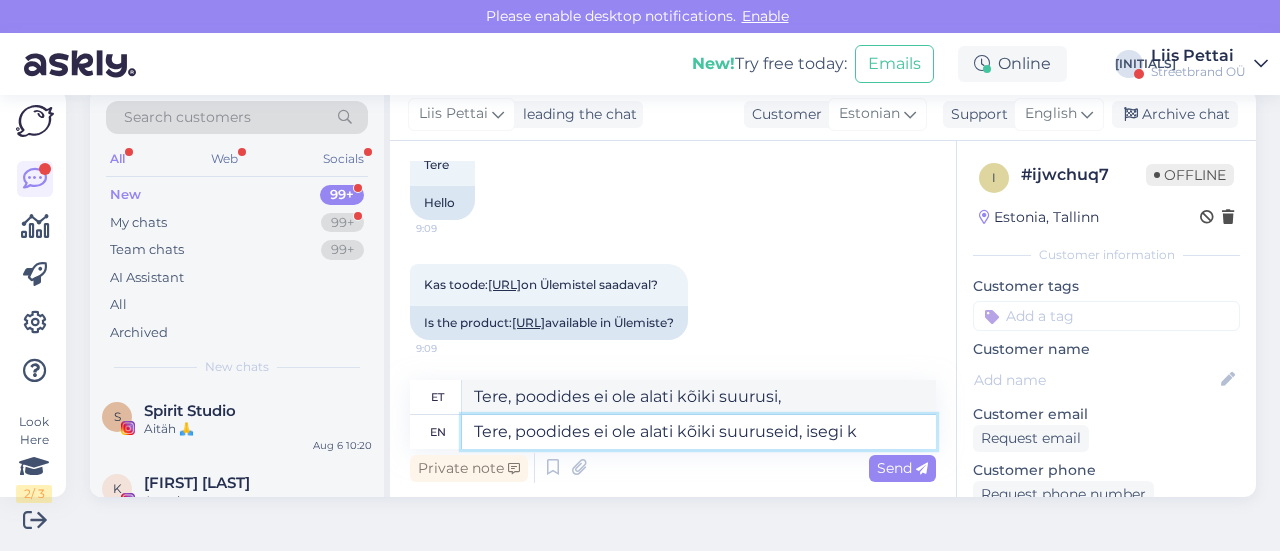 type on "Tere, poodides ei ole alati kõiki suurusi, isegi" 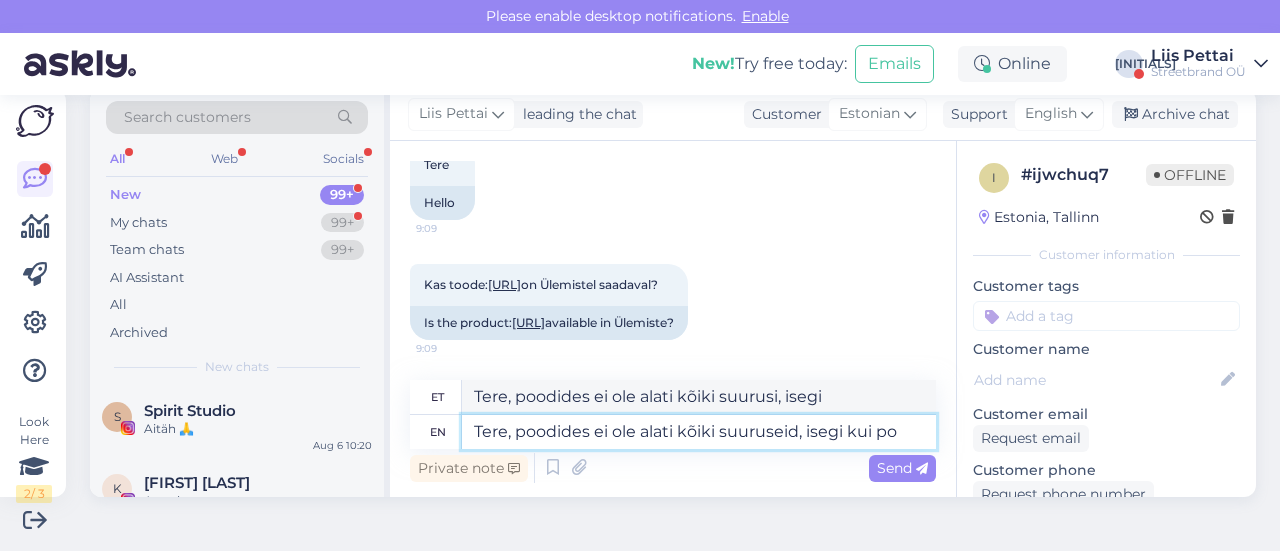 type on "Tere, poodides ei ole alati kõiki suuruseid, isegi kui poe" 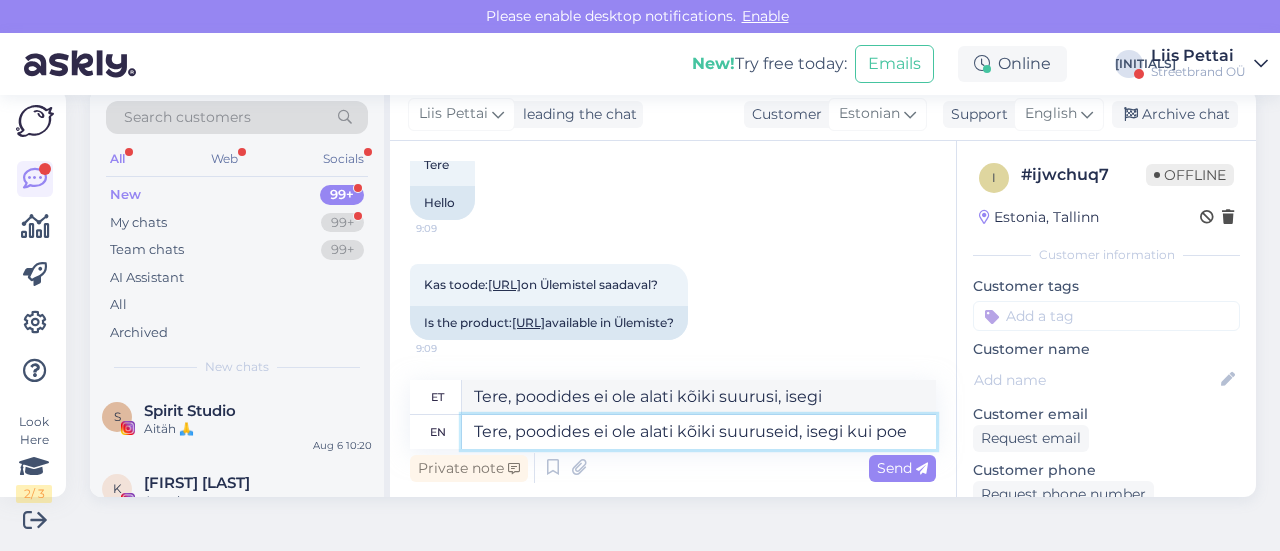 type on "Tere, poodides ei ole alati kõiki suurusi, isegi kui" 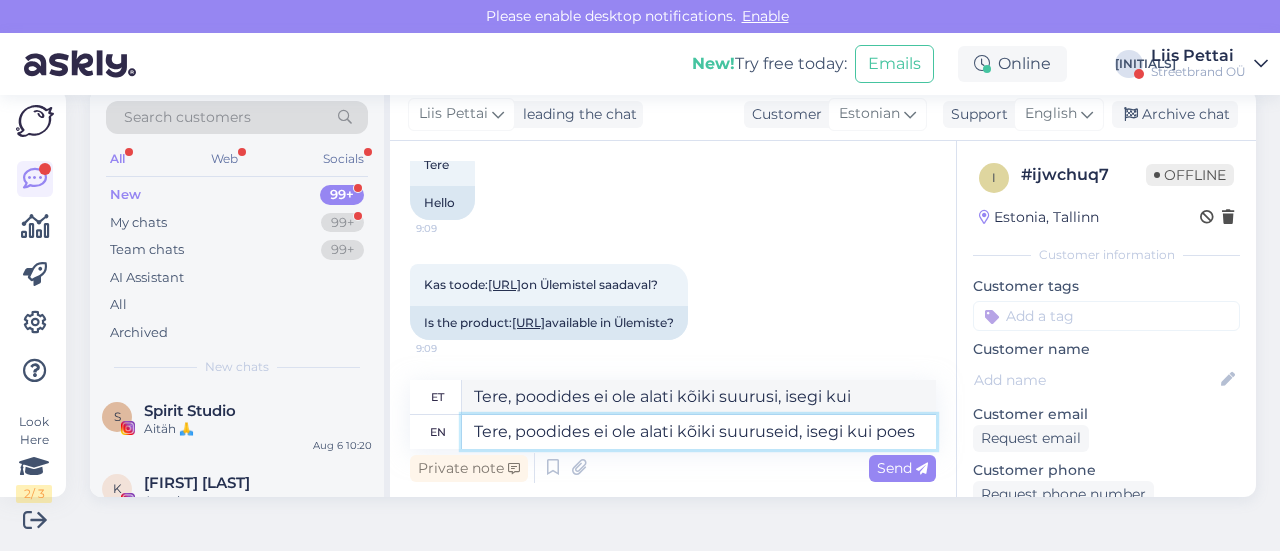 type on "Tere, poodides ei ole alati kõiki suuruseid, isegi kui poes s" 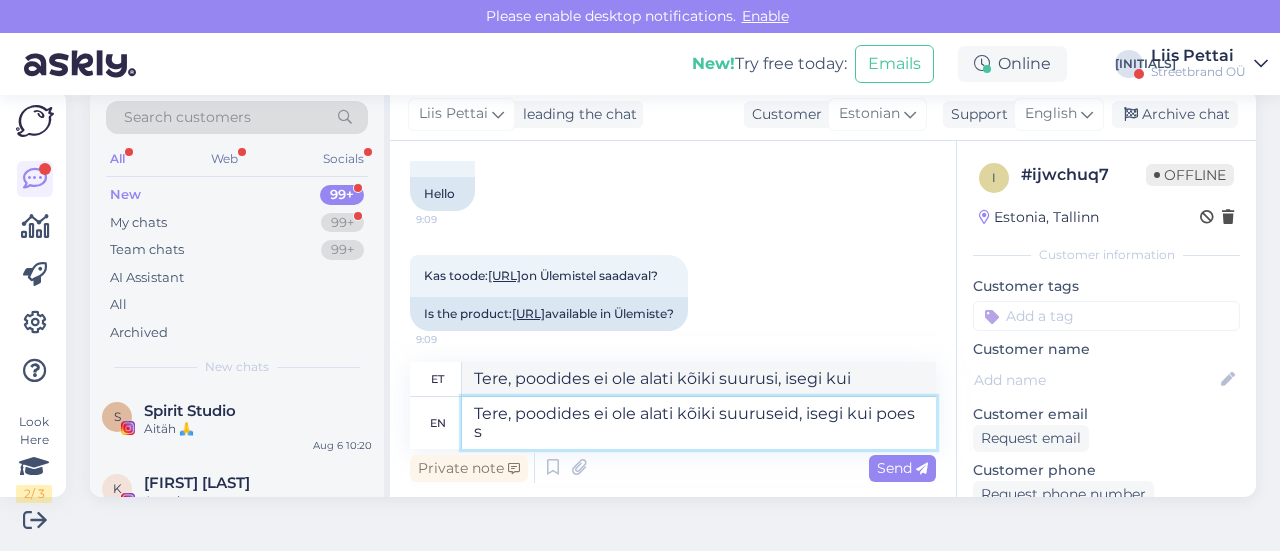 type on "Tere, poodides ei ole alati kõiki suurusi, isegi kui poes" 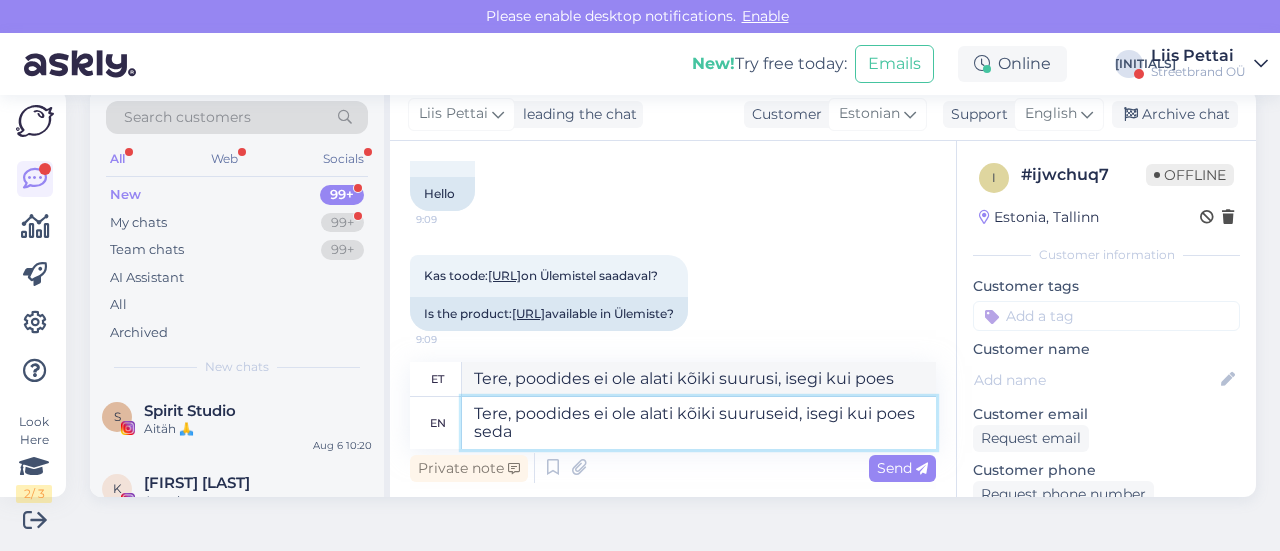 type on "Tere, poodides ei ole alati kõiki suuruseid, isegi kui poes seda t" 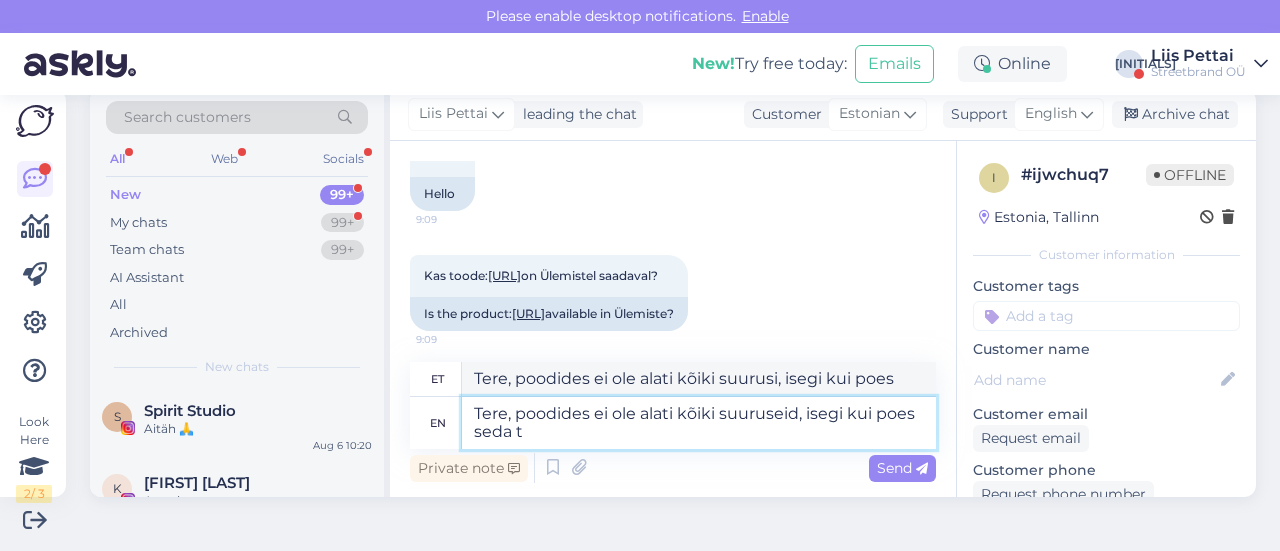 type on "Tere, poodides ei ole alati kõiki suurusi, isegi kui poes seda" 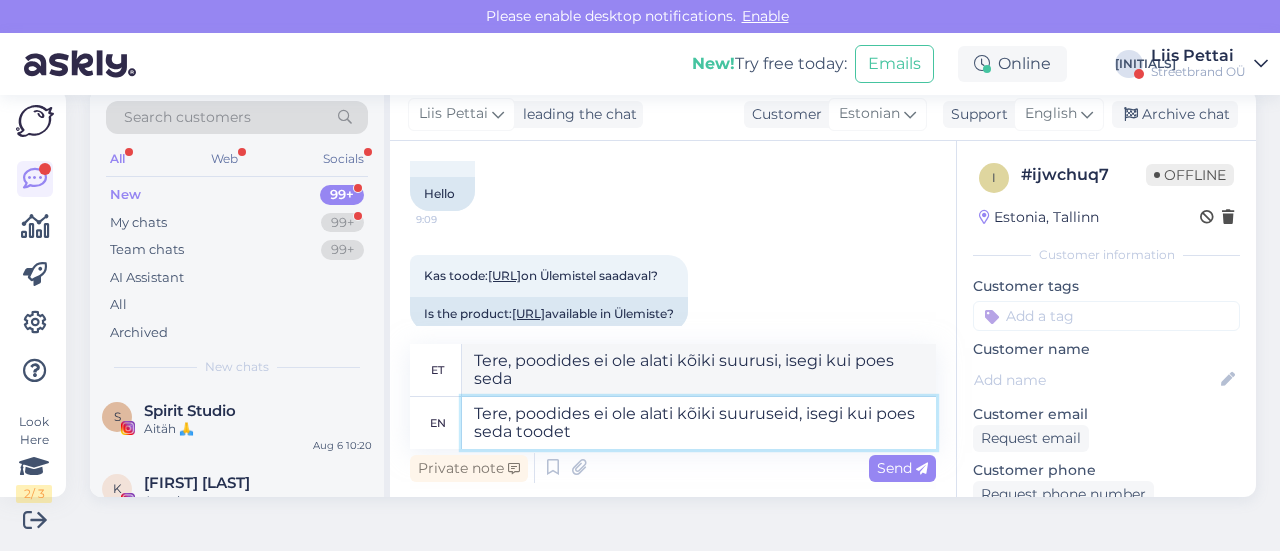 type on "Tere, poodides ei ole alati kõiki suuruseid, isegi kui poes seda toodet o" 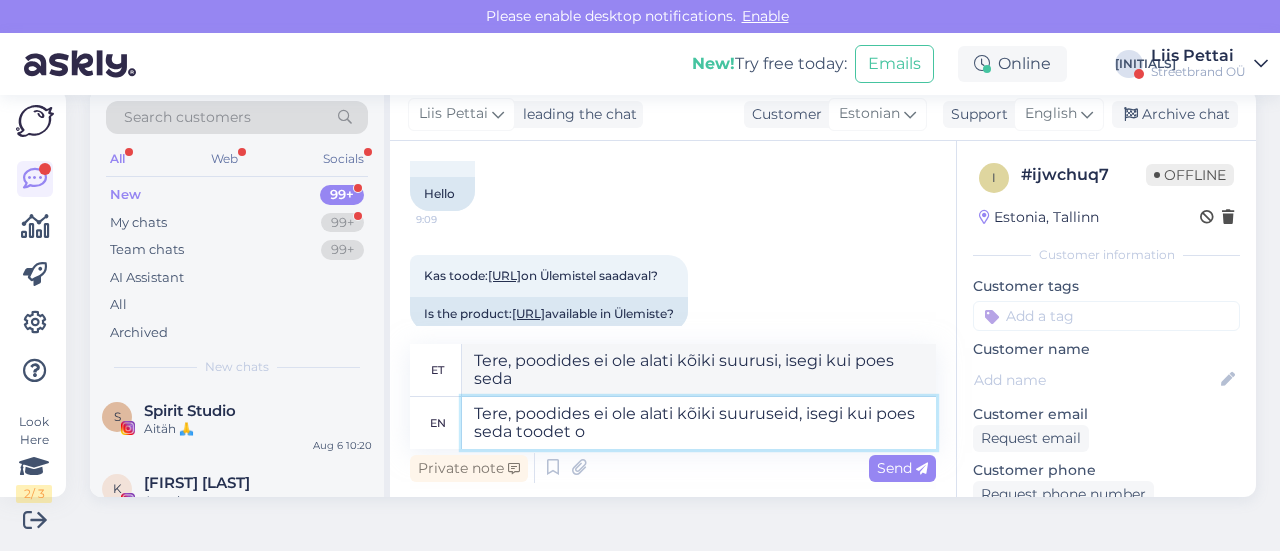 type on "Tere, poodides ei ole alati kõiki suurusi, isegi kui poes seda toodet" 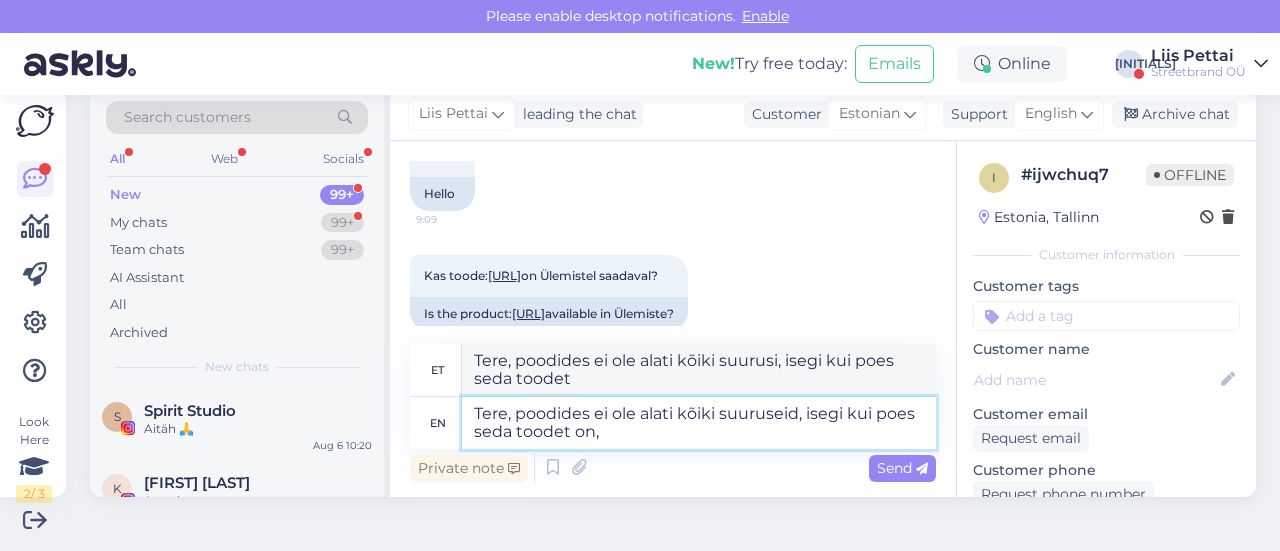 type on "Tere, poodides ei ole alati kõiki suuruseid, isegi kui poes seda toodet on, s" 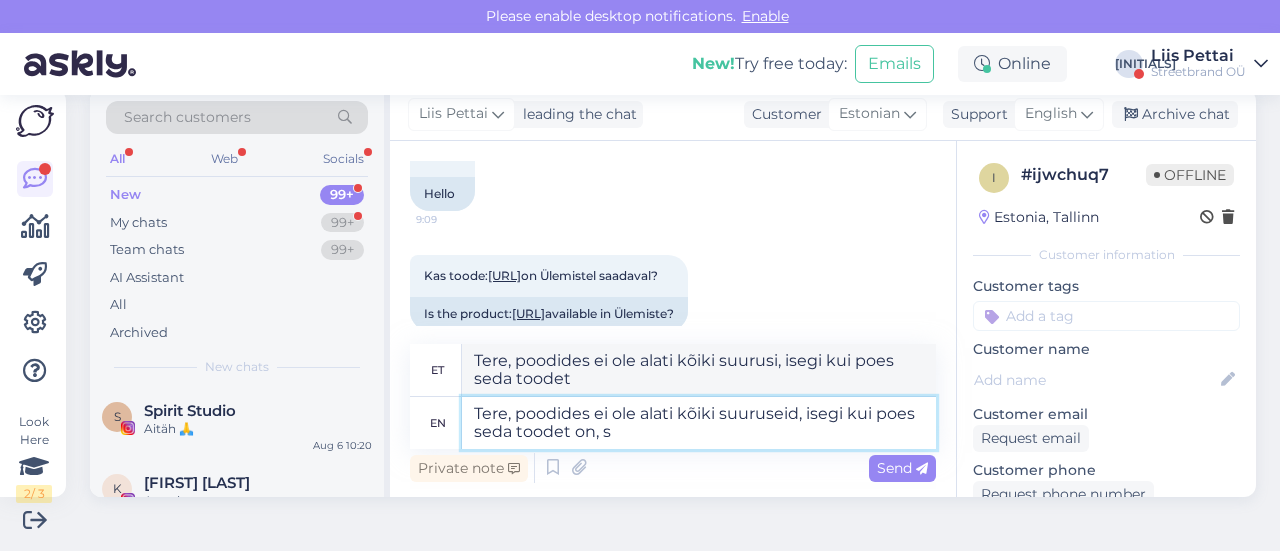 type on "Tere, poodides ei ole alati kõiki suurusi, isegi kui poes seda toodet on," 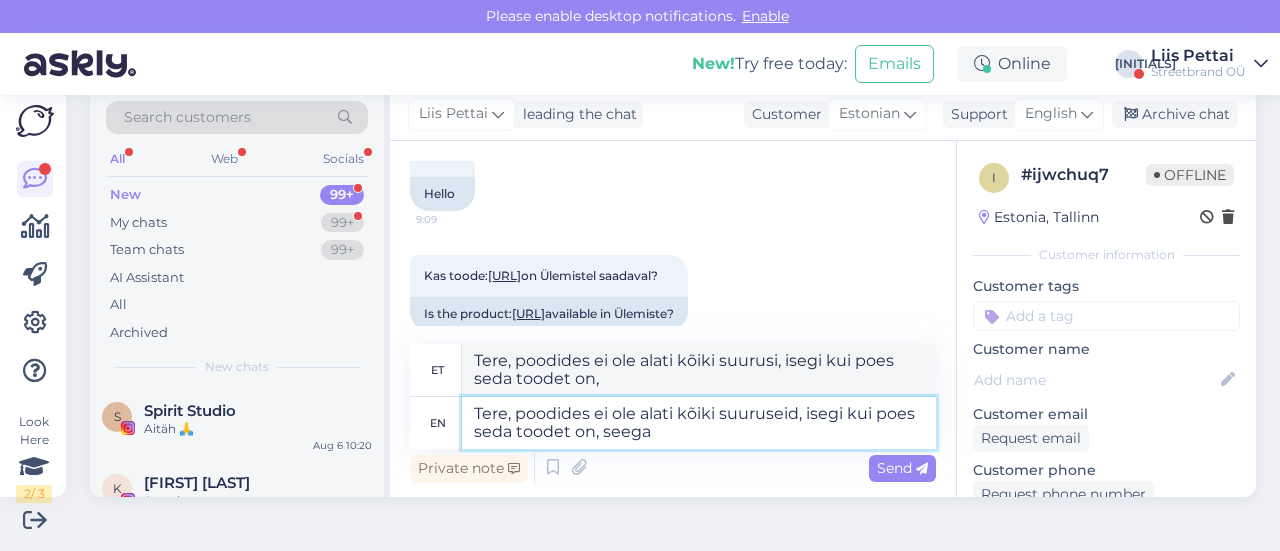type on "Tere, poodides ei ole alati kõiki suuruseid, isegi kui poes seda toodet on, seega p" 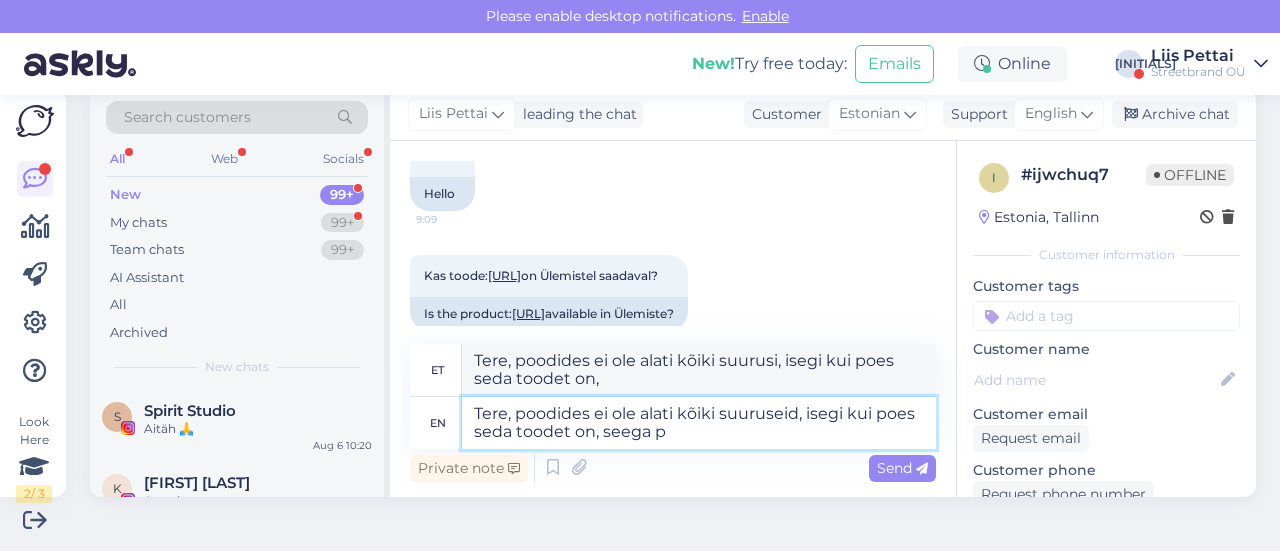 type on "Tere, poodides ei ole alati kõik suurused, isegi kui poes seda toodet on, siis" 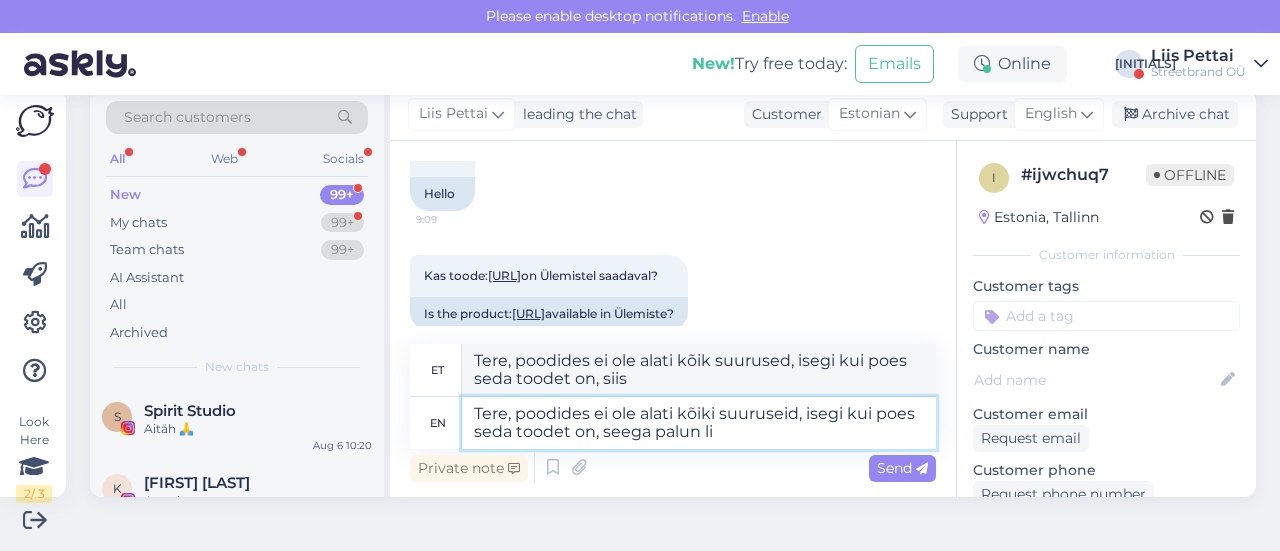type on "Tere, poodides ei ole alati kõiki suuruseid, isegi kui poes seda toodet on, seega palun lis" 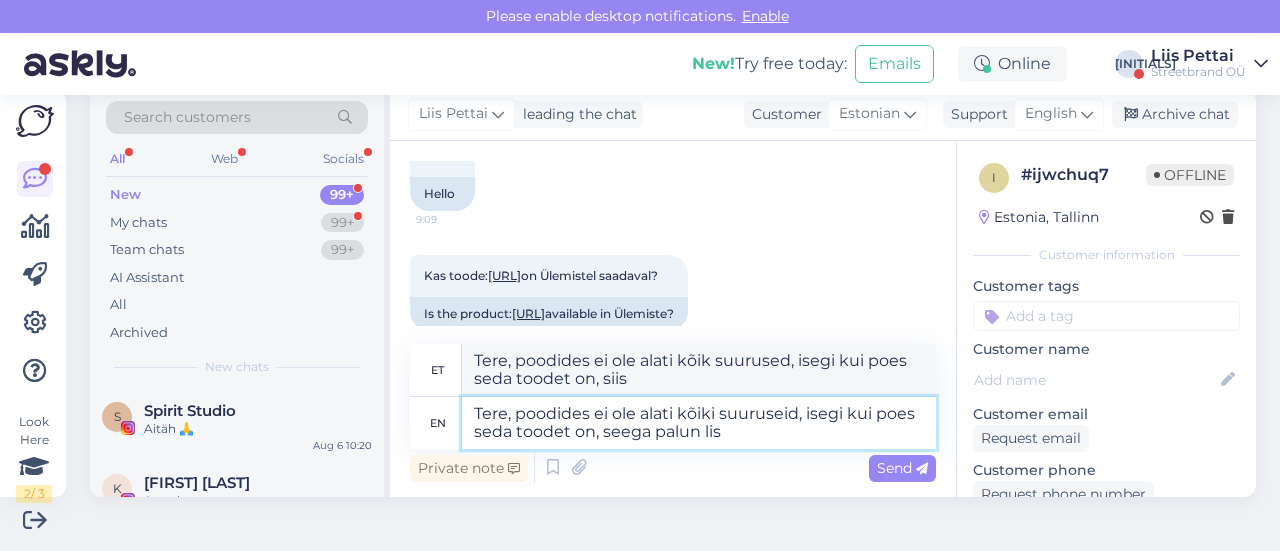 type on "Tere, poodides ei ole alati kõiki suurusi, isegi kui poes seda toodet on, siis palun" 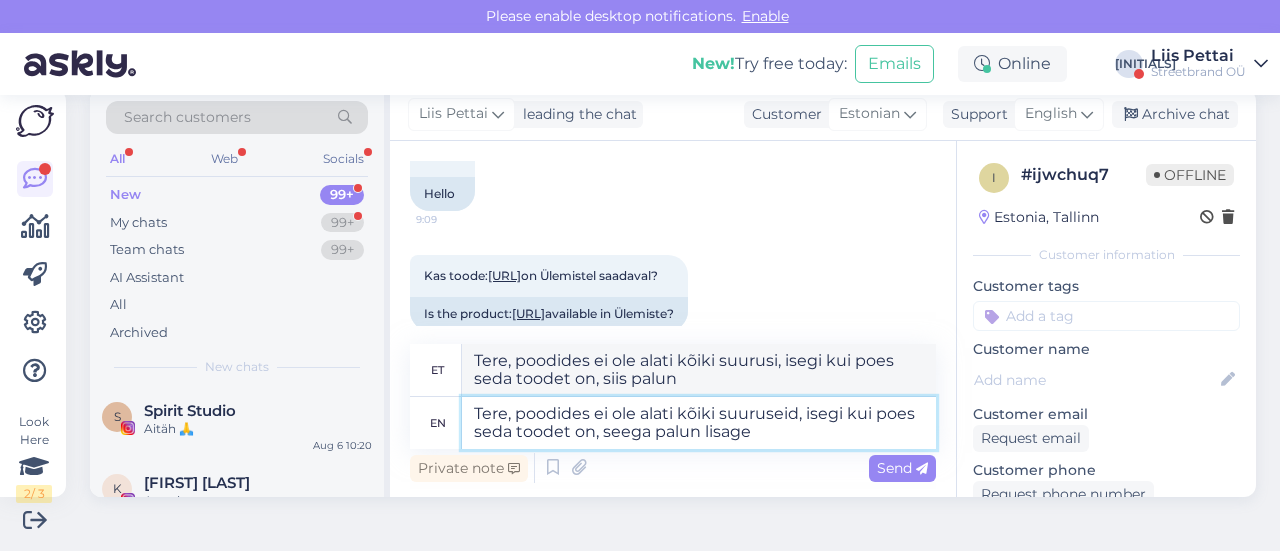 type on "Tere, poodides ei ole alati kõiki suuruseid, isegi kui poes seda toodet on, seega palun lisage k" 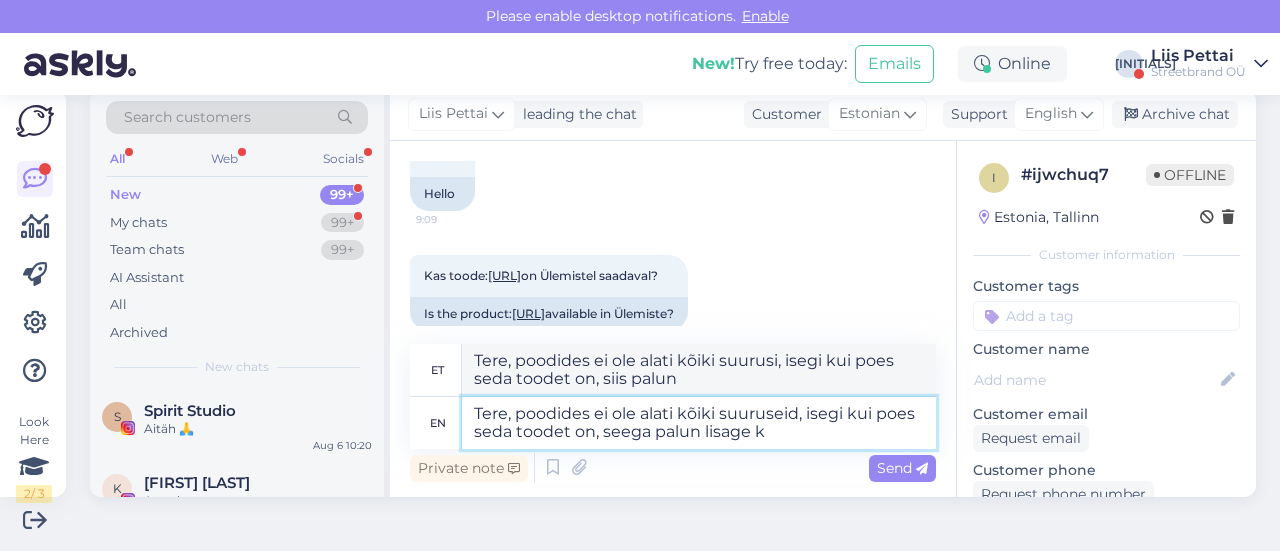 type on "Tere, poodides ei ole alati kõik suurused, isegi kui poes seda toodet on, seega palun lisage" 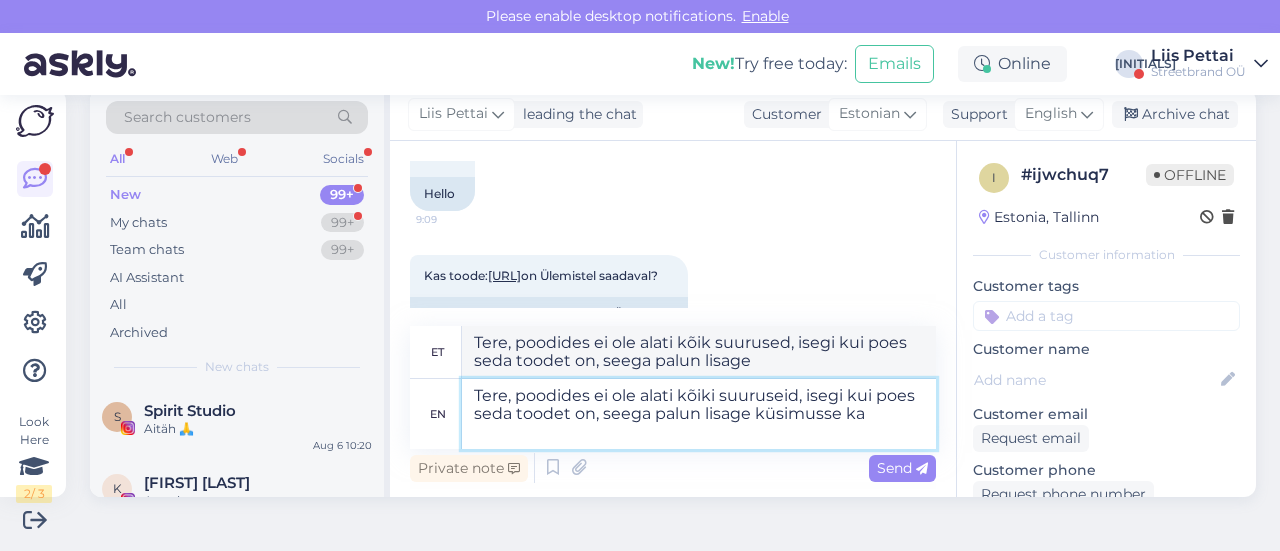 type on "Tere, poodides ei ole alati kõiki suuruseid, isegi kui poes seda toodet on, seega palun lisage küsimusse ka" 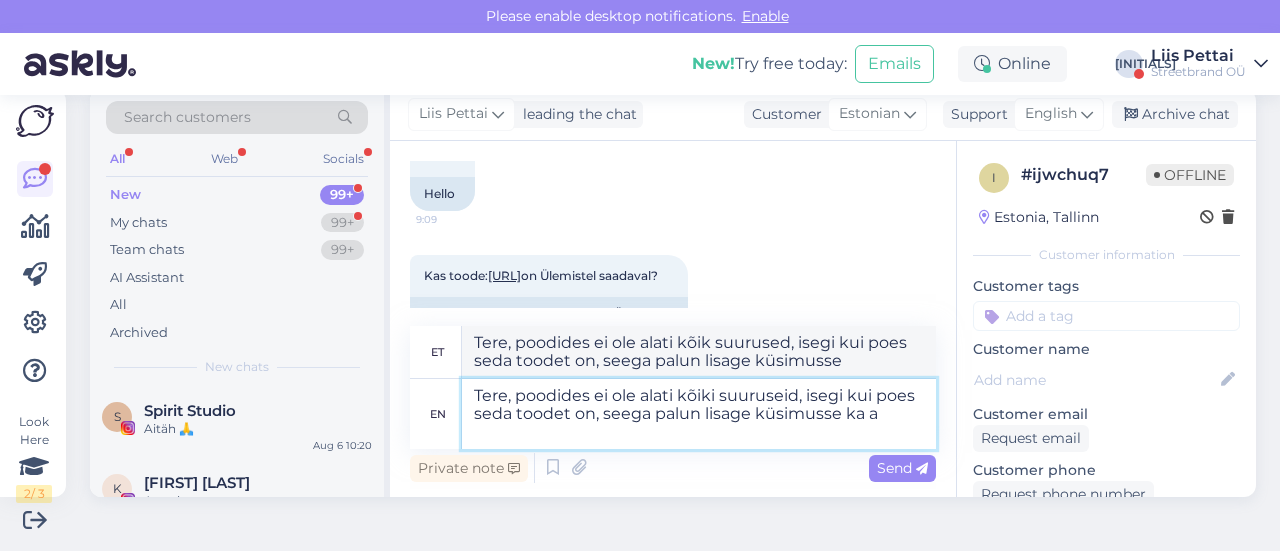 type on "Tere, poodides ei ole alati kõiki suuruseid, isegi kui poes seda toodet on, seega palun lisage küsimusse ka al" 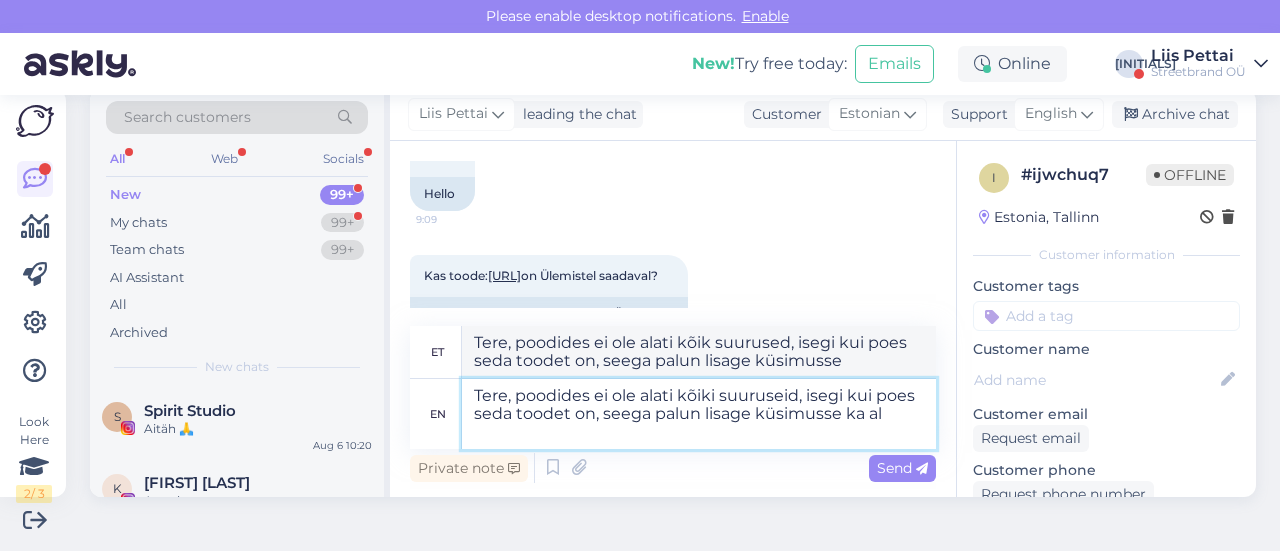 type on "Tere, poodides ei ole alati kõik suurused, isegi kui poes seda toodet on, seega palun lisage küsimusse ka" 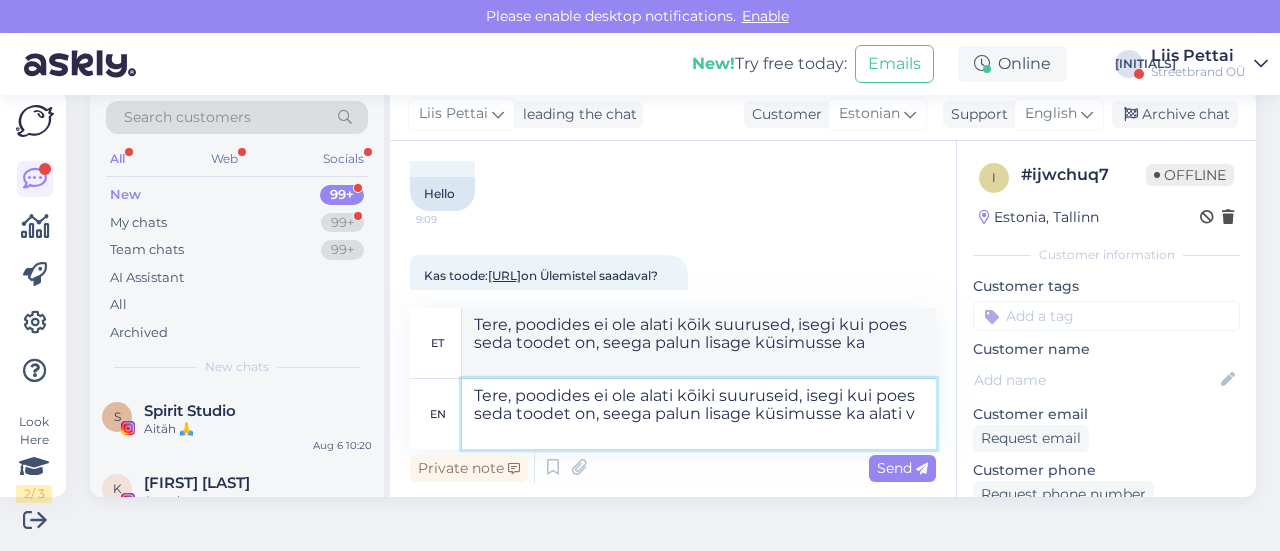 type on "Tere, poodides ei ole alati kõiki suuruseid, isegi kui poes seda toodet on, seega palun lisage küsimusse ka alati va" 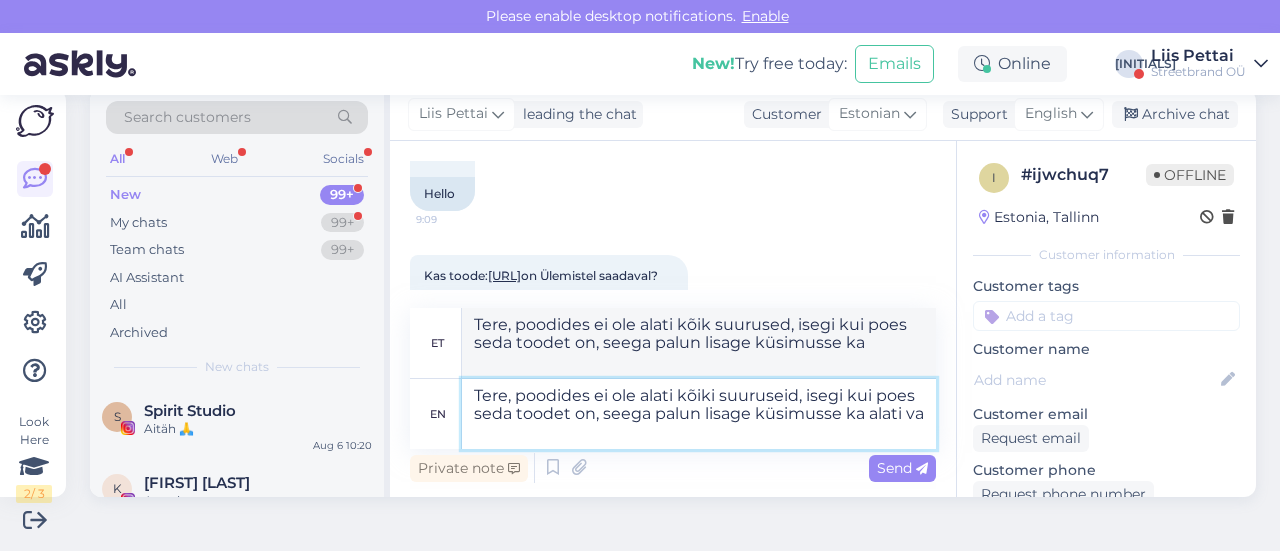 type on "Tere, poodides ei ole alati kõik suurused, isegi kui poes seda toodet on, seega palun lisage küsimusse ka alati" 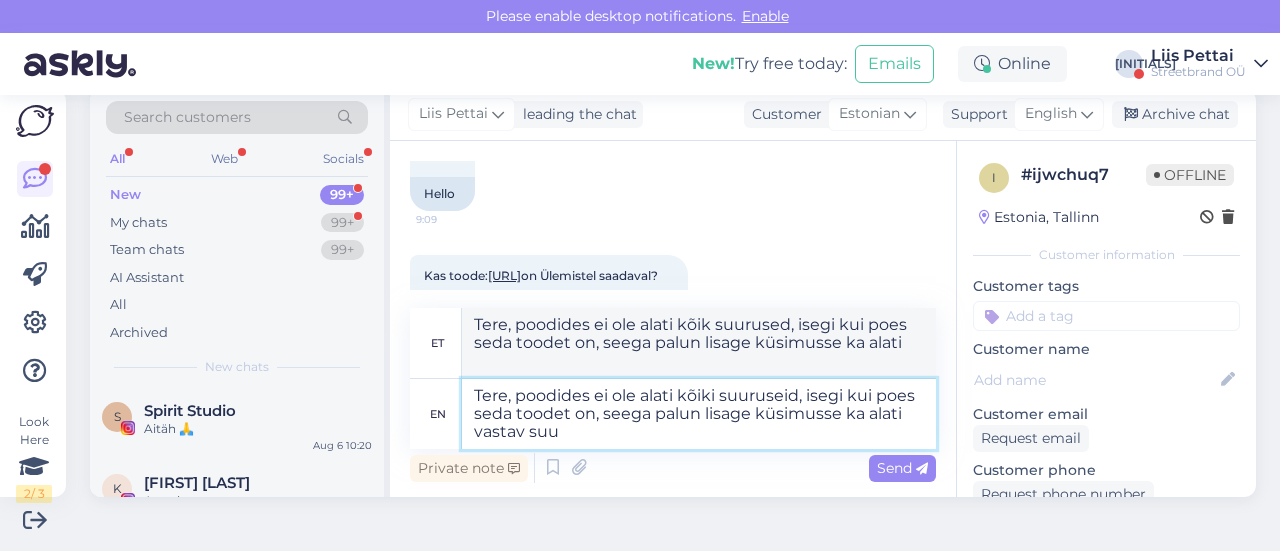 type on "Tere, poodides ei ole alati kõiki suuruseid, isegi kui poes seda toodet on, seega palun lisage küsimusse ka alati vastav suur" 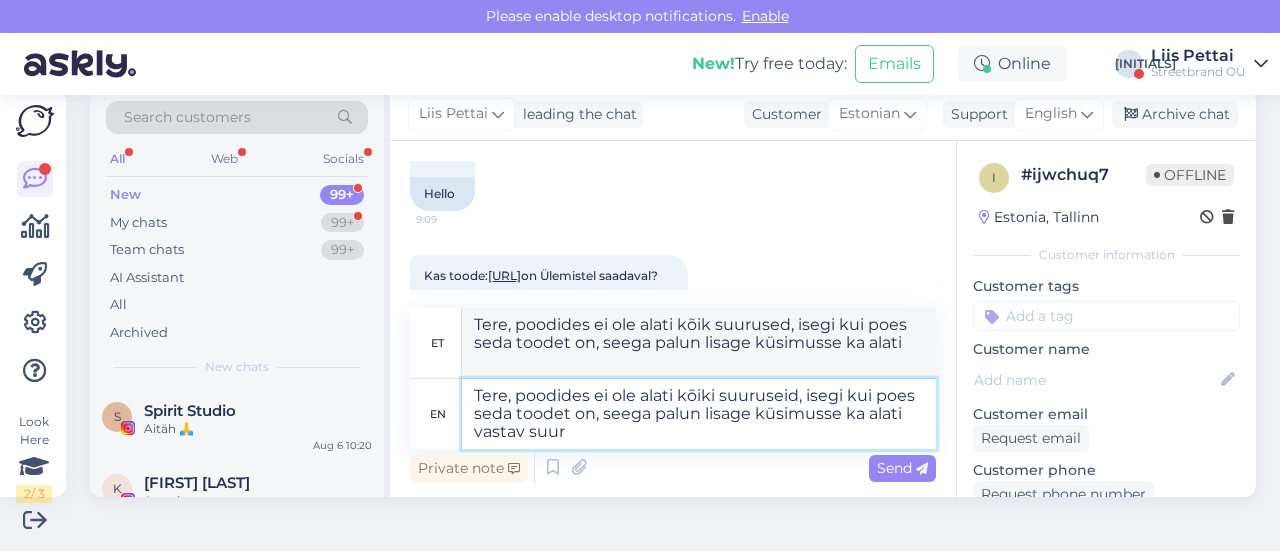 type on "Tere, poodides ei ole alati kõik suurused, isegi kui poes seda toodet on, seega palun lisage küsimusse ka alati vastav" 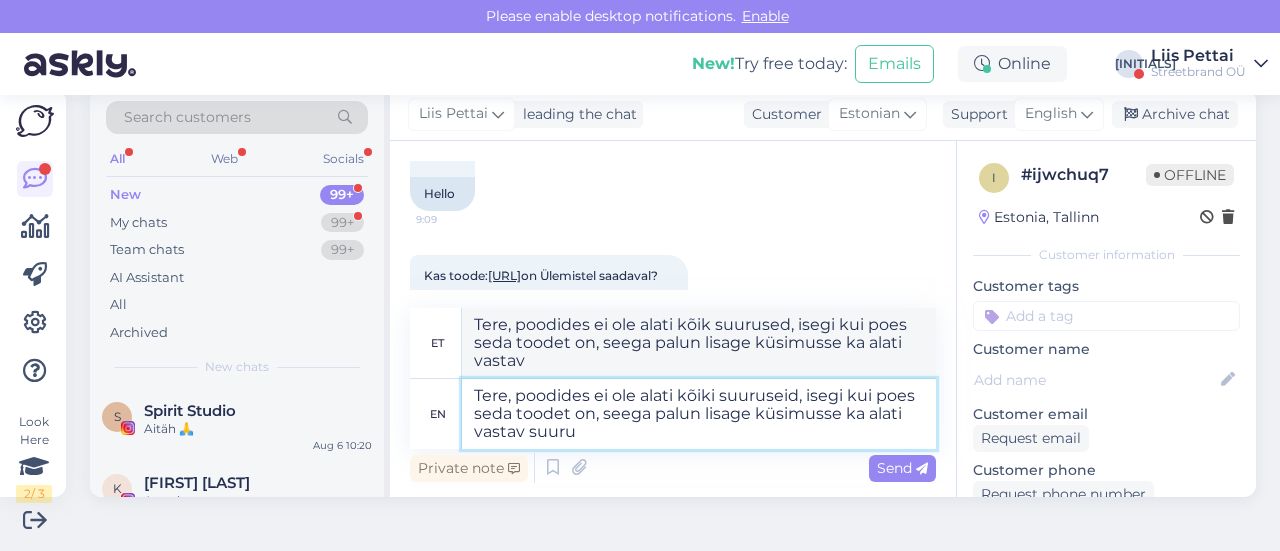type on "Tere, poodides ei ole alati kõiki suuruseid, isegi kui poes seda toodet on, seega palun lisage küsimusse ka alati vastav suurus" 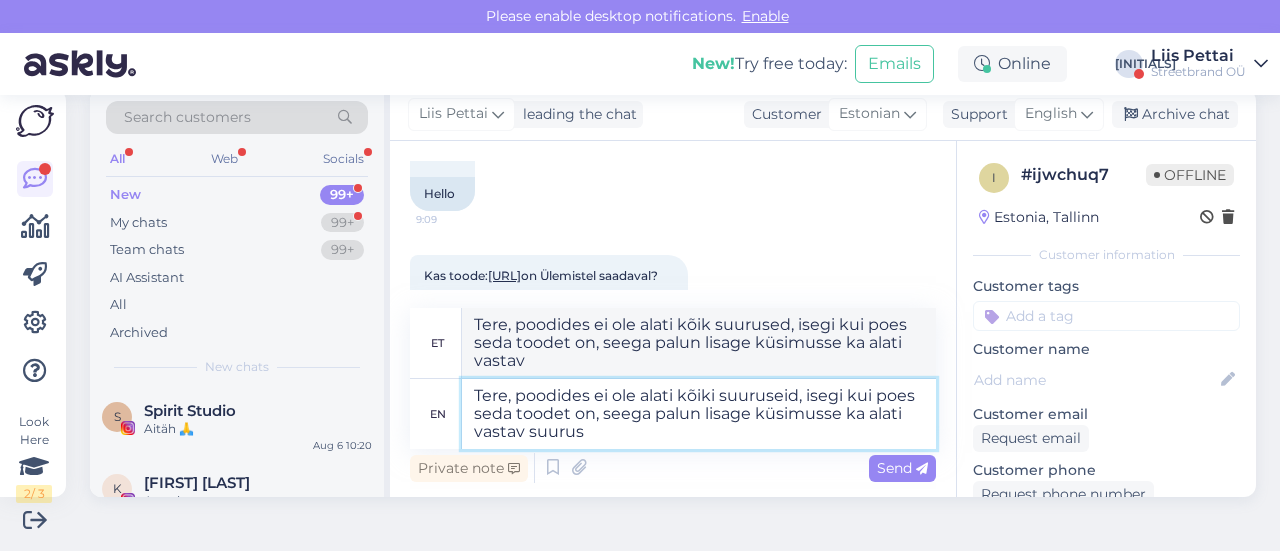 type on "Tere, poodides ei ole alati kõik suurused, isegi kui poes seda toodet on, seega palun lisage küsimusse ka alati vastav suurus" 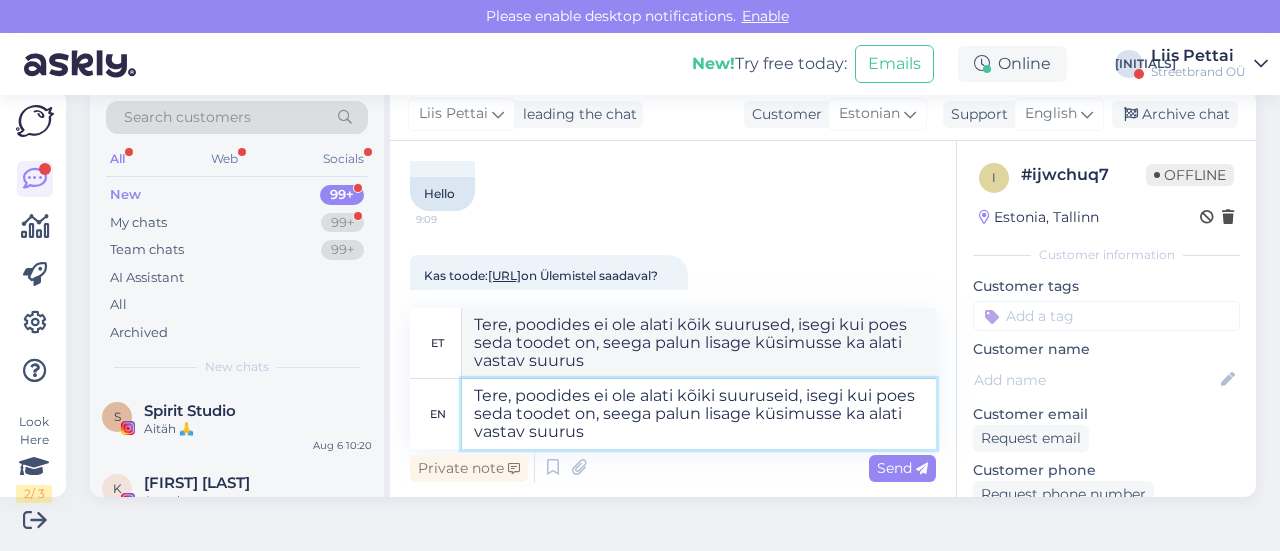 type 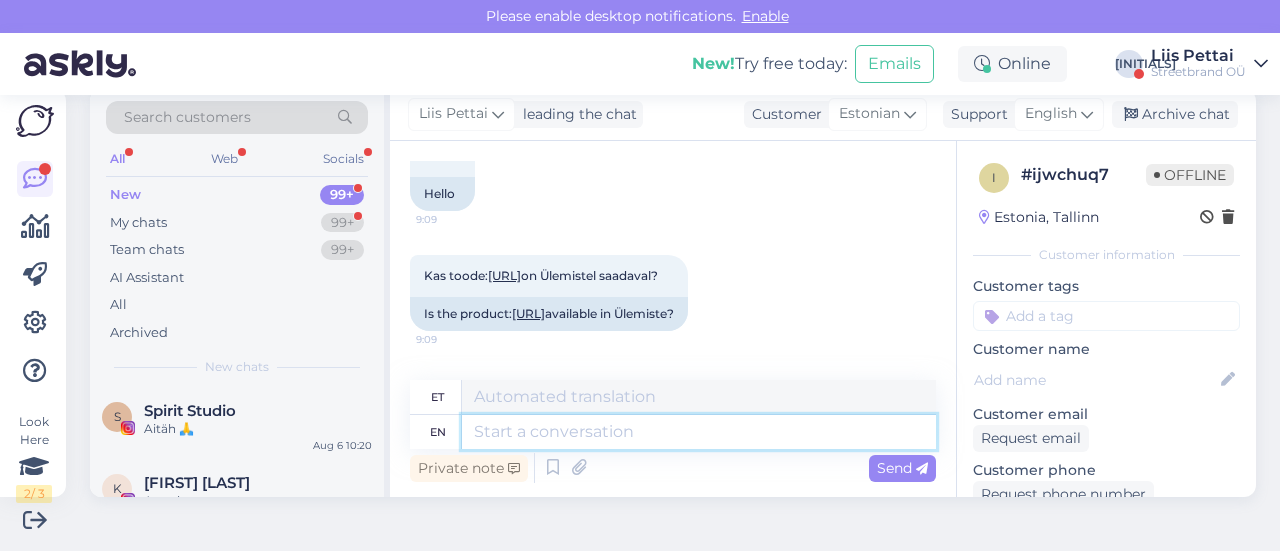 scroll, scrollTop: 350, scrollLeft: 0, axis: vertical 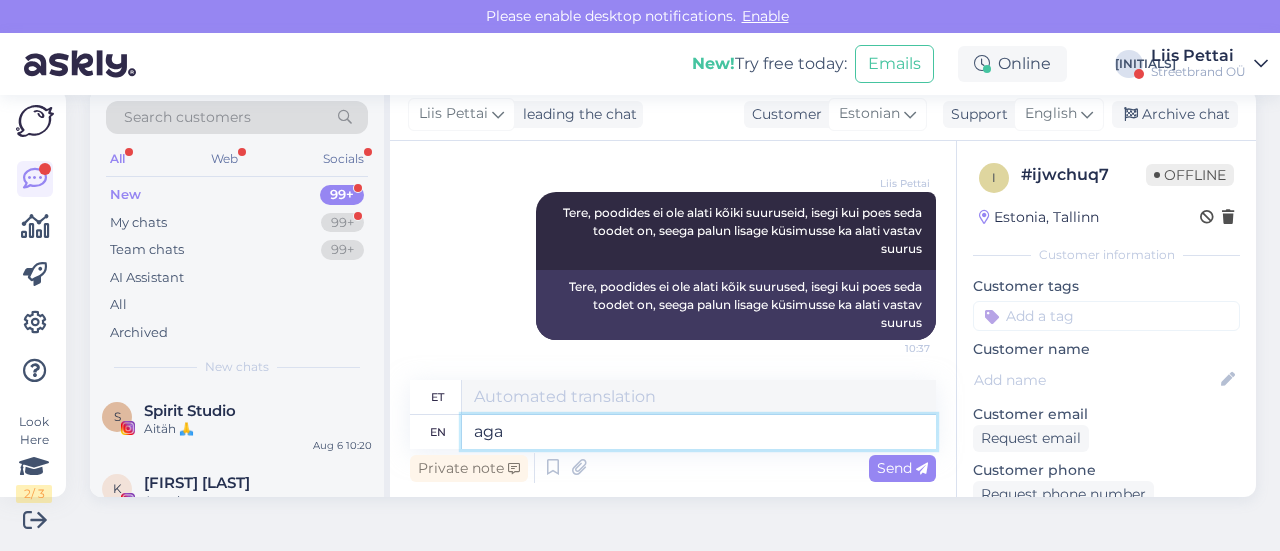 type on "aga e" 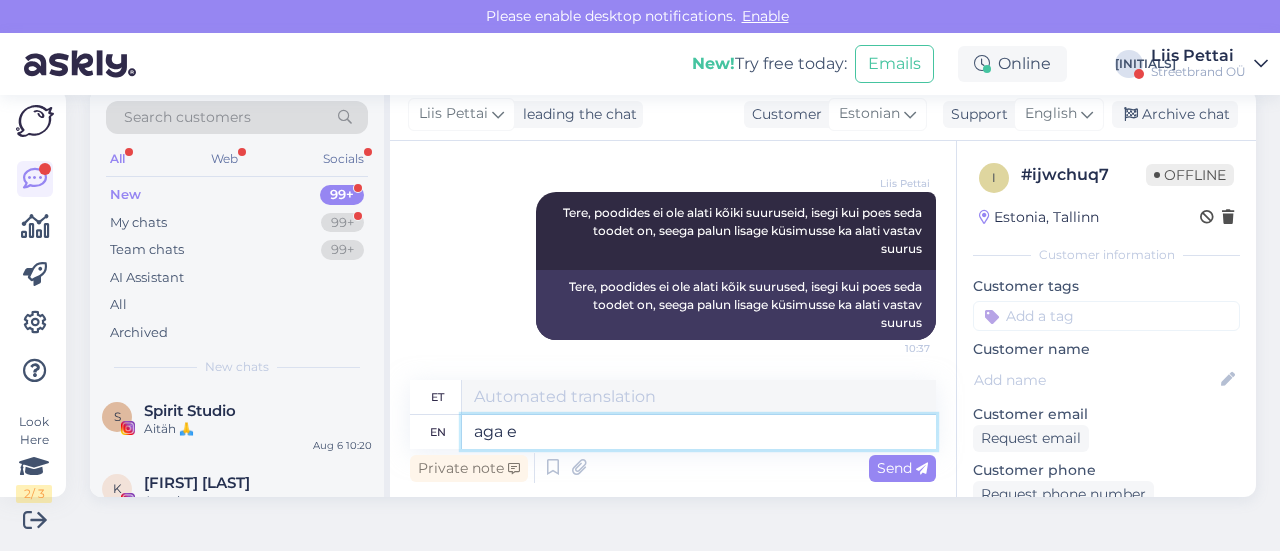 type on "aga" 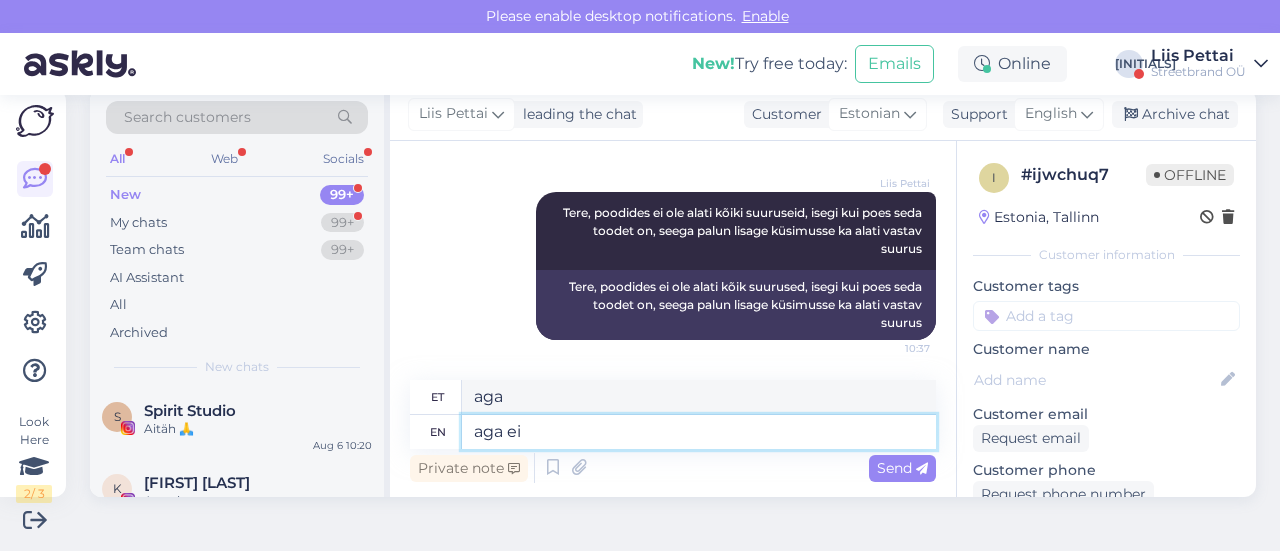 type on "aga ei s" 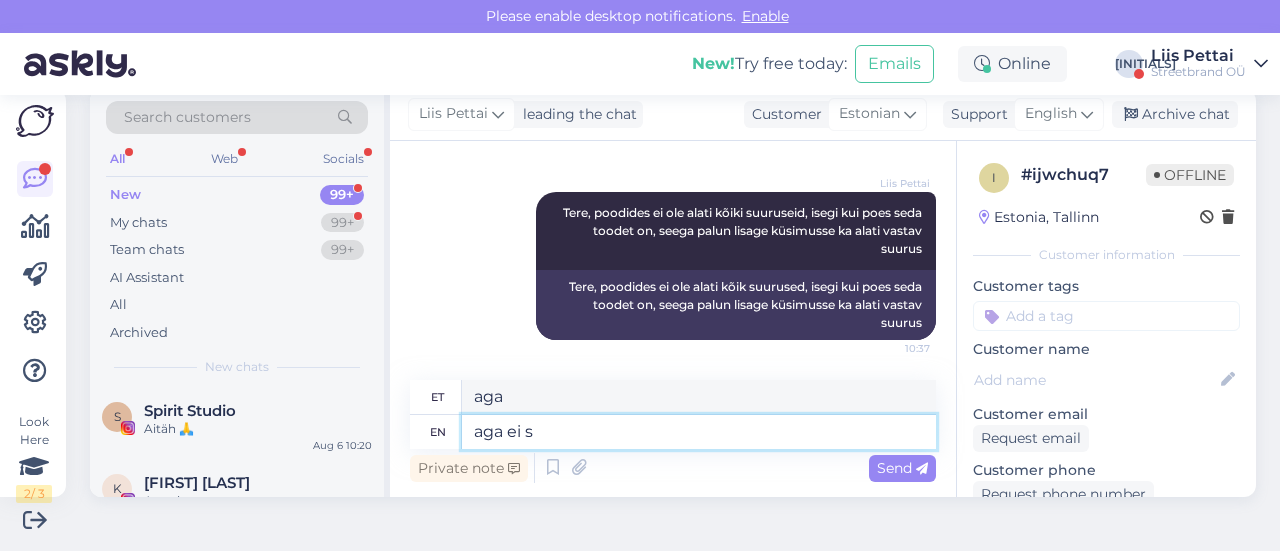 type on "aga ei" 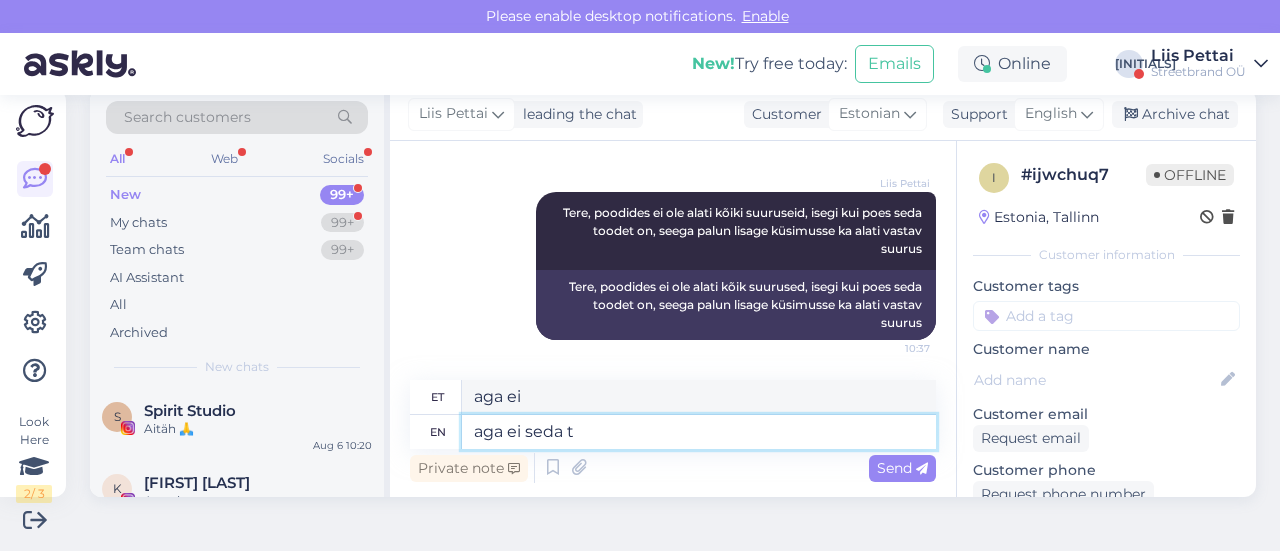type on "aga ei seda to" 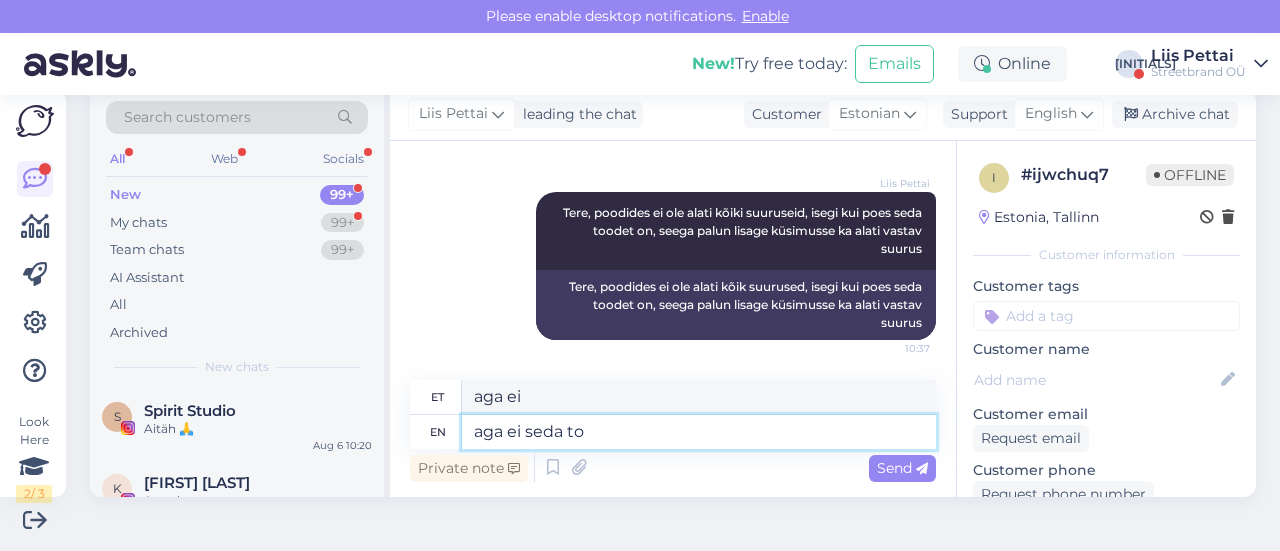 type on "aga ei seda" 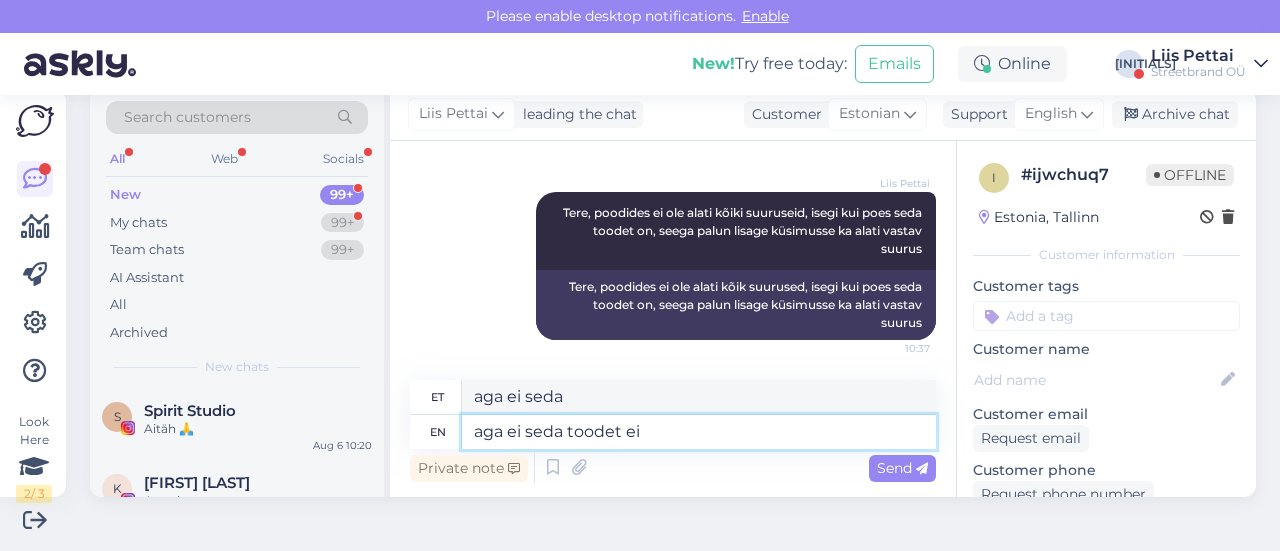type on "aga ei seda toodet ei" 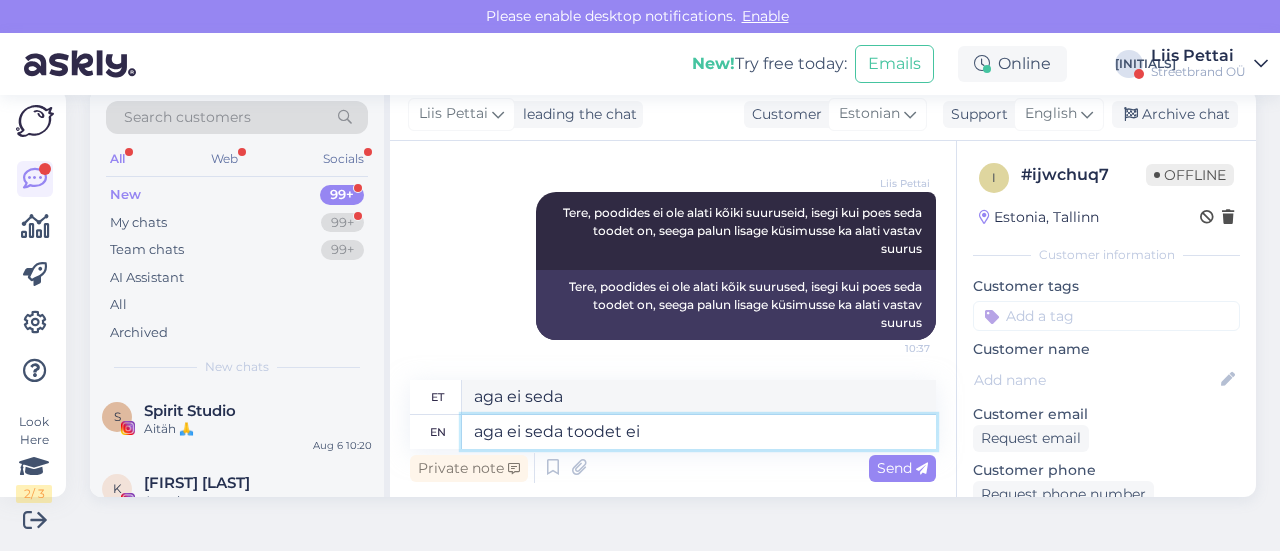 type on "aga ei seda toodet" 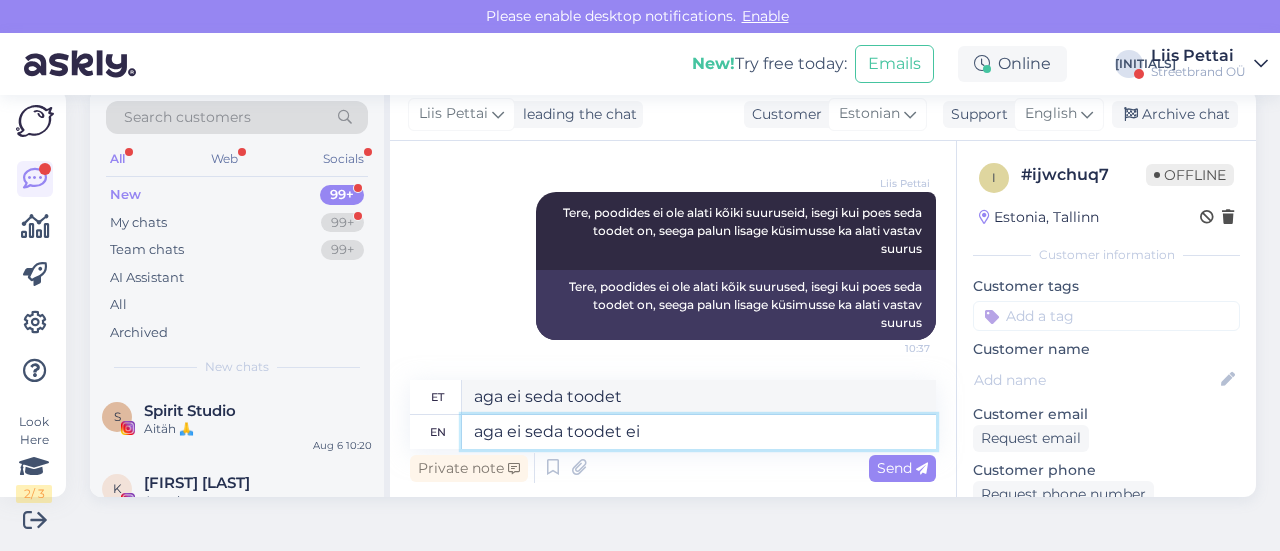 type on "aga ei seda toodet ei o" 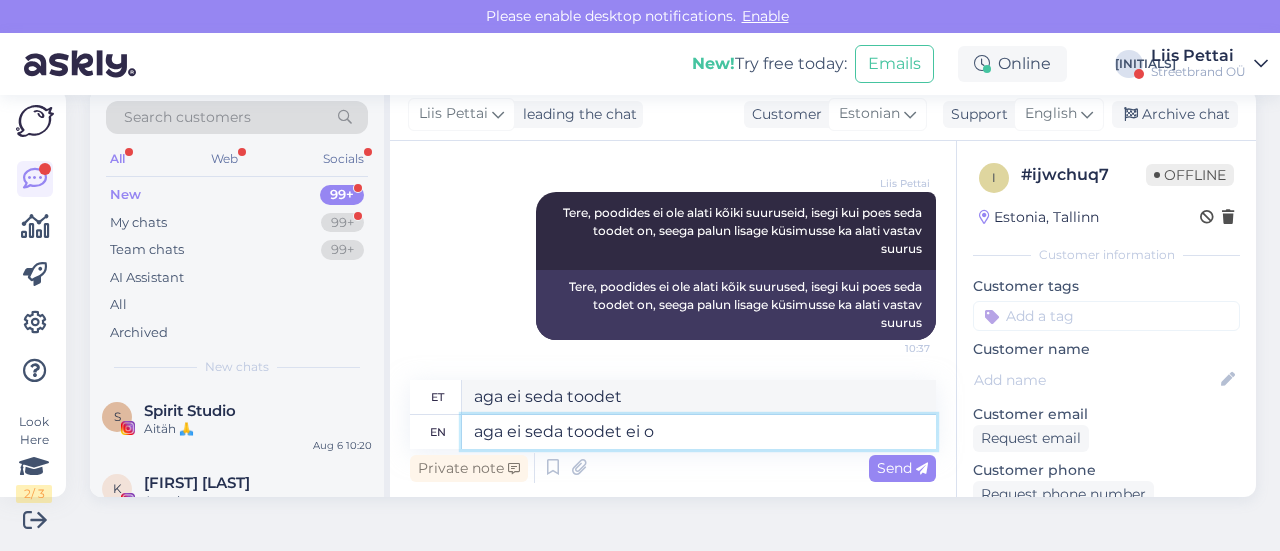 type on "aga ei seda toodet ei" 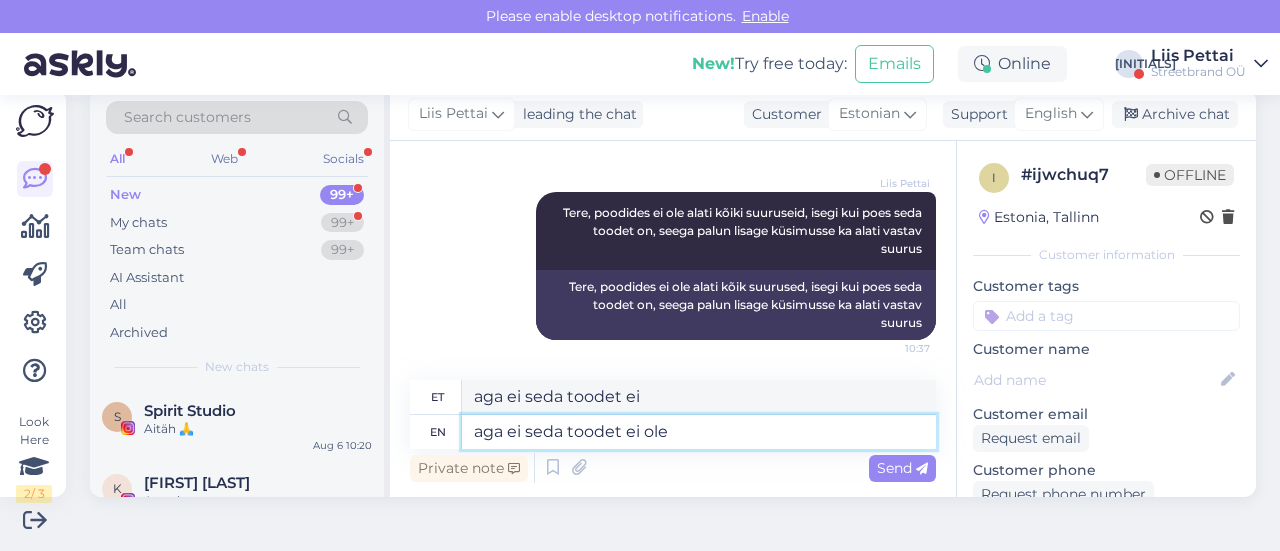 type on "aga ei seda toodet ei ole ü" 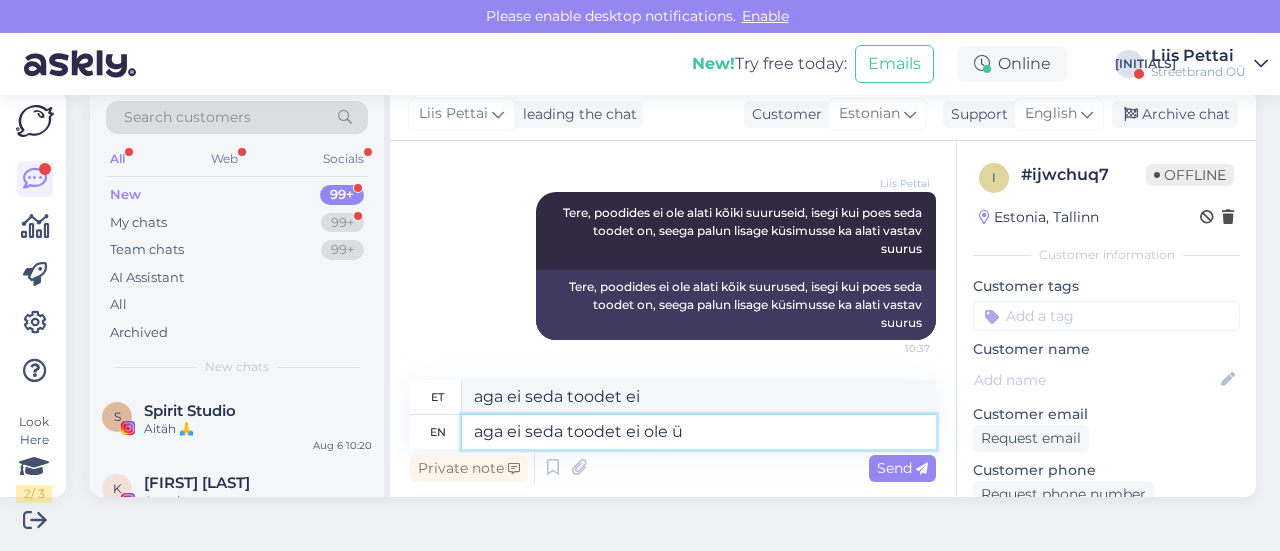 type on "aga ei seda toodet ei ole" 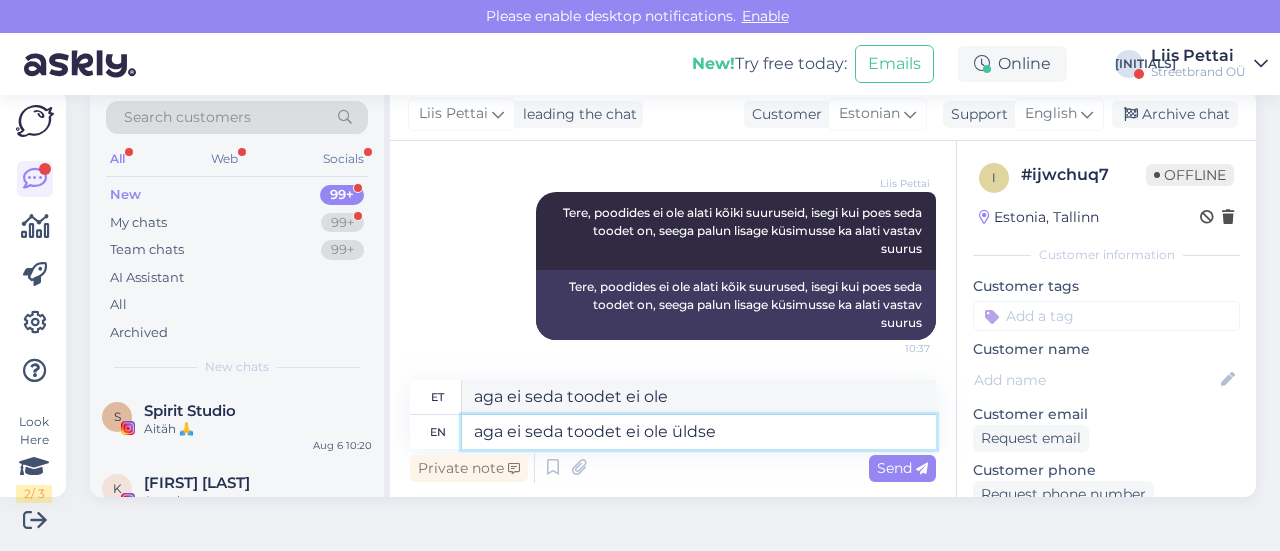 type on "aga ei seda toodet ei ole üldse p" 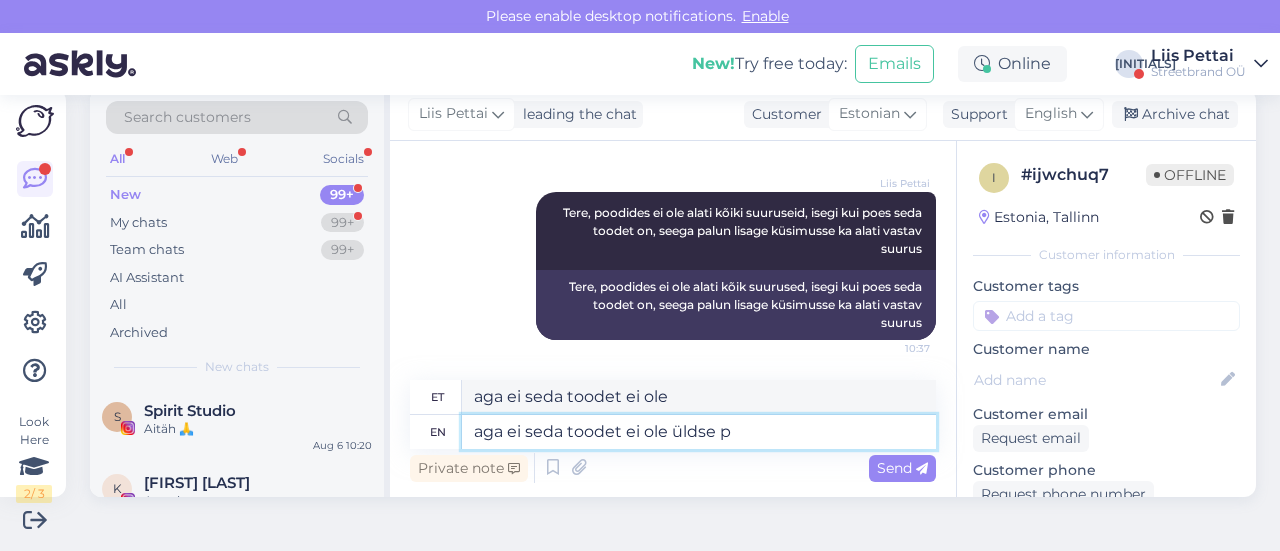 type on "aga ei seda toodet ei ole üldse" 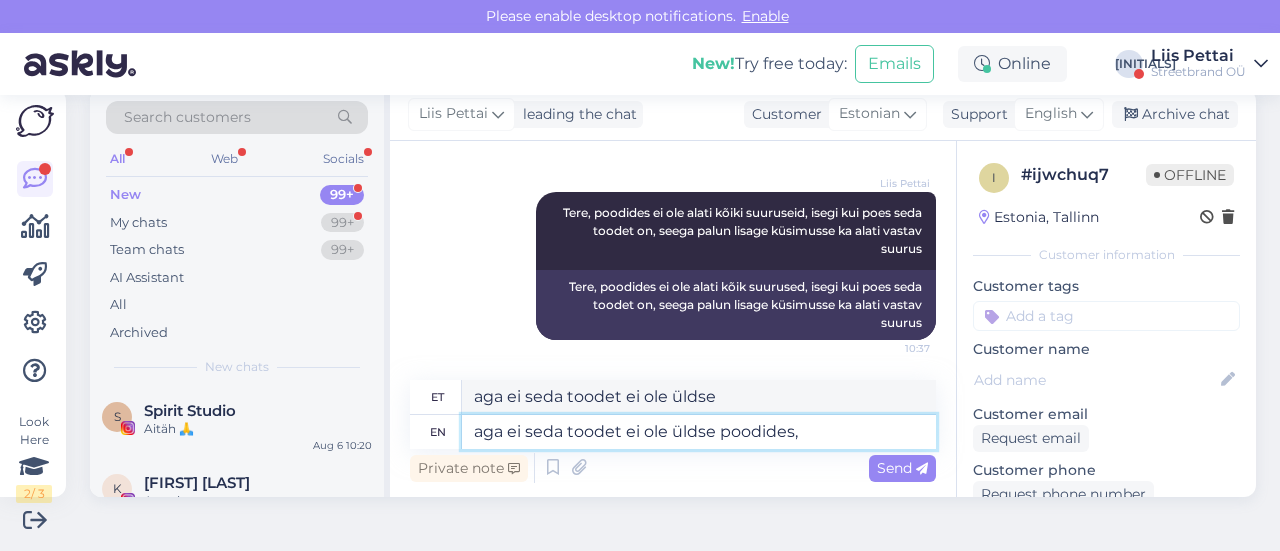 type on "aga ei seda toodet ei ole üldse poodides, a" 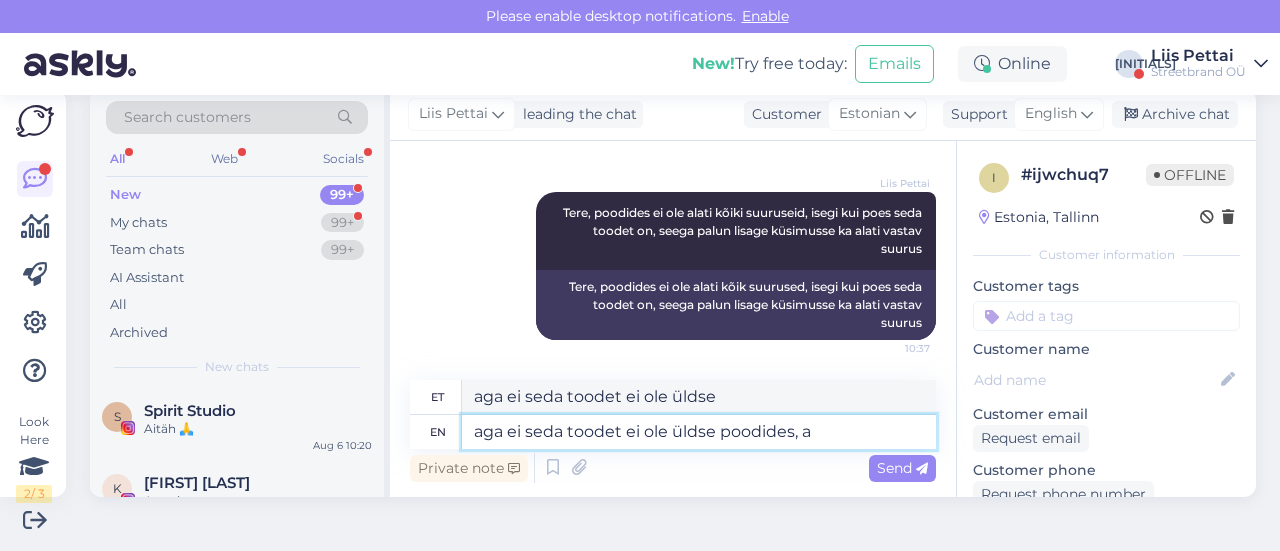 type on "aga ei seda toodet ei ole üldse poodides," 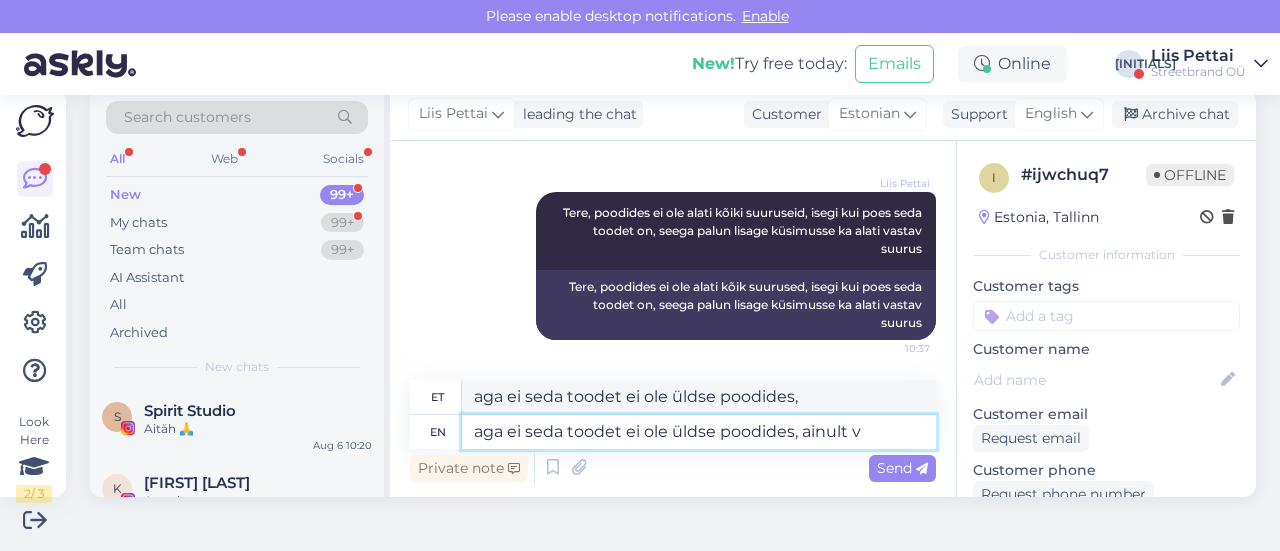 type on "aga ei seda toodet ei ole üldse poodides, ainult ve" 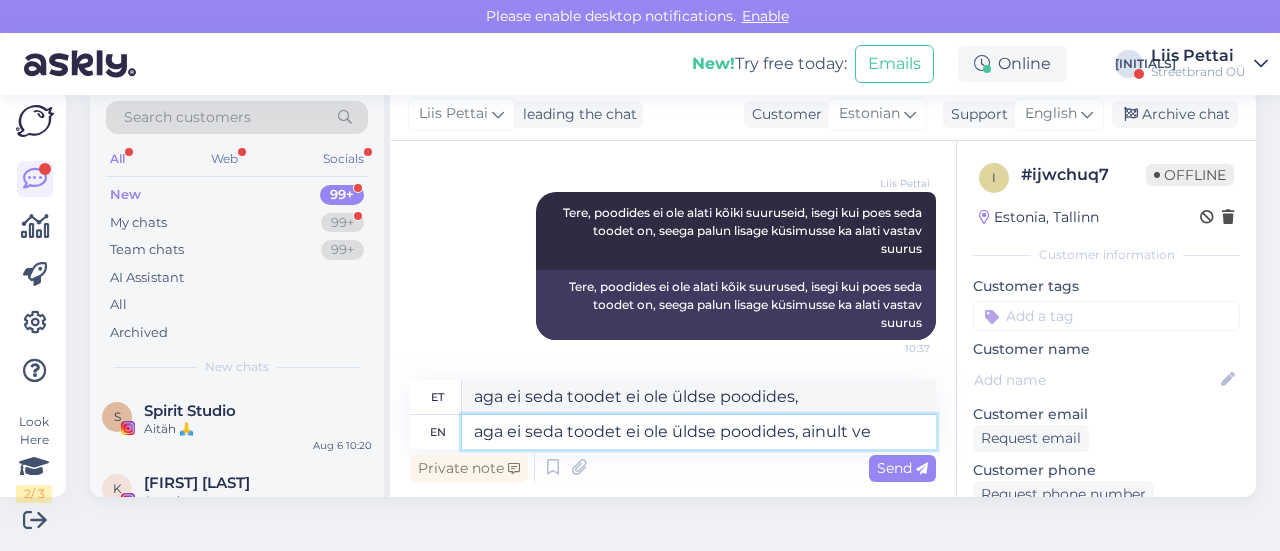 type on "aga ei seda toodet ei ole üldse poodides, ainult" 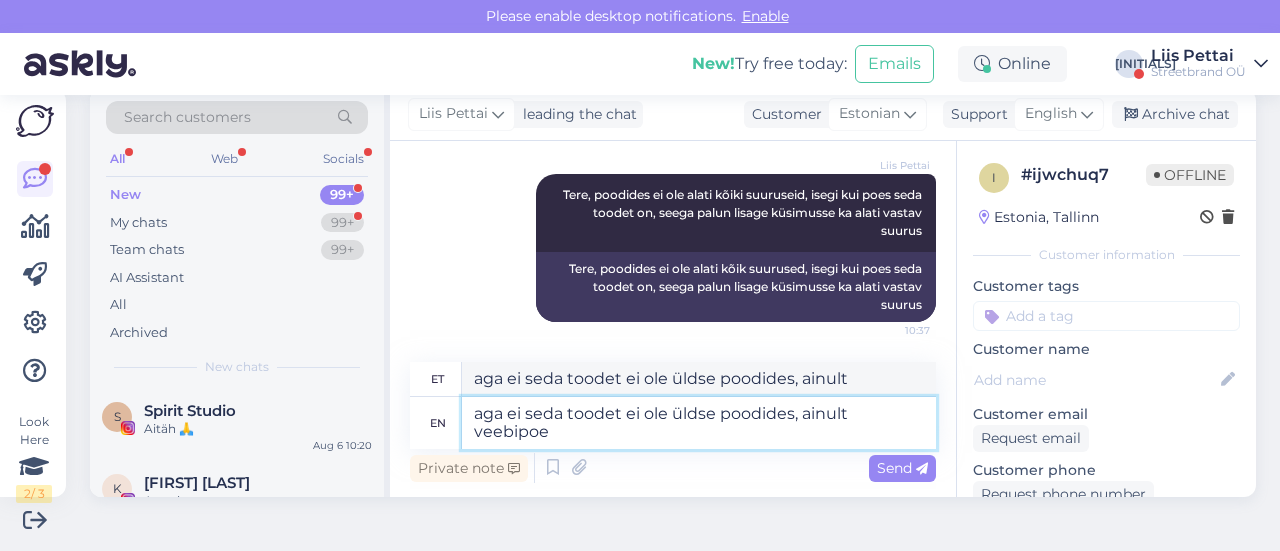 scroll, scrollTop: 368, scrollLeft: 0, axis: vertical 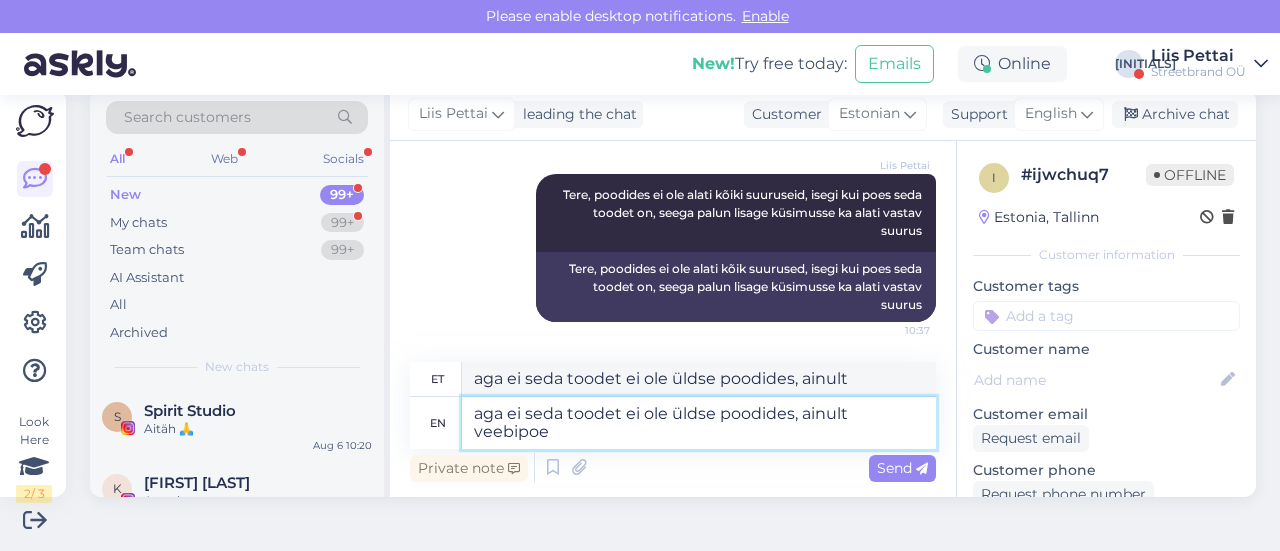 type on "aga ei seda toodet ei ole üldse poodides, ainult veebipoes" 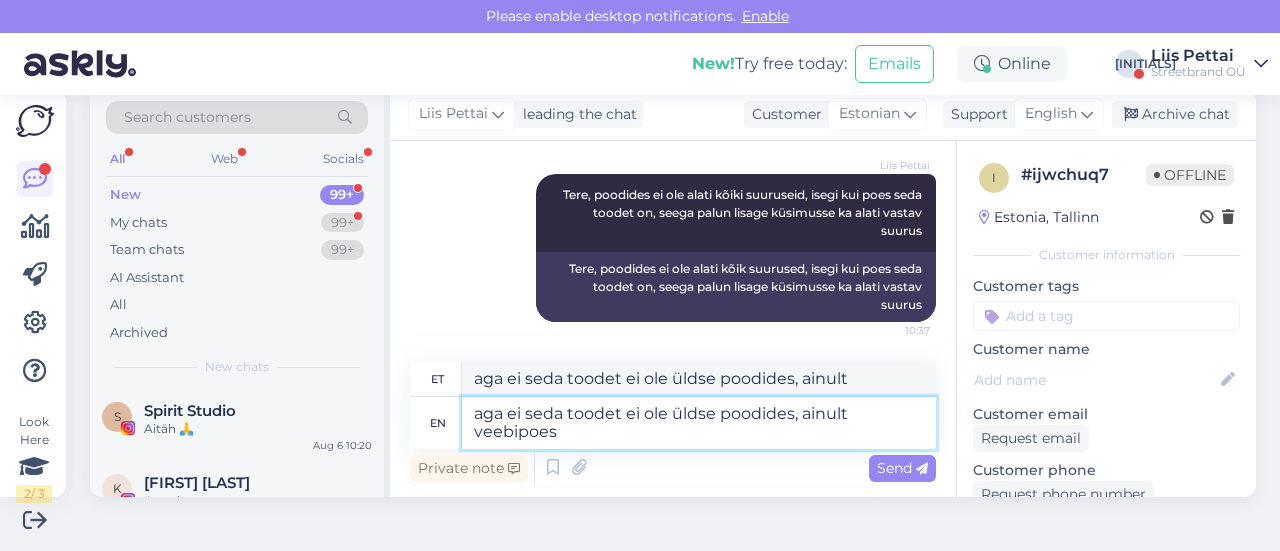 type on "aga ei seda toodet ei ole üldse poodides, ainult veebipoes" 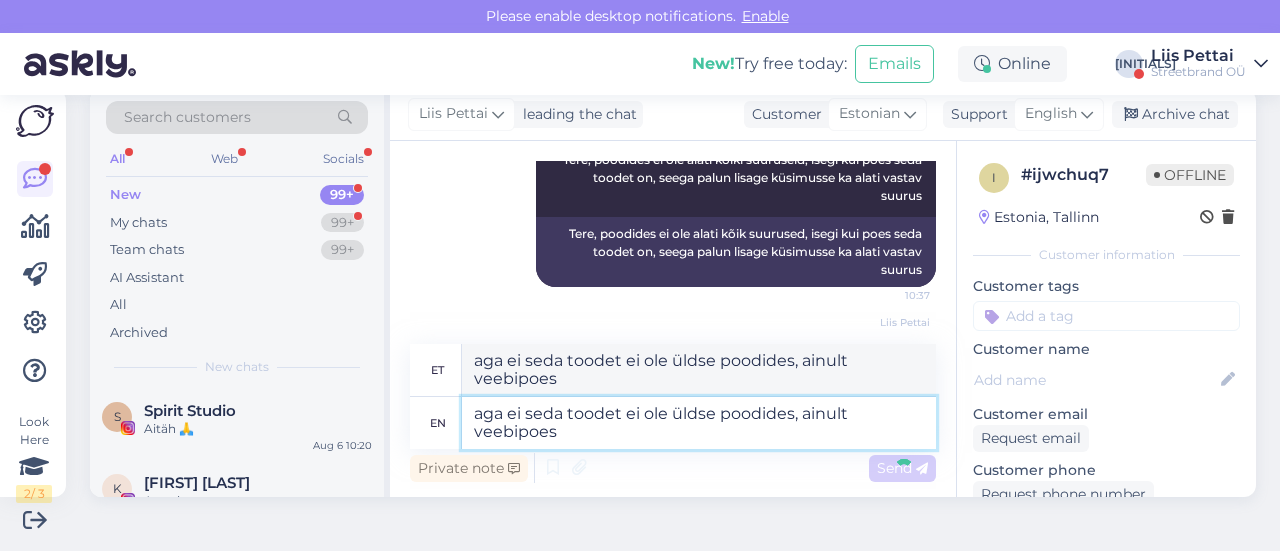 type 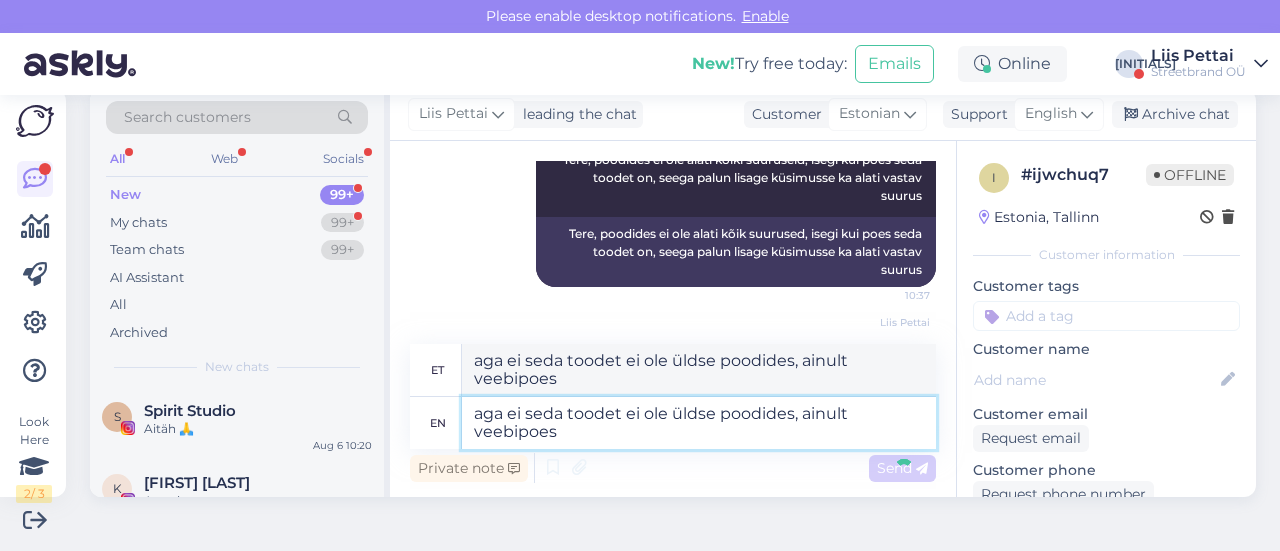 type 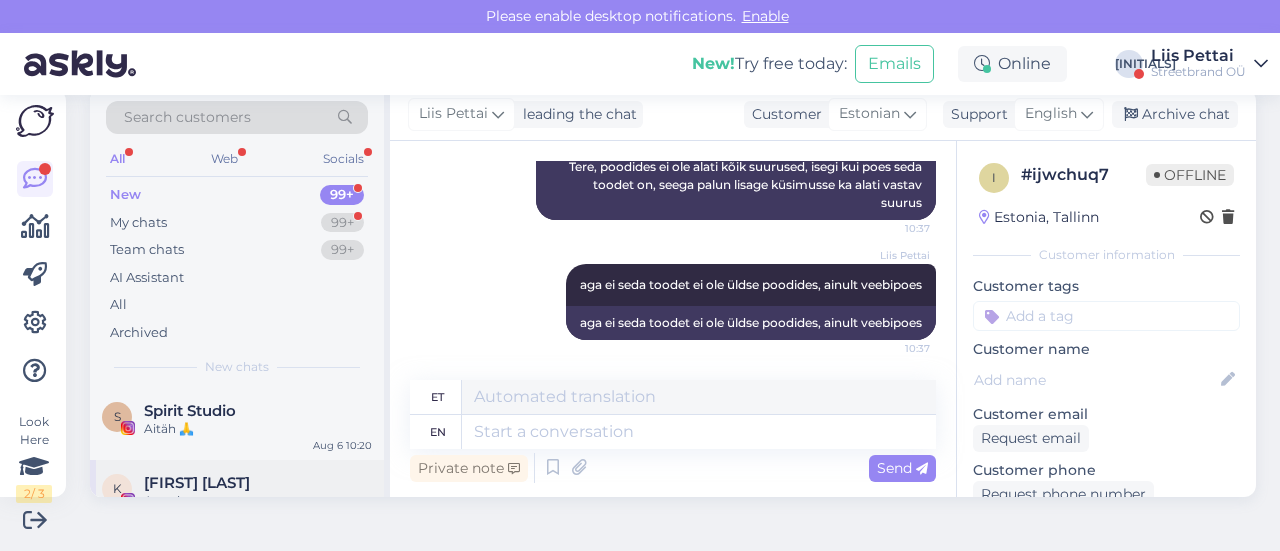 click on "K Kirill Pobjaržin Attachment Aug 6 10:19" at bounding box center [237, 496] 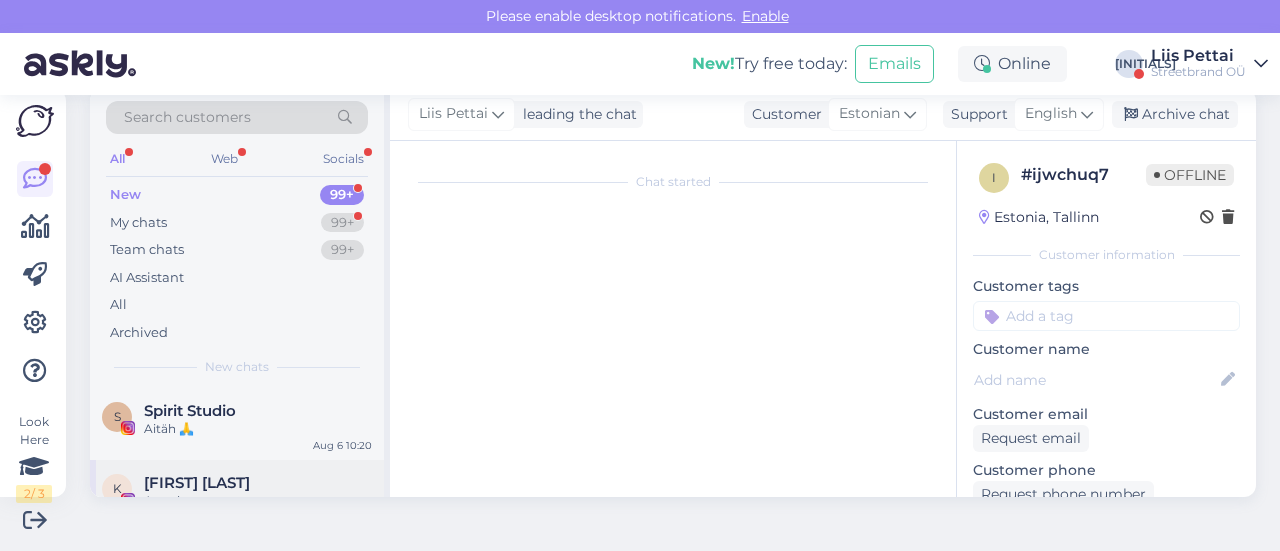 scroll, scrollTop: 153, scrollLeft: 0, axis: vertical 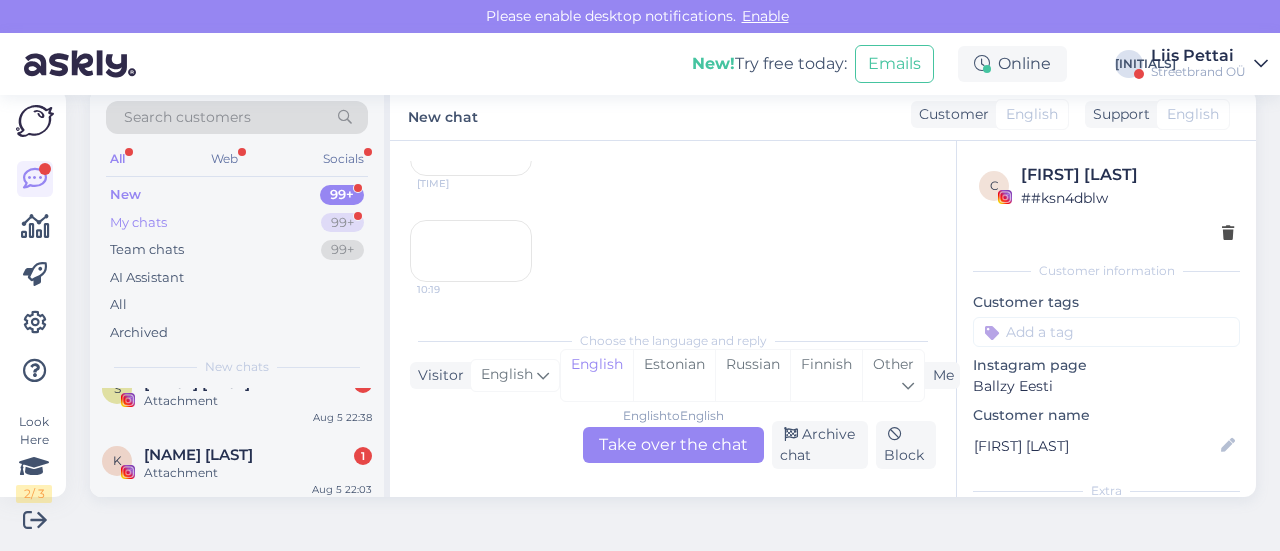 click on "My chats" at bounding box center (138, 223) 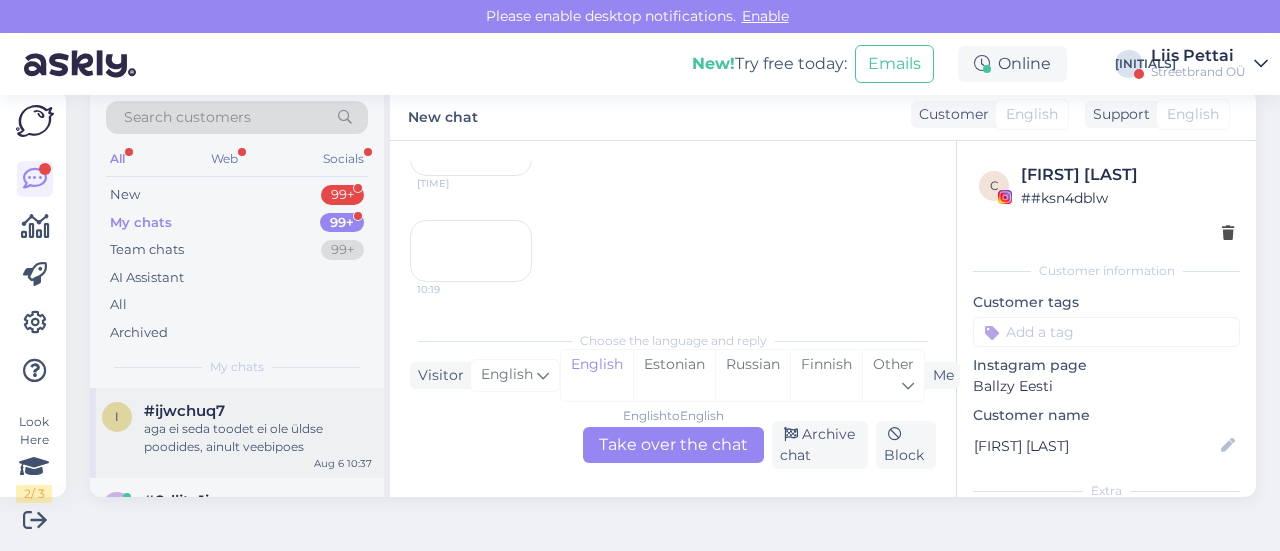 click on "#ijwchuq7 aga ei seda toodet ei ole üldse poodides, ainult veebipoes" at bounding box center [258, 429] 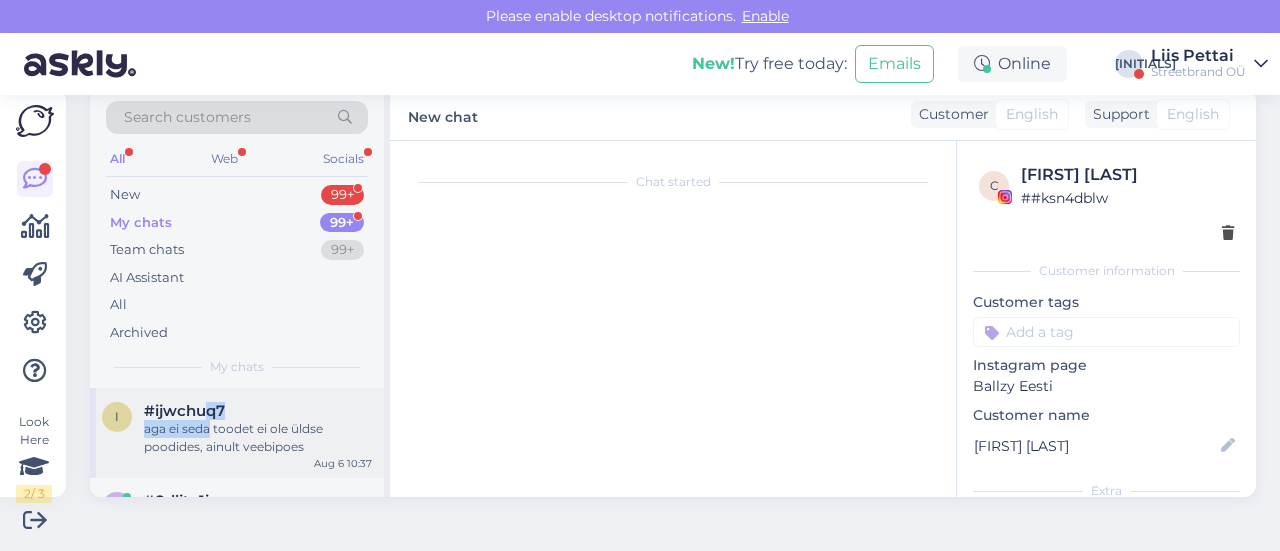 scroll, scrollTop: 470, scrollLeft: 0, axis: vertical 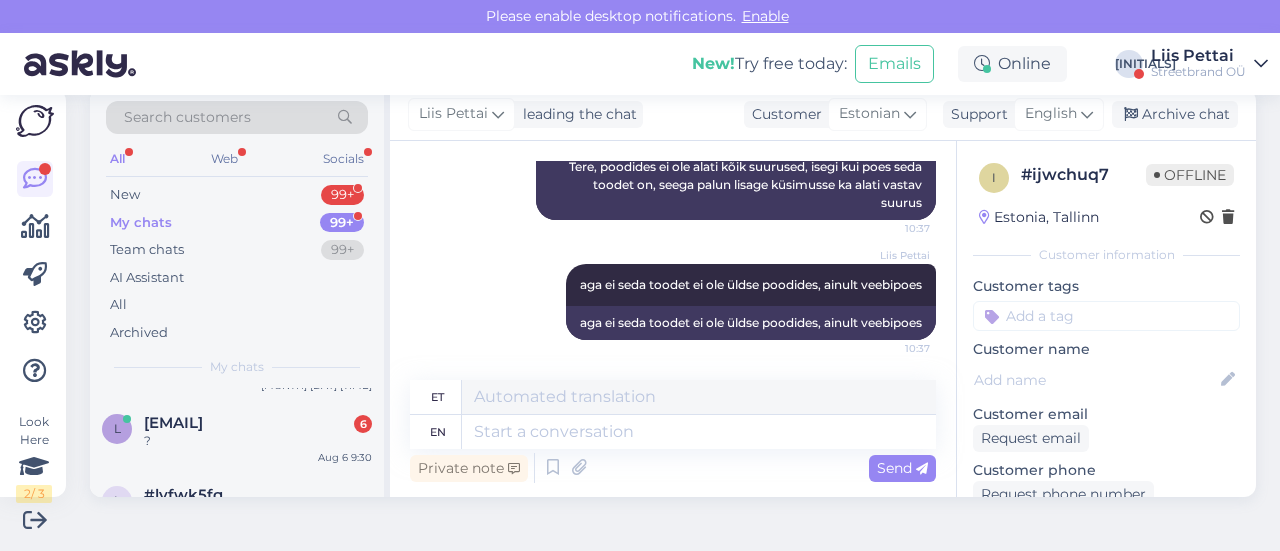 click on "[EMAIL]" at bounding box center (173, 423) 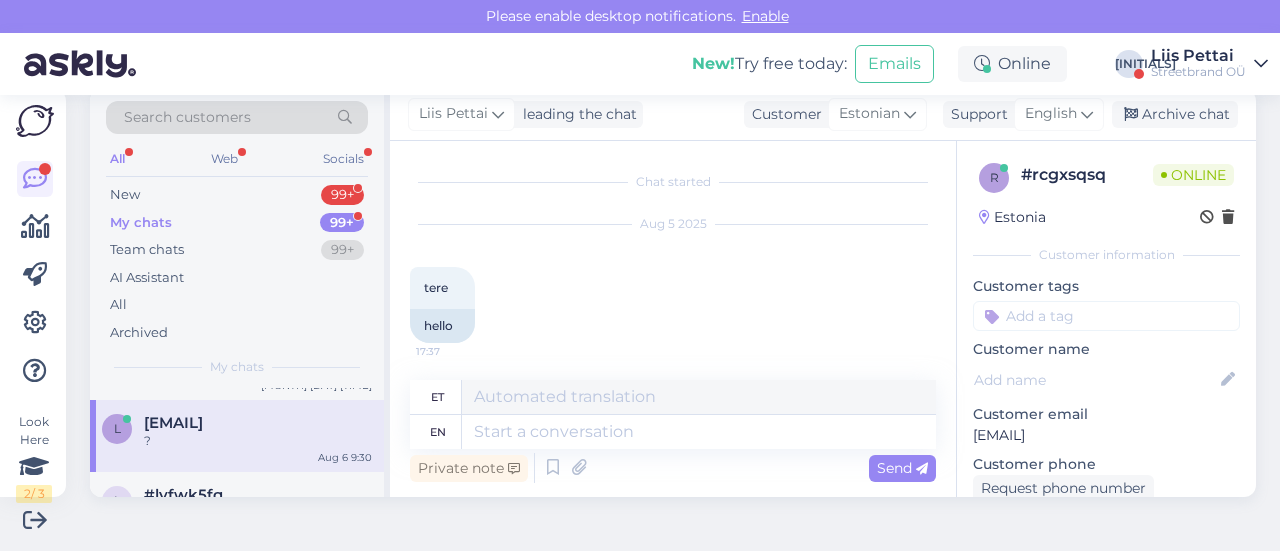 scroll, scrollTop: 1651, scrollLeft: 0, axis: vertical 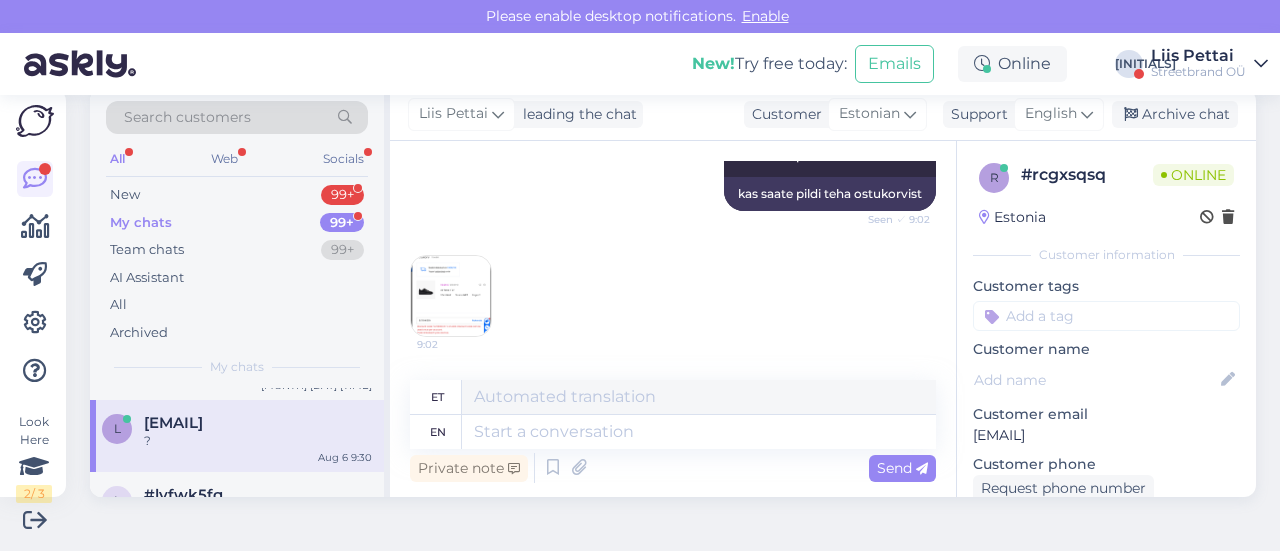 click at bounding box center [451, 296] 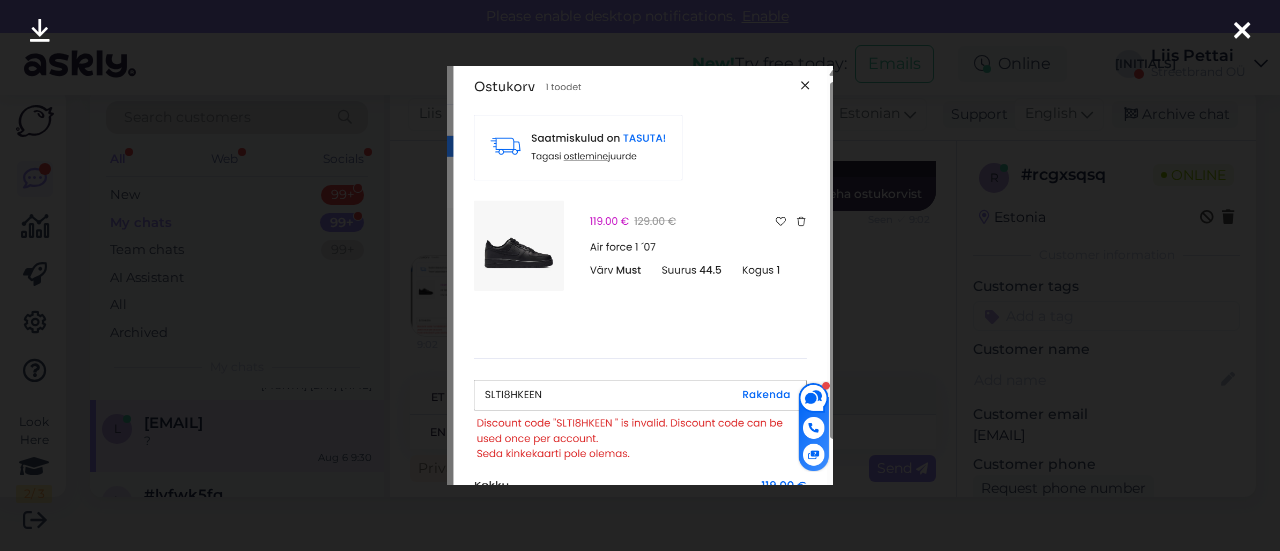 click at bounding box center (640, 275) 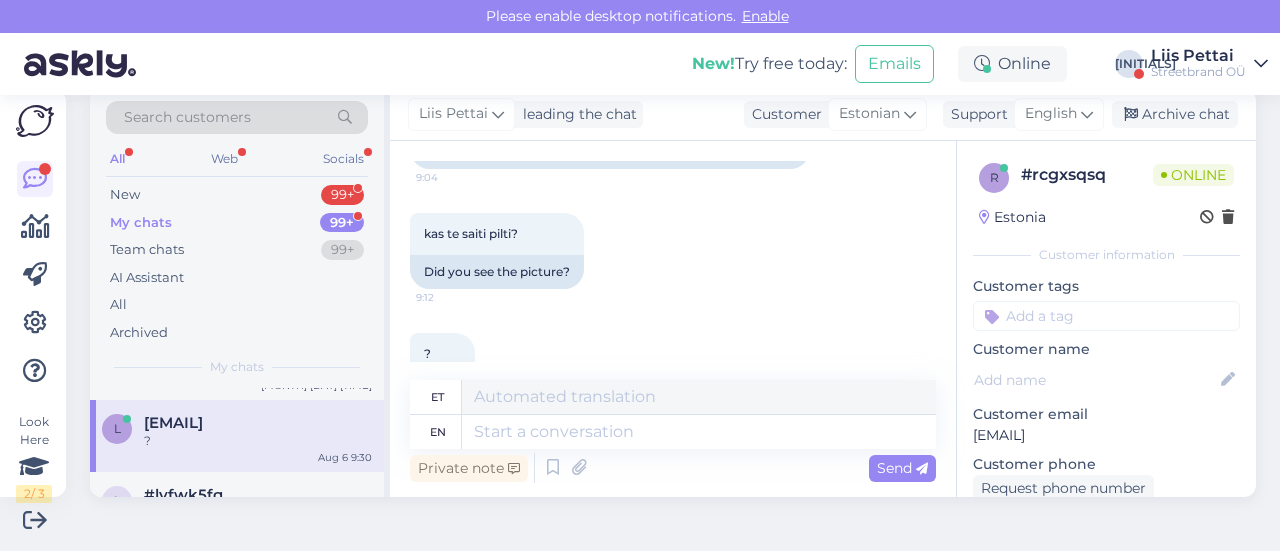 scroll, scrollTop: 1651, scrollLeft: 0, axis: vertical 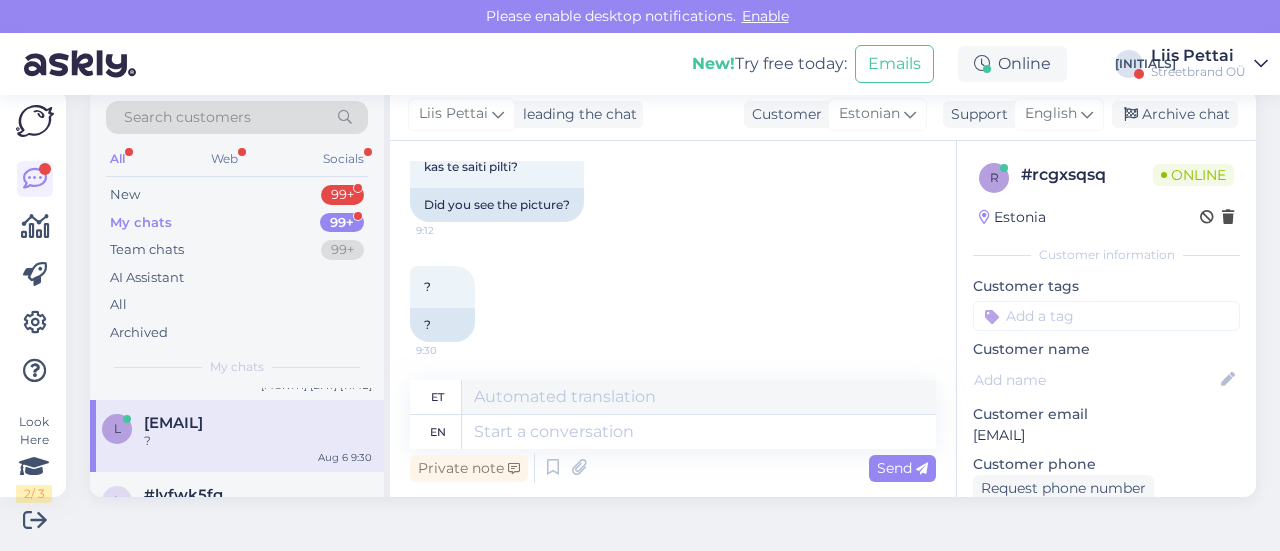 click on "Private note Send" at bounding box center (673, 468) 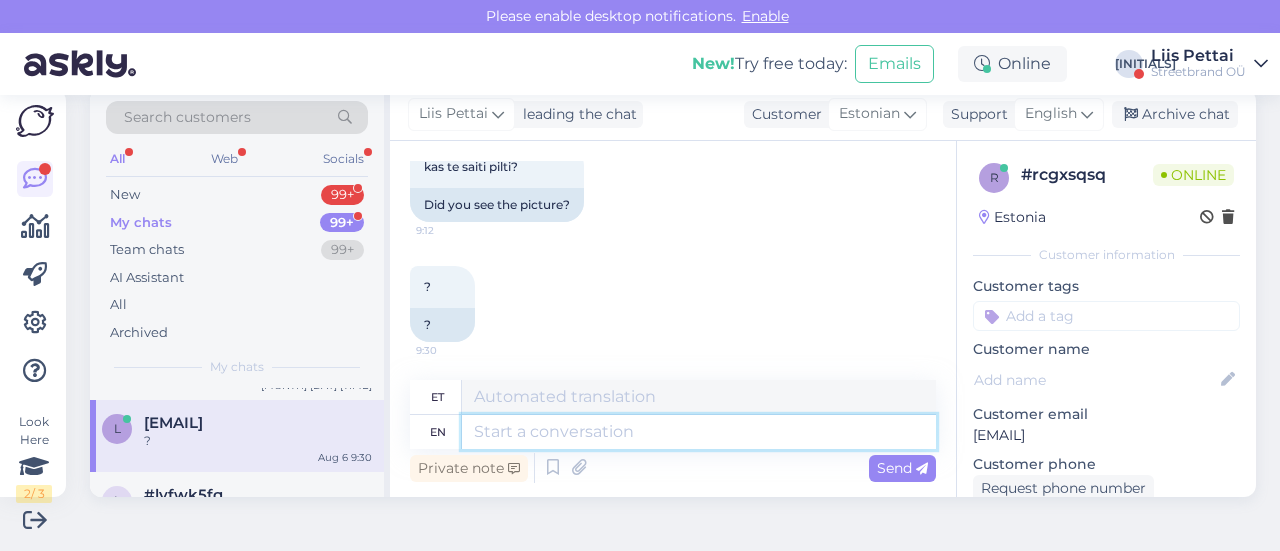 click at bounding box center [699, 432] 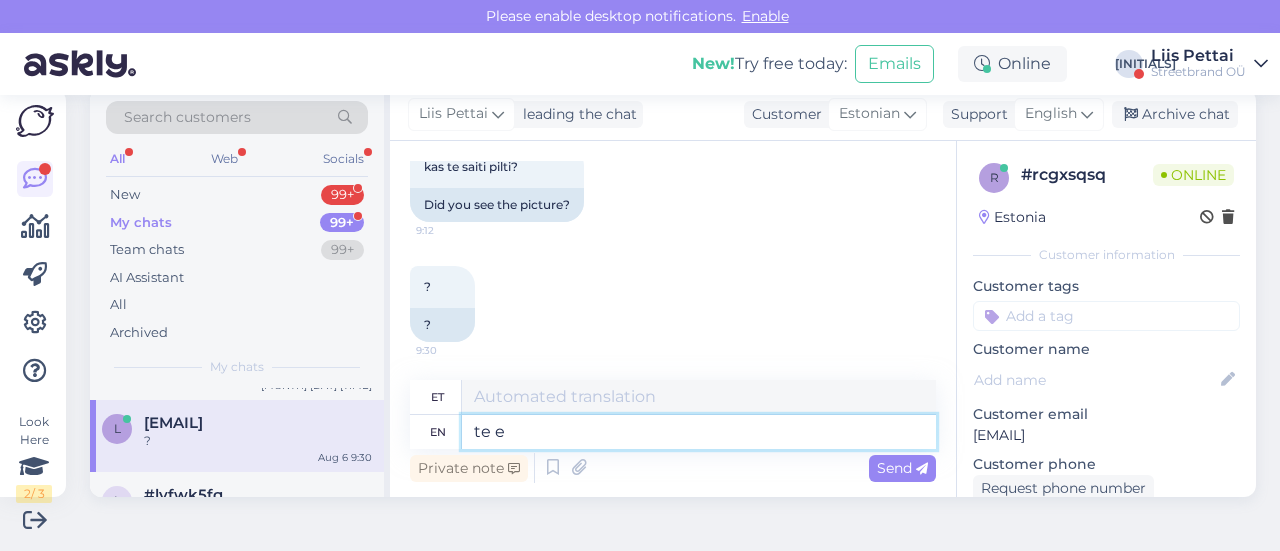 type on "te ei" 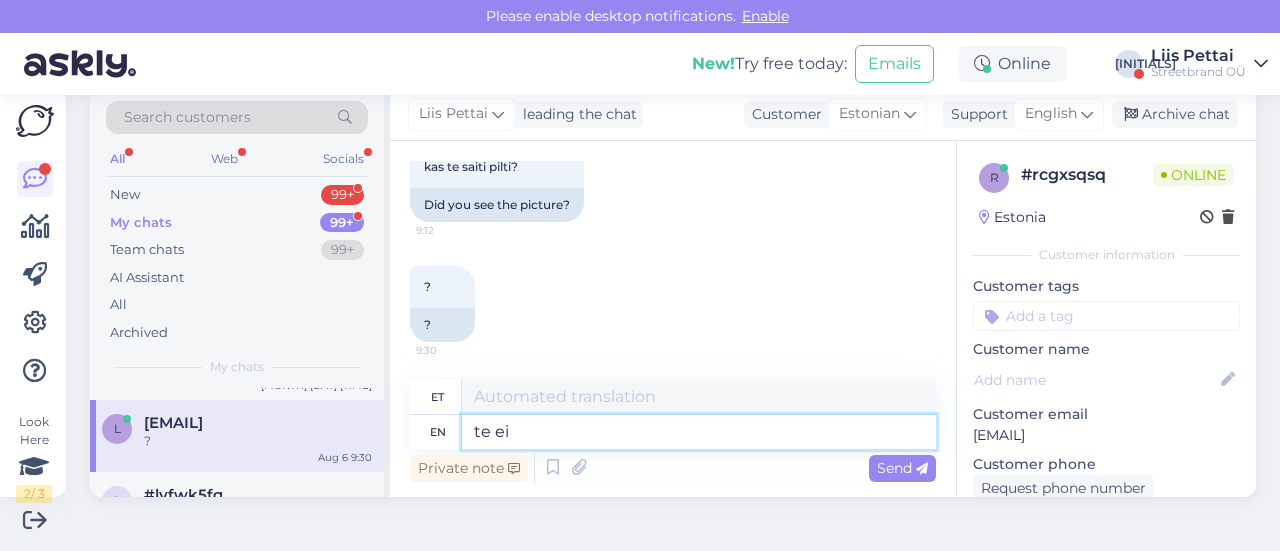 type on "te" 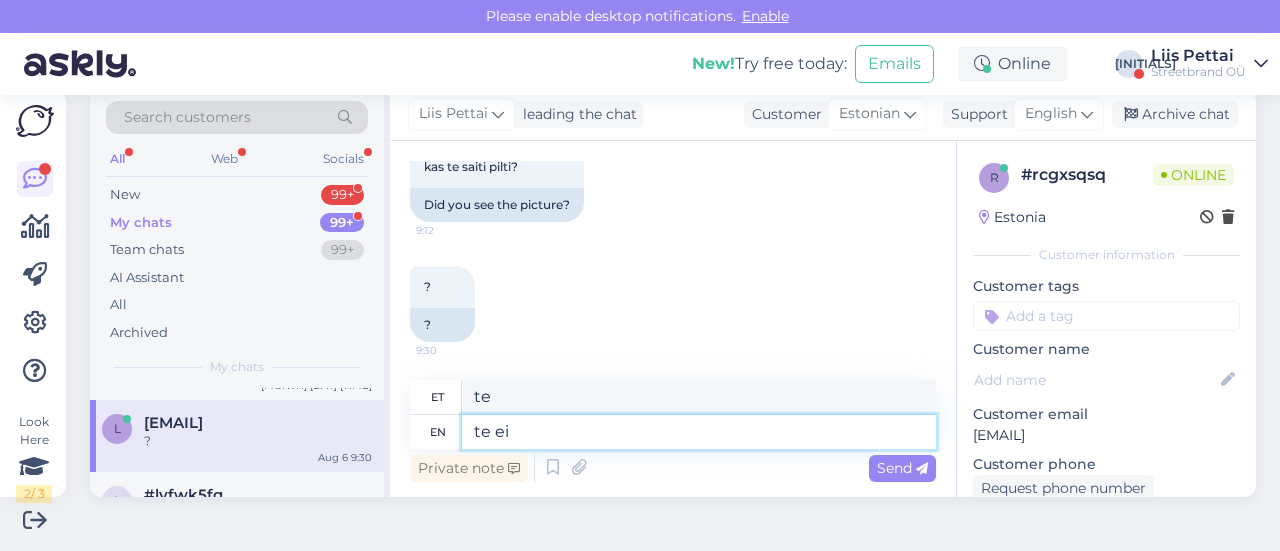 type on "te ei t" 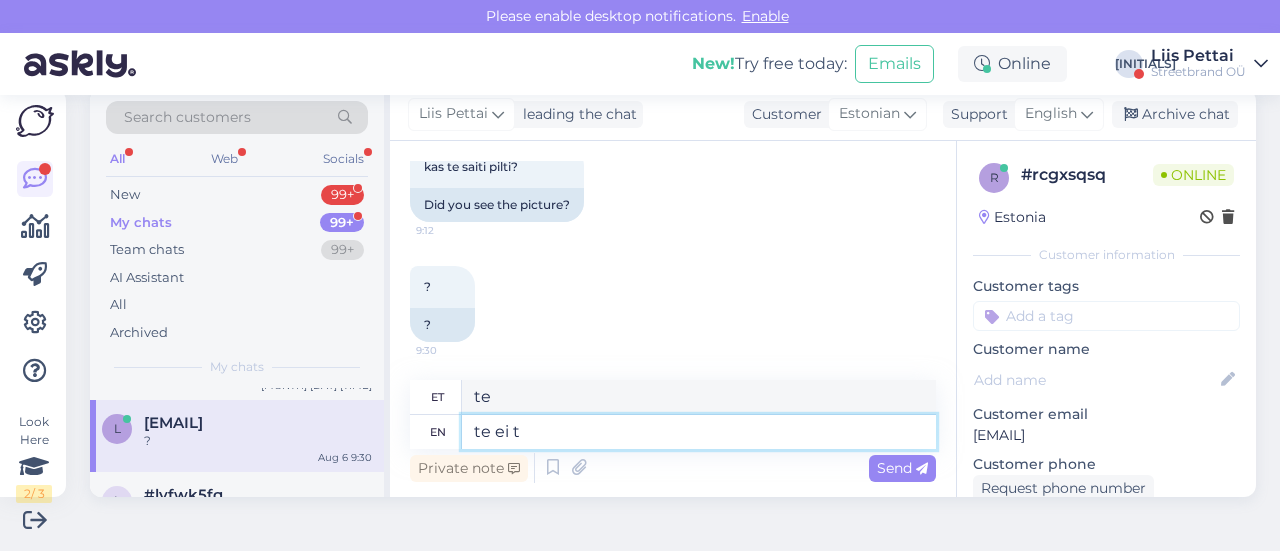 type on "te ei" 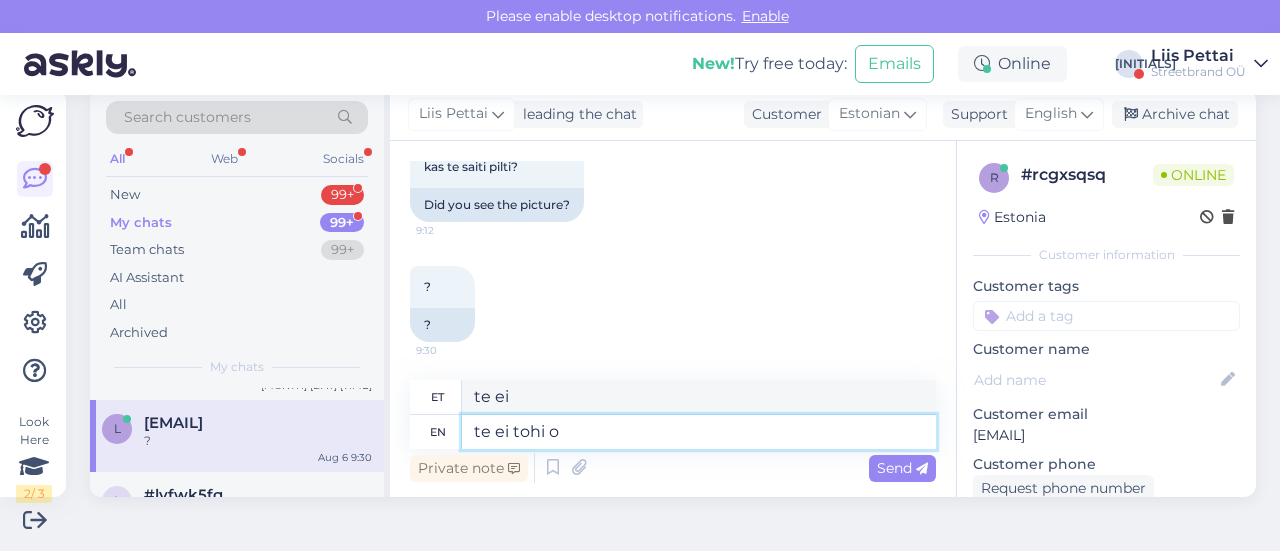 type on "te ei tohi os" 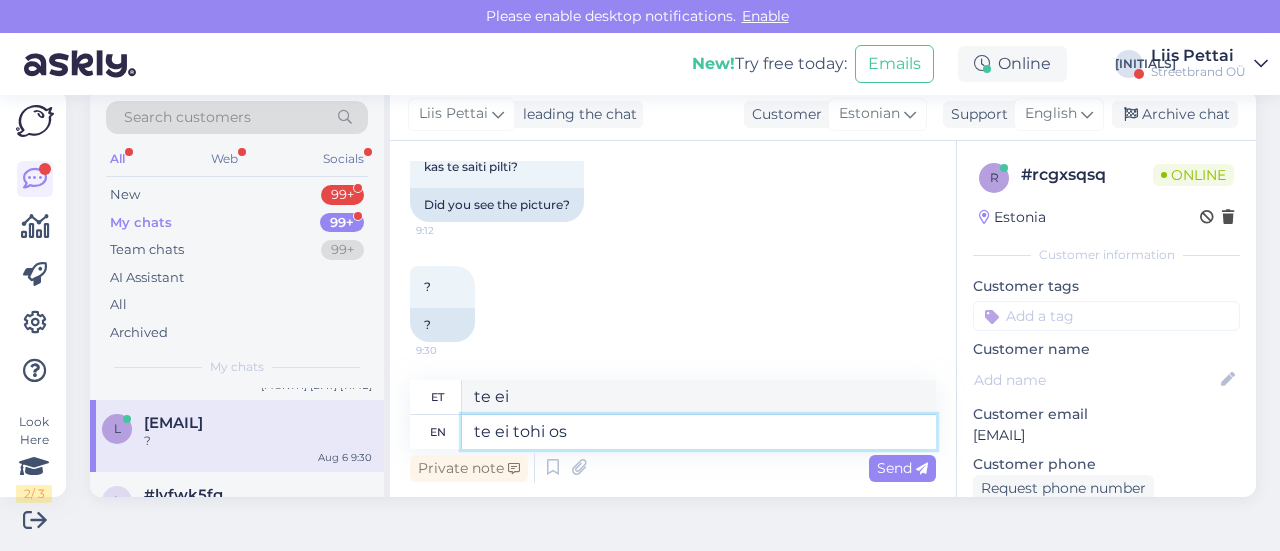 type on "te ei tohi" 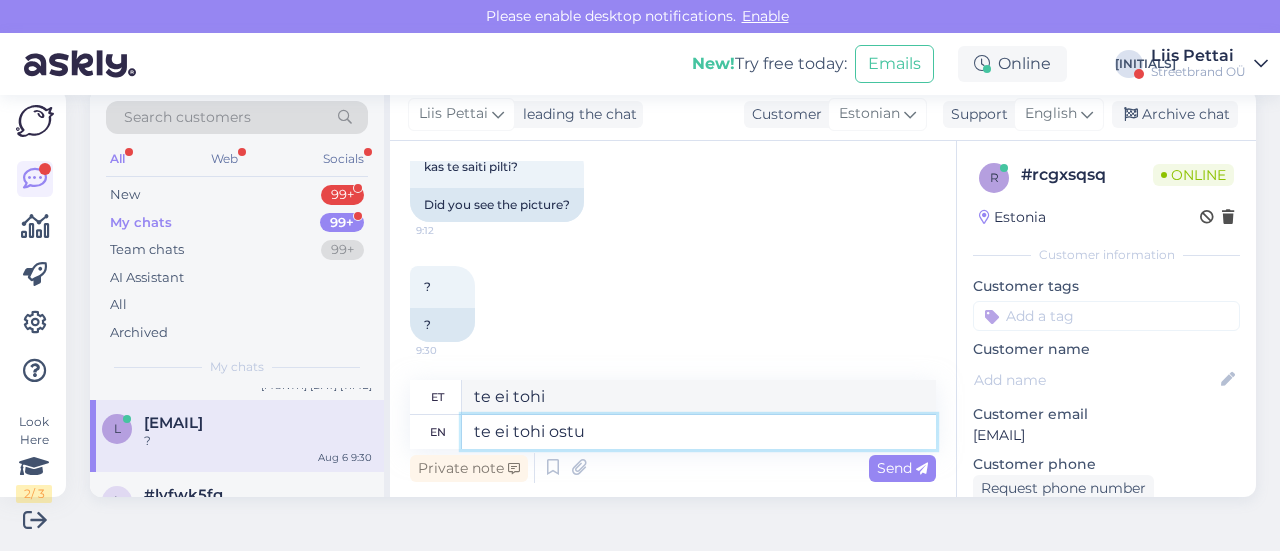 type on "te ei tohi ostu p" 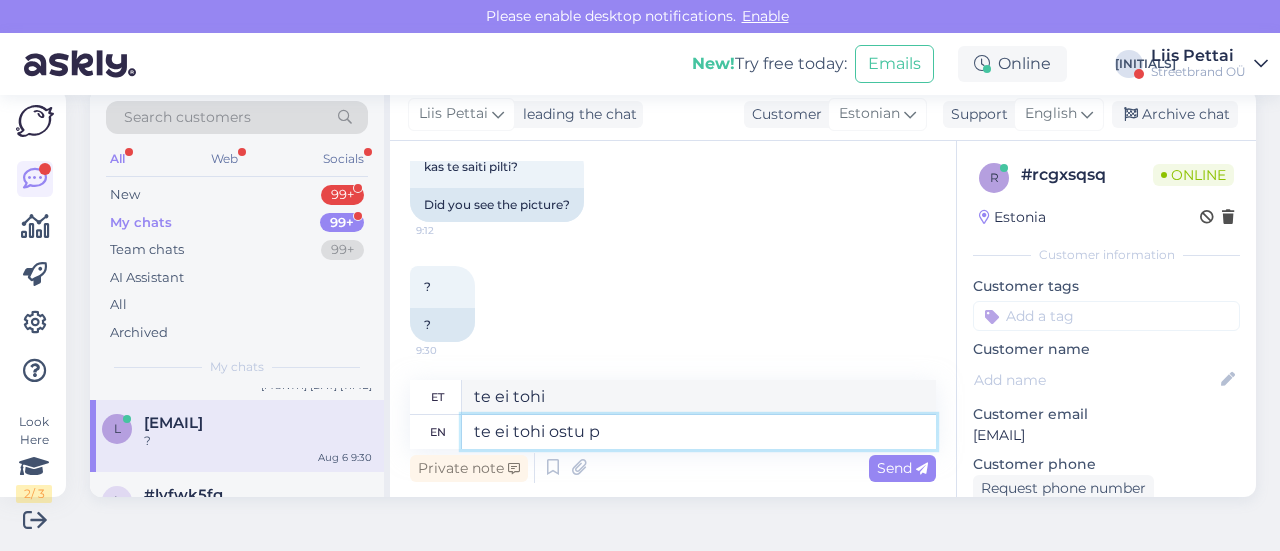 type on "te ei tohi ostu" 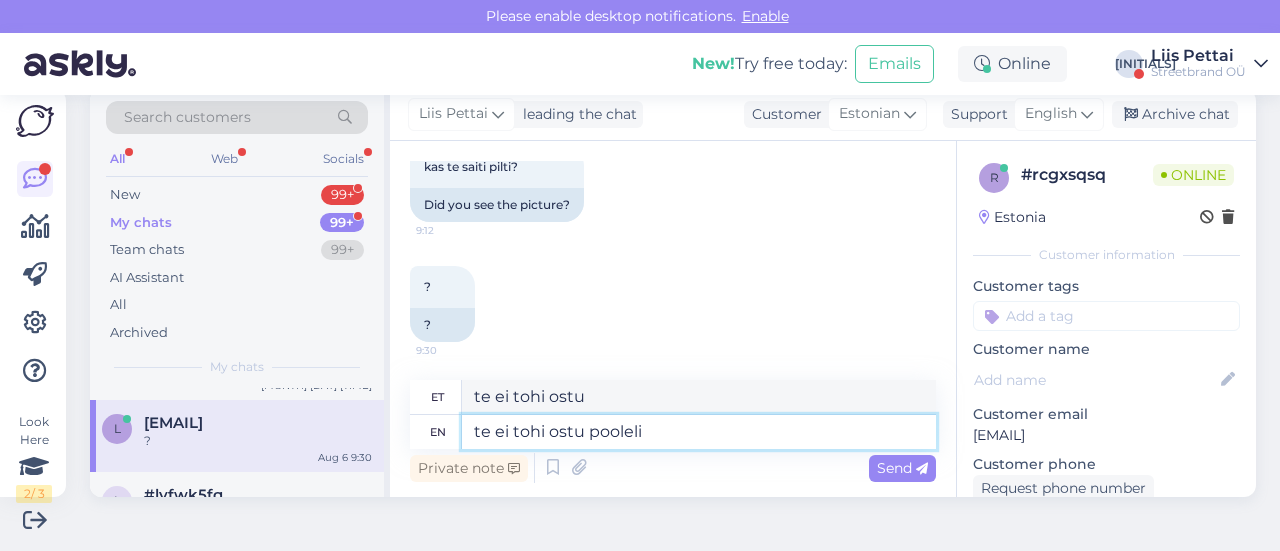 type on "te ei tohi ostu pooleli j" 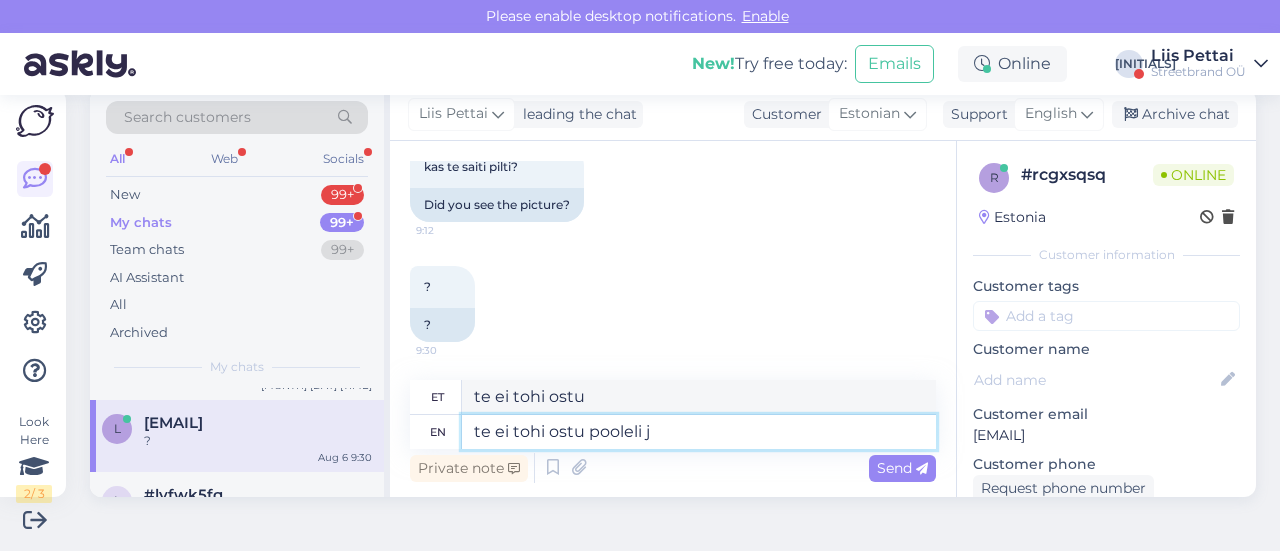 type on "te ei tohi ostu pooleli" 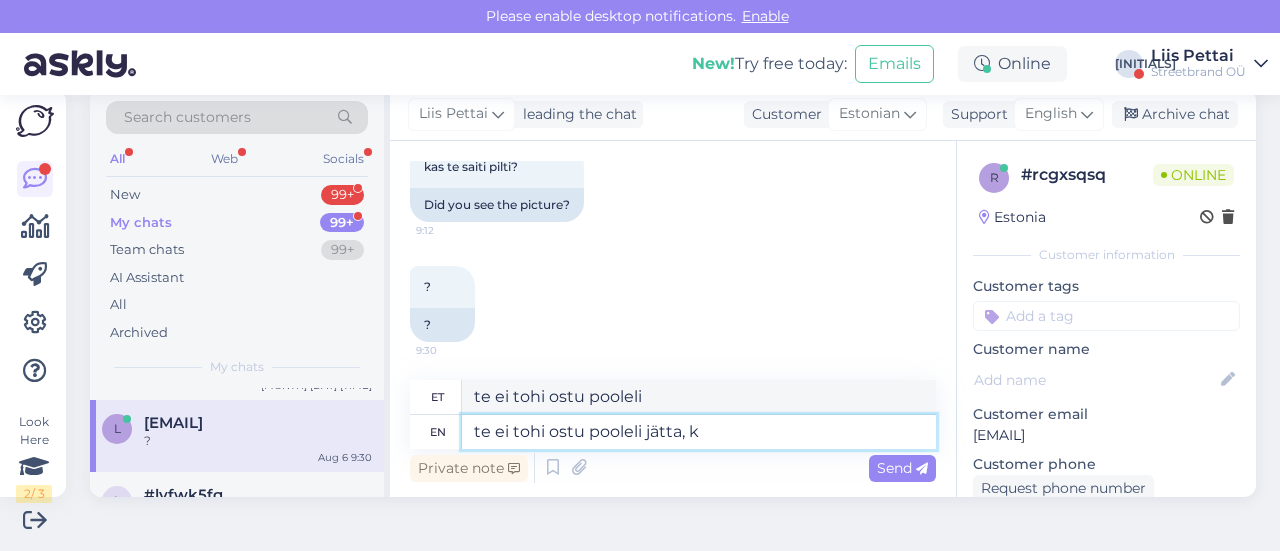 type on "te ei tohi ostu pooleli jätta, ku" 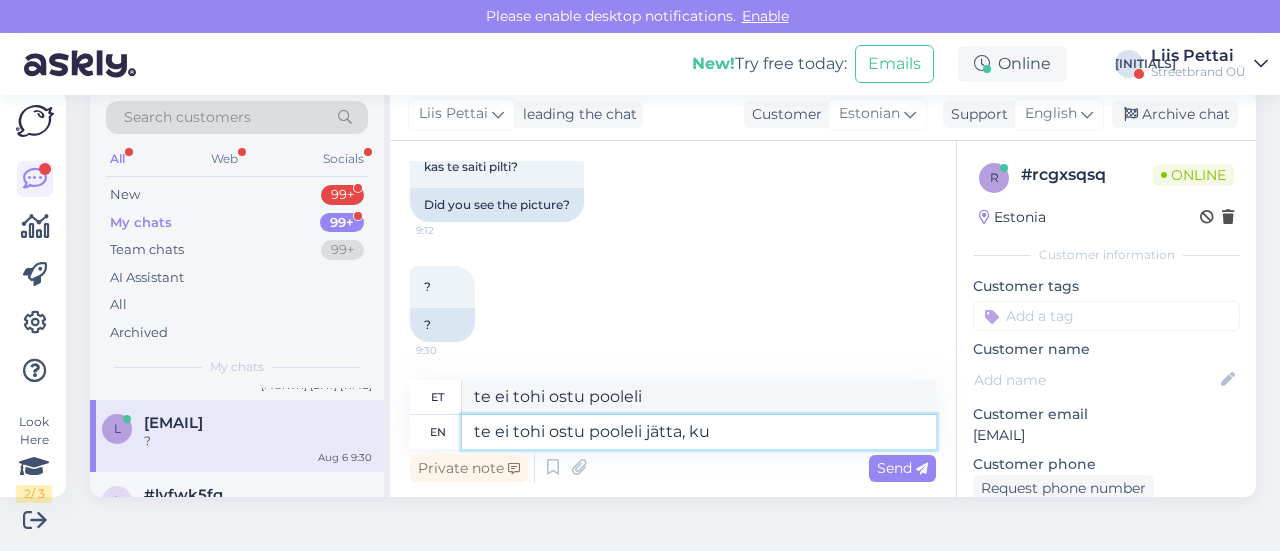 type on "te ei tohi ostu pooleli jätta," 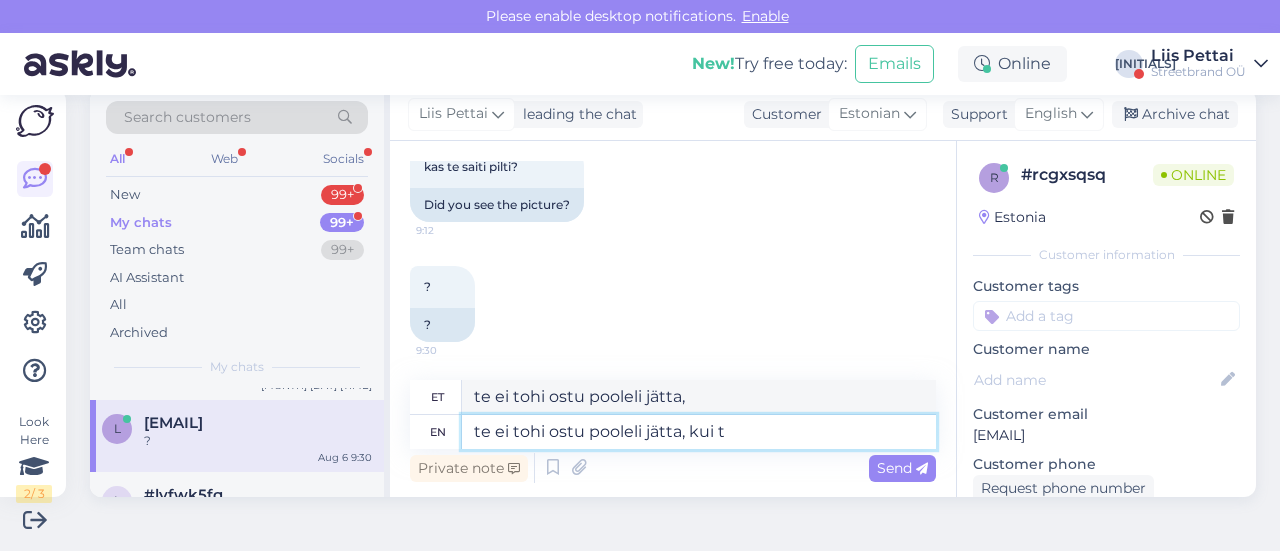type on "te ei tohi ostu pooleli jätta, kui te" 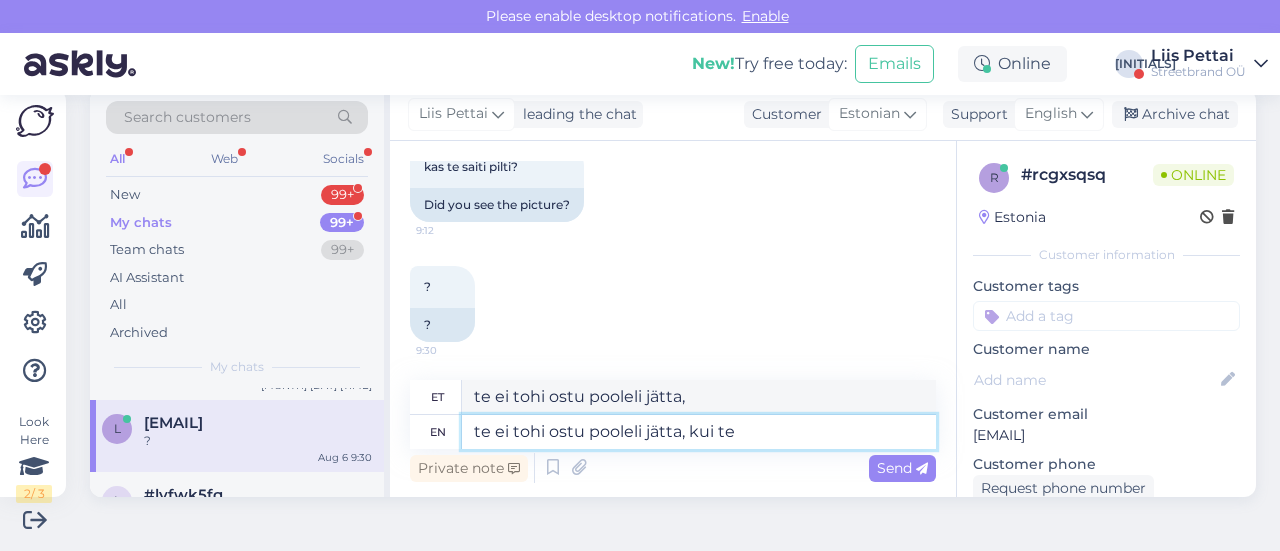 type on "te ei tohi ostu pooleli jätta, kui" 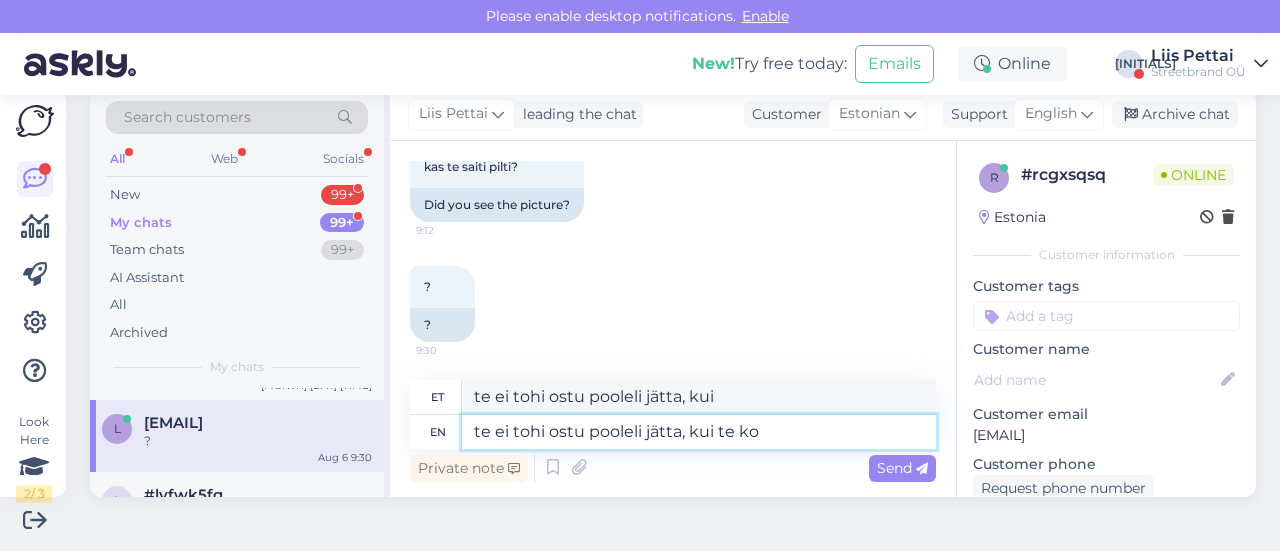type on "te ei tohi ostu pooleli jätta, kui te koo" 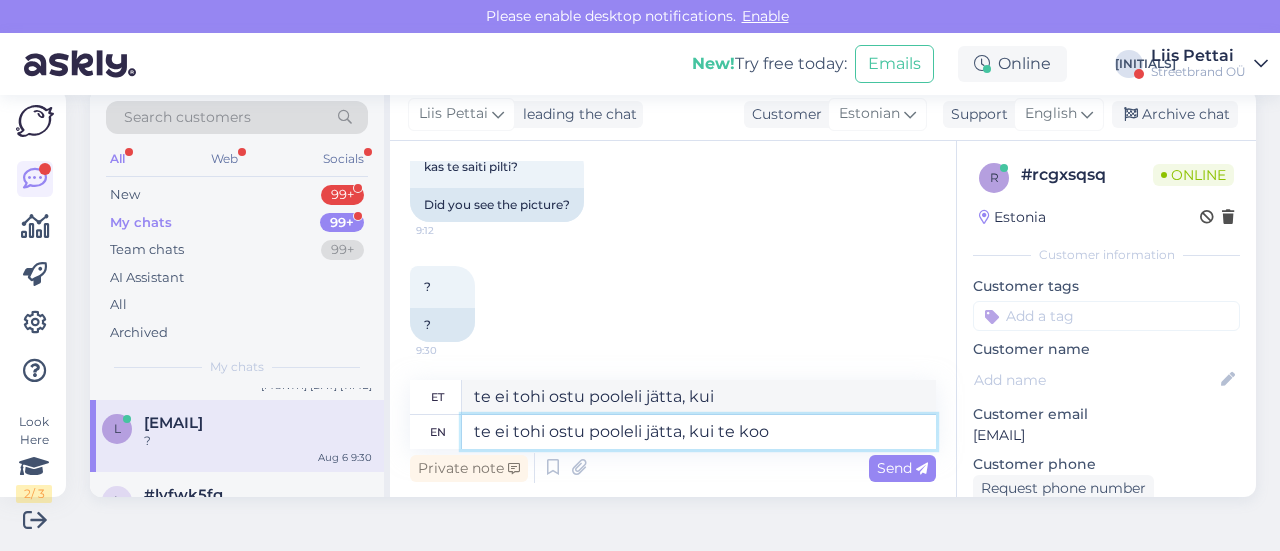 type on "te ei tohi ostu pooleli jätta, kui te" 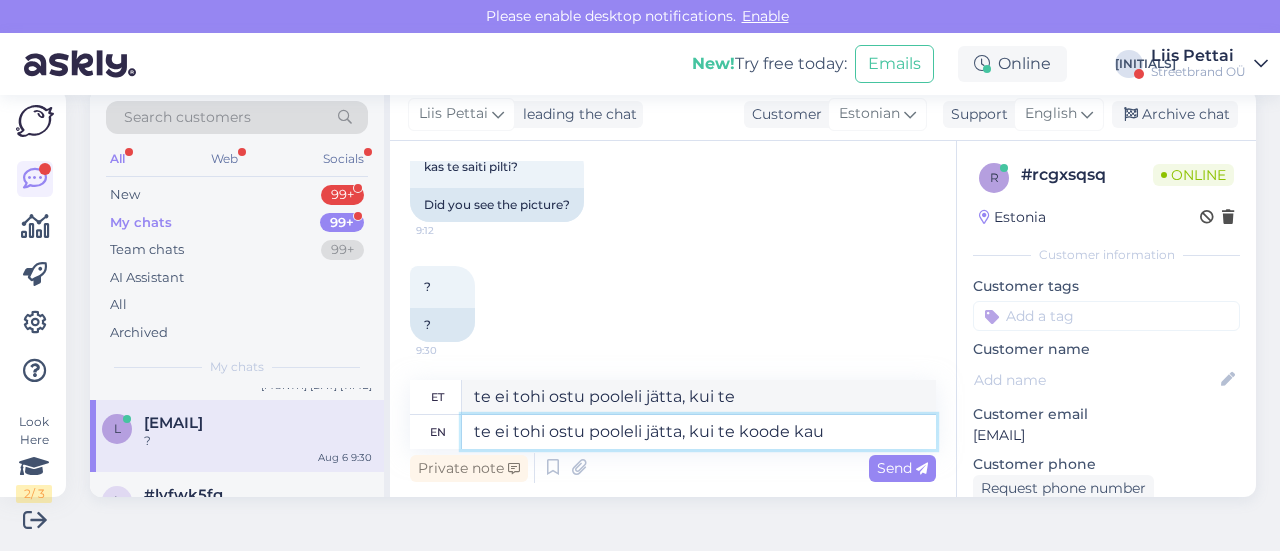 type on "te ei tohi ostu pooleli jätta, kui te koode kaus" 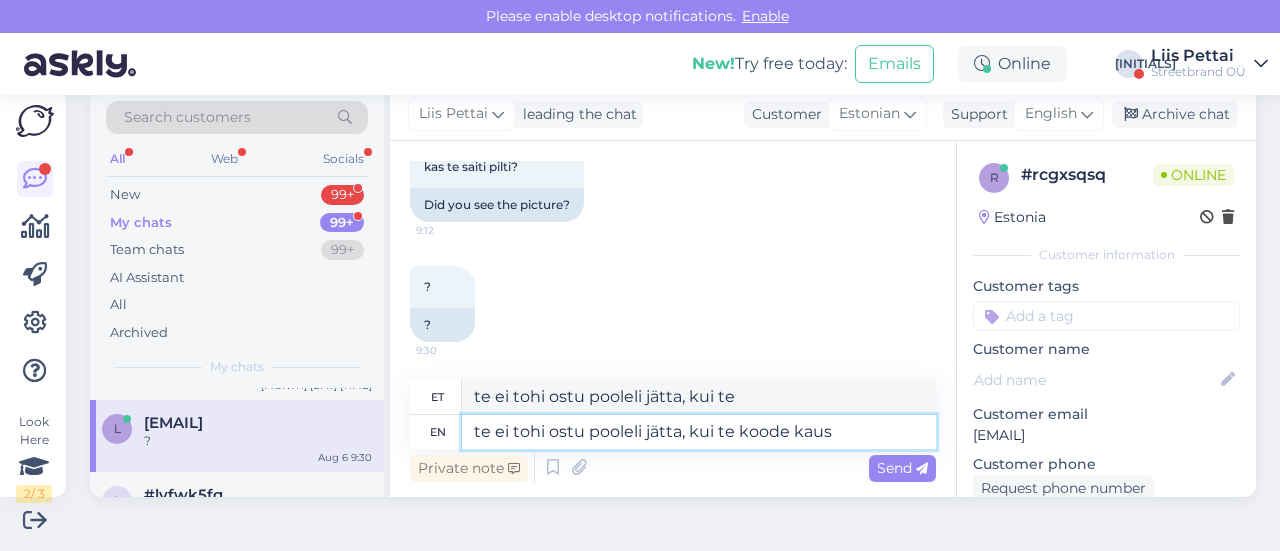 type on "te ei tohi ostu pooleli jätta, kui te koode" 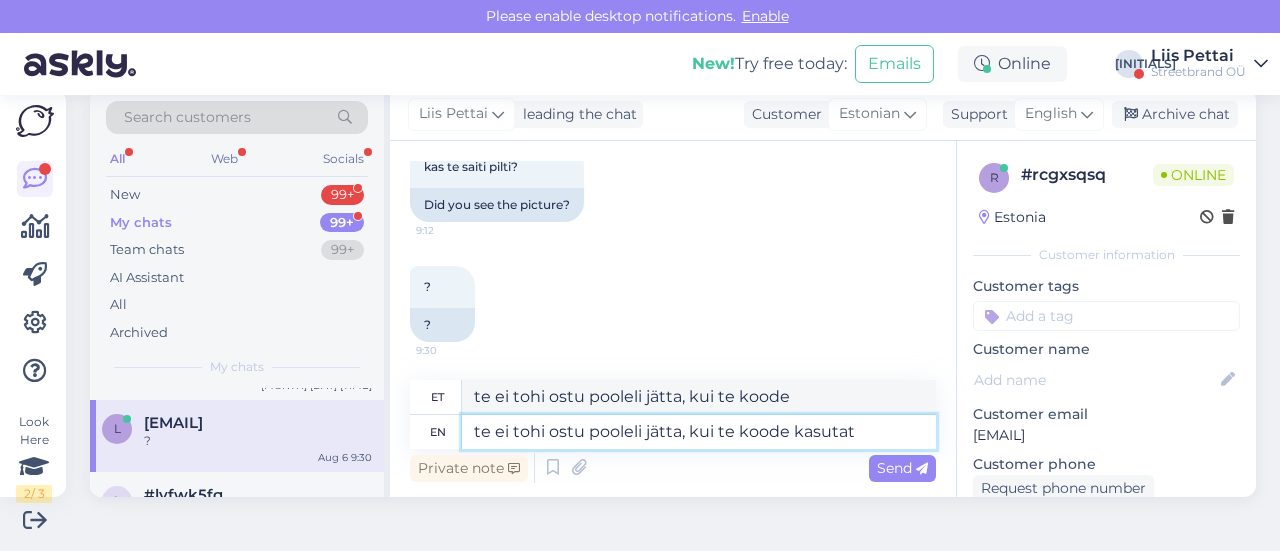 type on "te ei tohi ostu pooleli jätta, kui te koode kasutate" 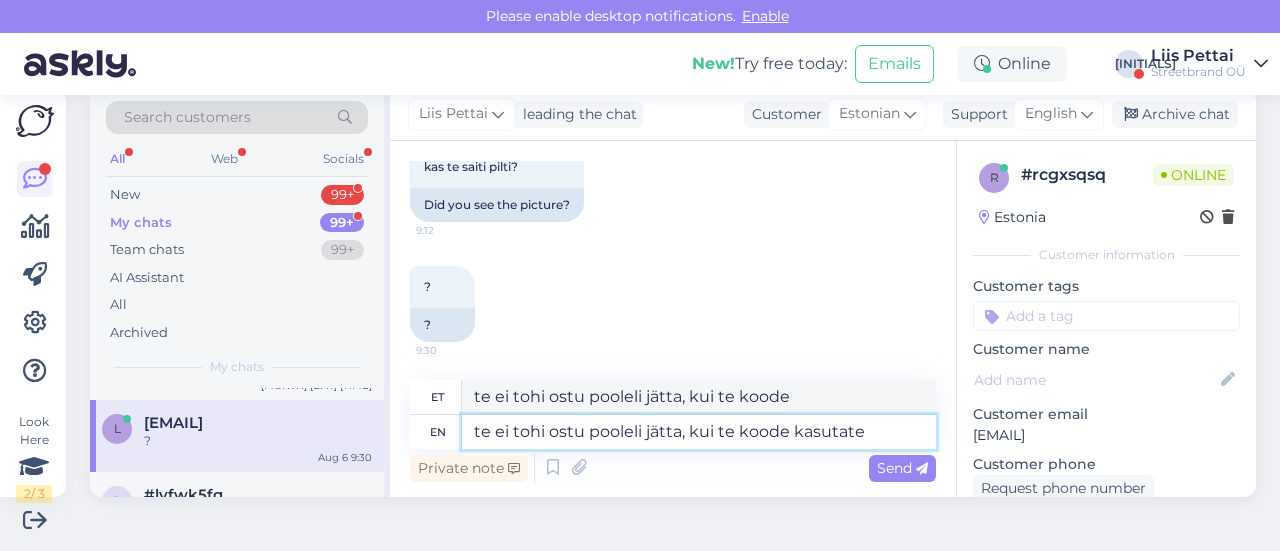 type on "te ei tohi ostu pooleli jätta, kui te koode kasutate" 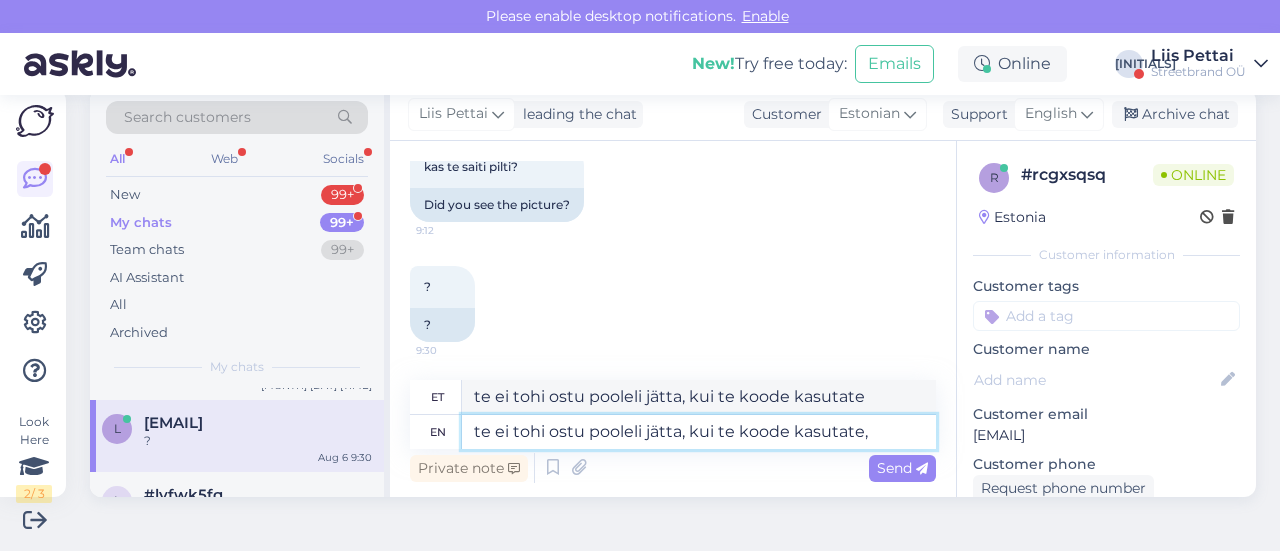type on "te ei tohi ostu pooleli jätta, kui te koode kasutate, k" 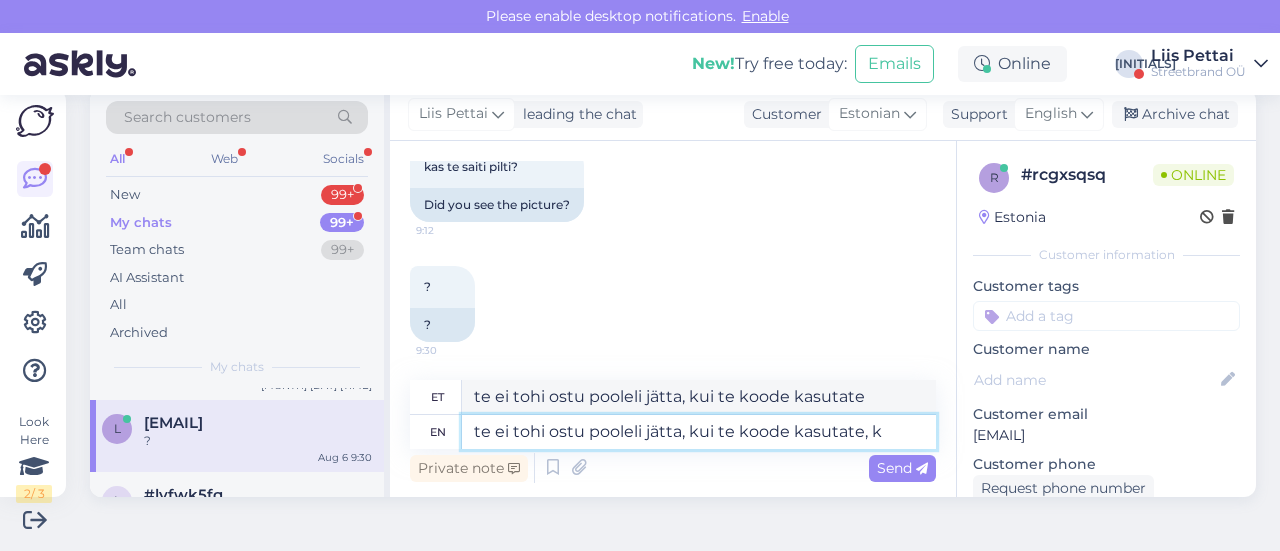 type on "te ei tohi ostu pooleli jätta, kui te koode kasutate," 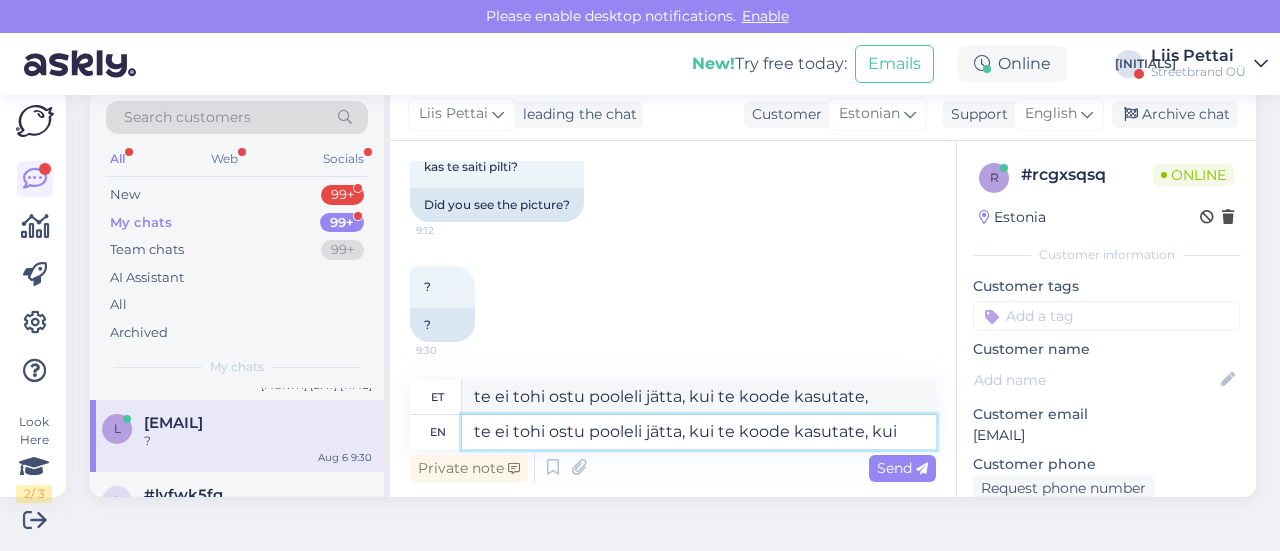 type on "te ei tohi ostu pooleli jätta, kui te koode kasutate, kui k" 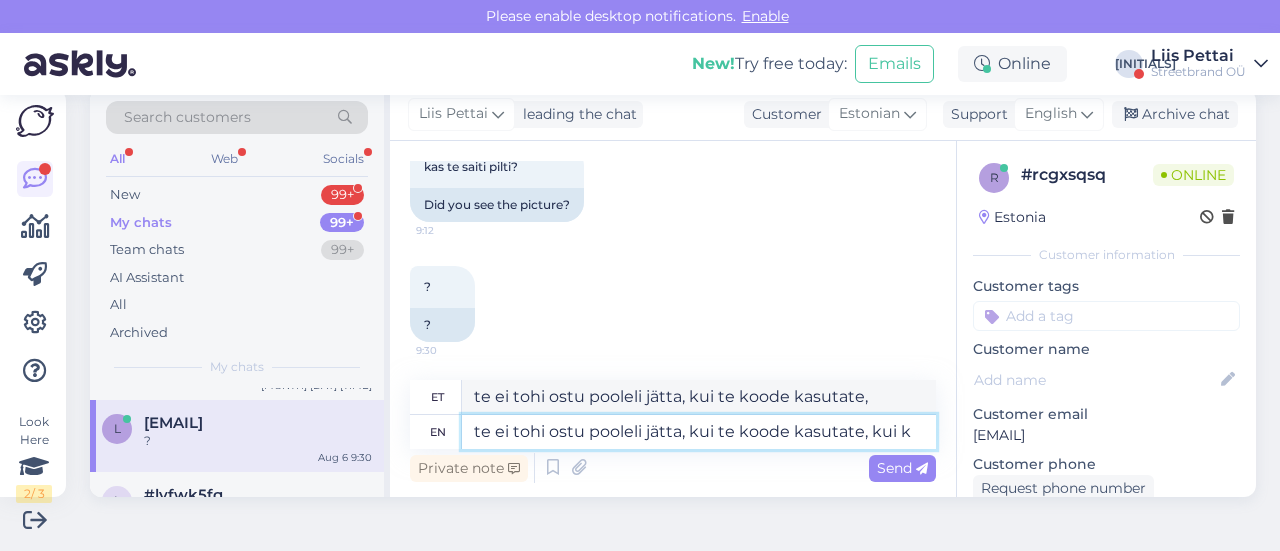 type on "te ei tohi ostu pooleli jätta, kui te kasutate, kui" 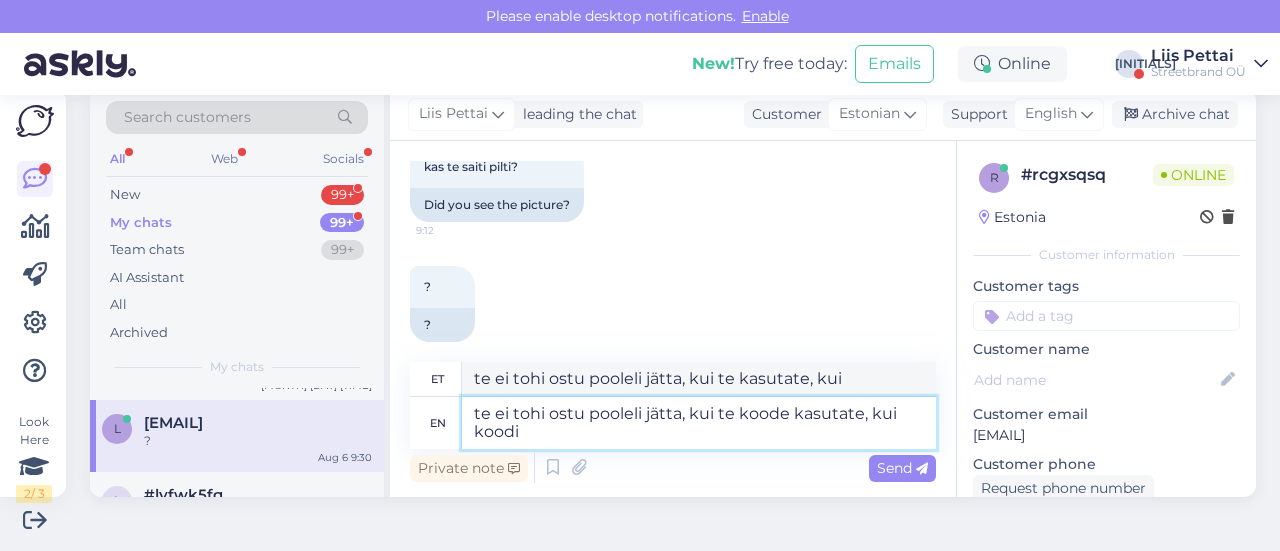 type on "te ei tohi ostu pooleli jätta, kui te koode kasutate, kui koodi p" 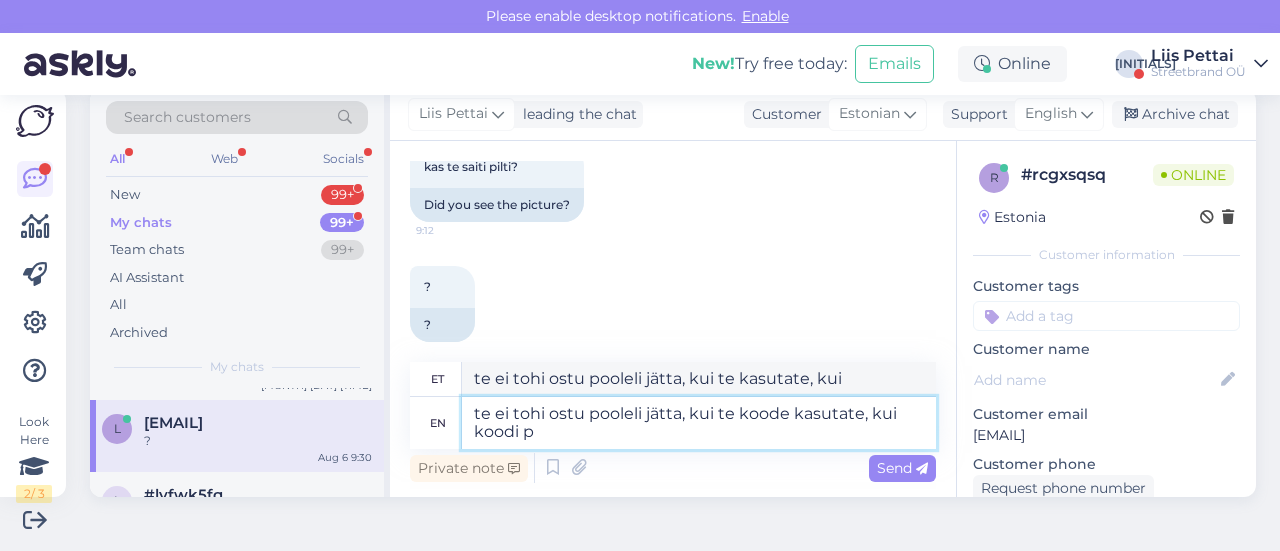 type on "te ei tohi ostu pooleli jätta, kui te koode kasutate, kui koodi" 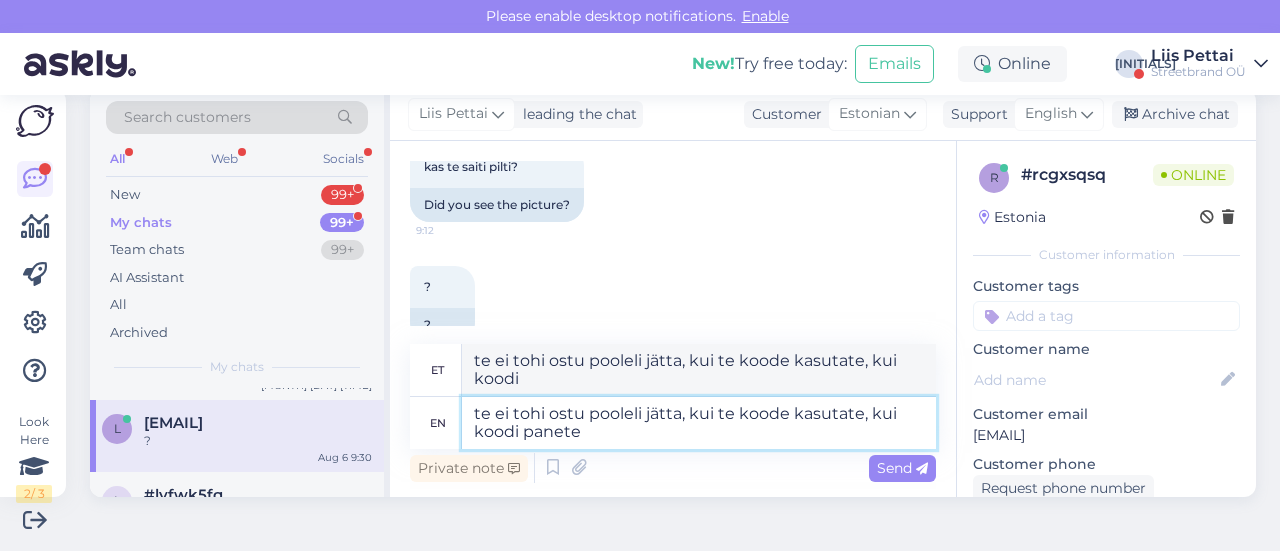 type on "te ei tohi ostu pooleli jätta, kui te koode kasutate, kui koodi panete õ" 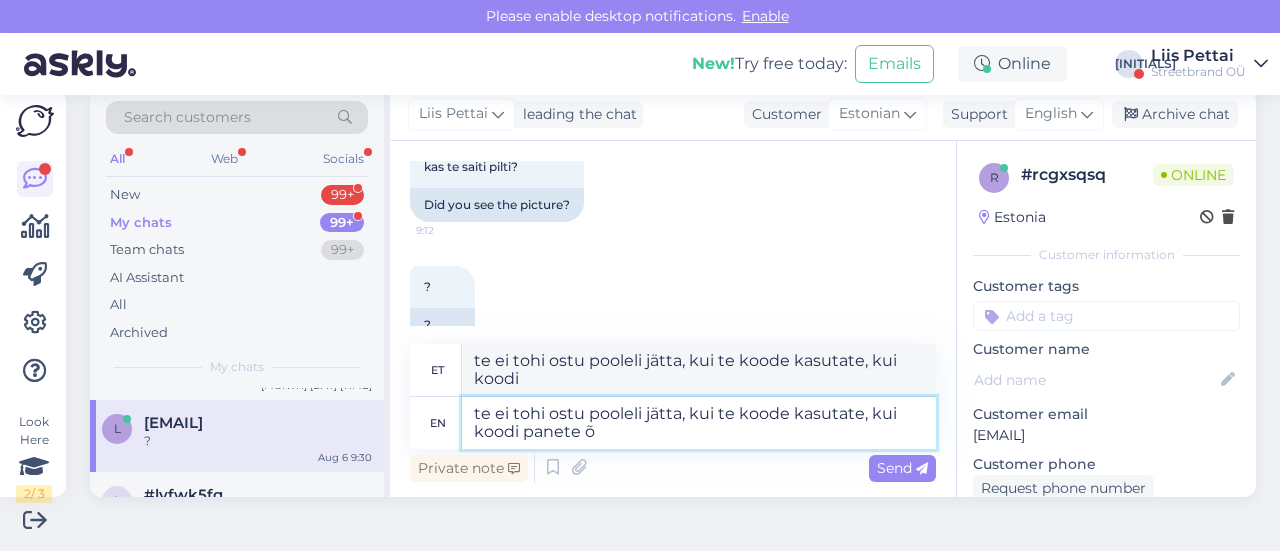 type on "te ei tohi ostu pooleli jätta, kui te koode kasutate, kui koodi panete" 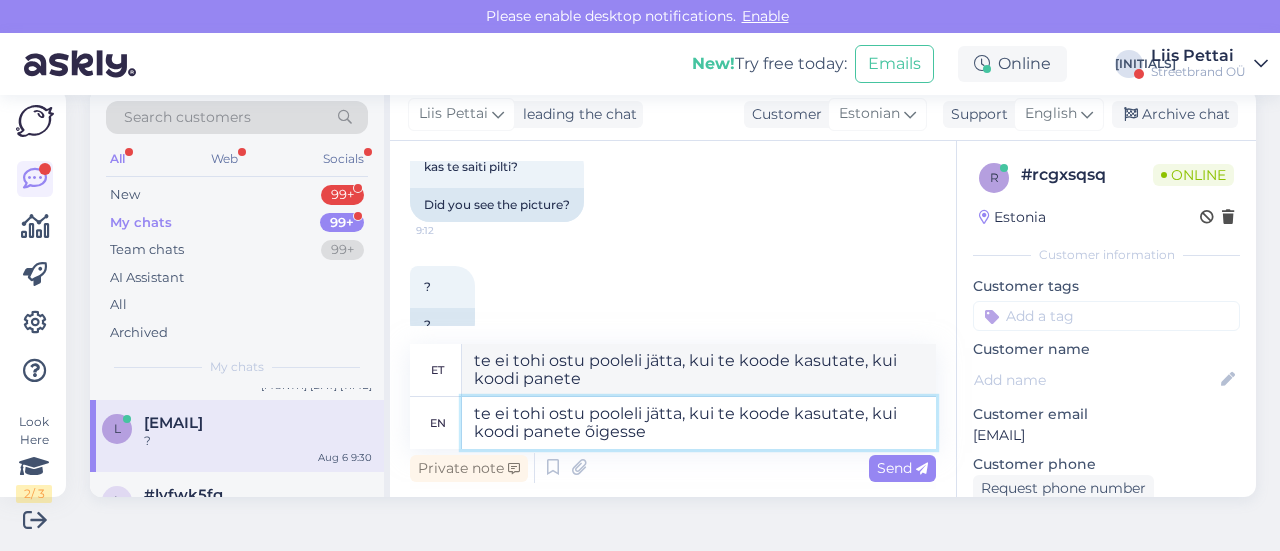 type on "te ei tohi ostu pooleli jätta, kui te koode kasutate, kui koodi panete õigesse a" 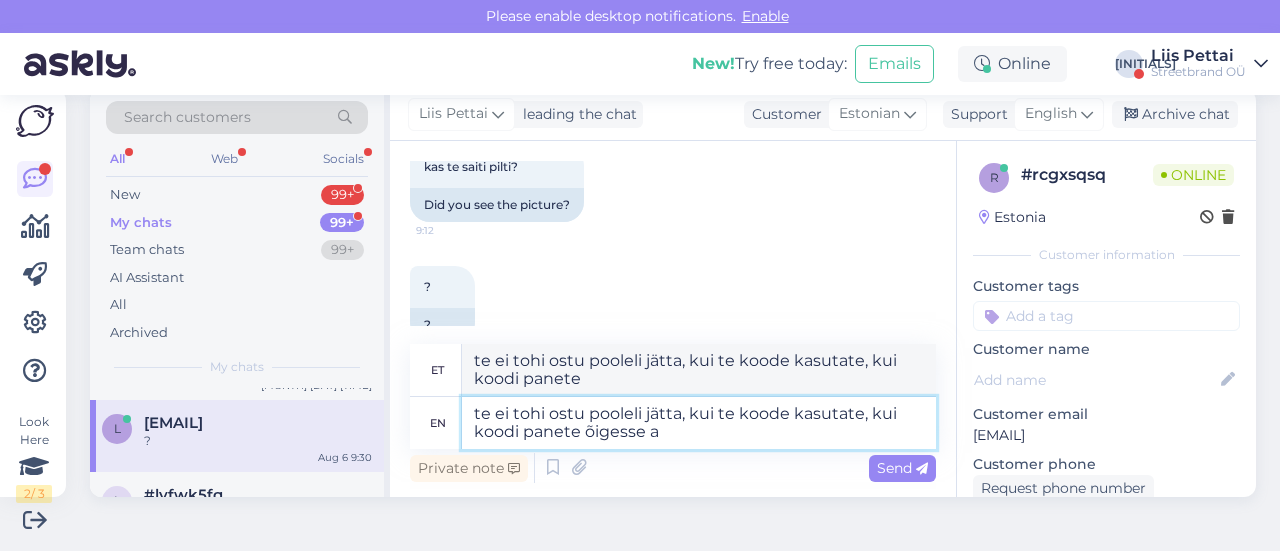 type on "te ei tohi ostu pooleli jätta, kui te koode kasutate, kui koodi panete õigesse" 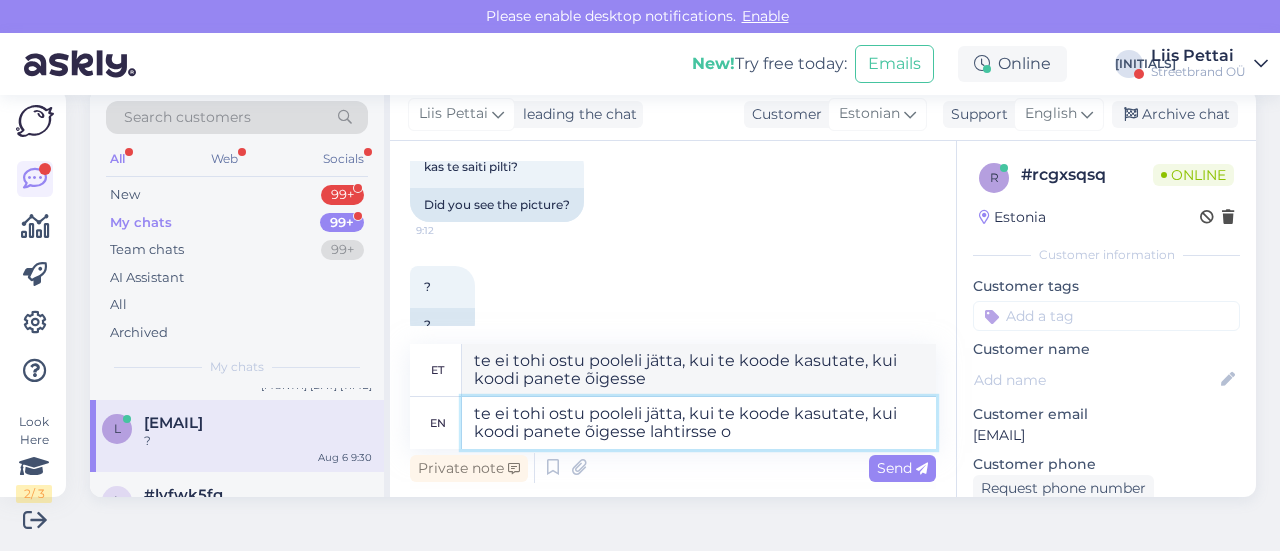 type on "te ei tohi ostu pooleli jätta, kui te koode kasutate, kui koodi panete õigesse lahtirsse on" 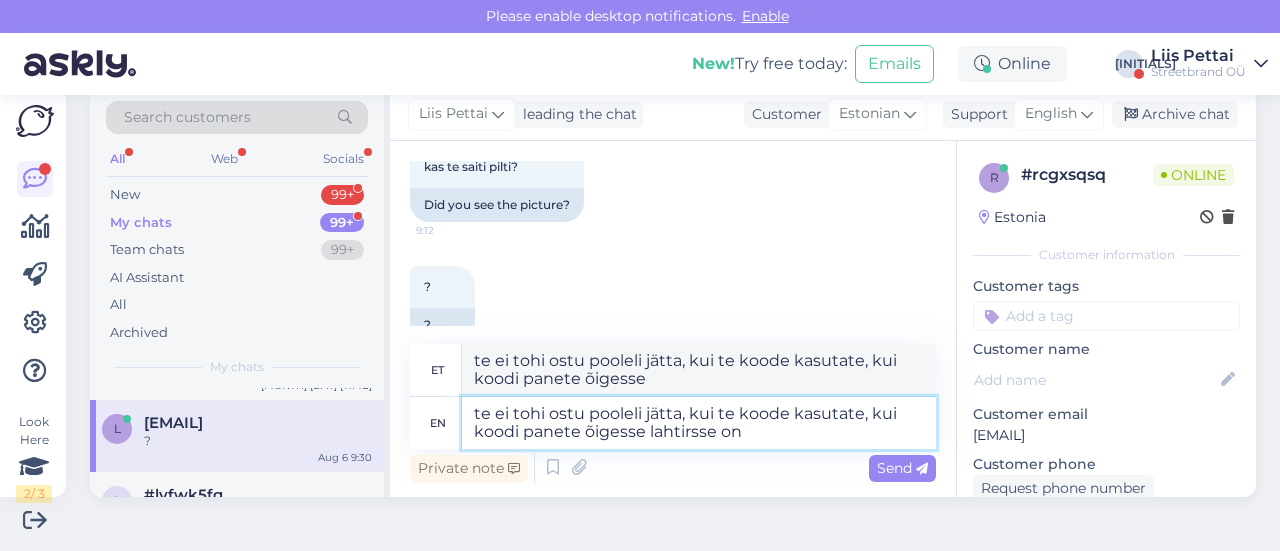 type on "te ei tohi ostu pooleli jätta, kui te koode kasutate, kui koodi panete õigesse lahtirsse" 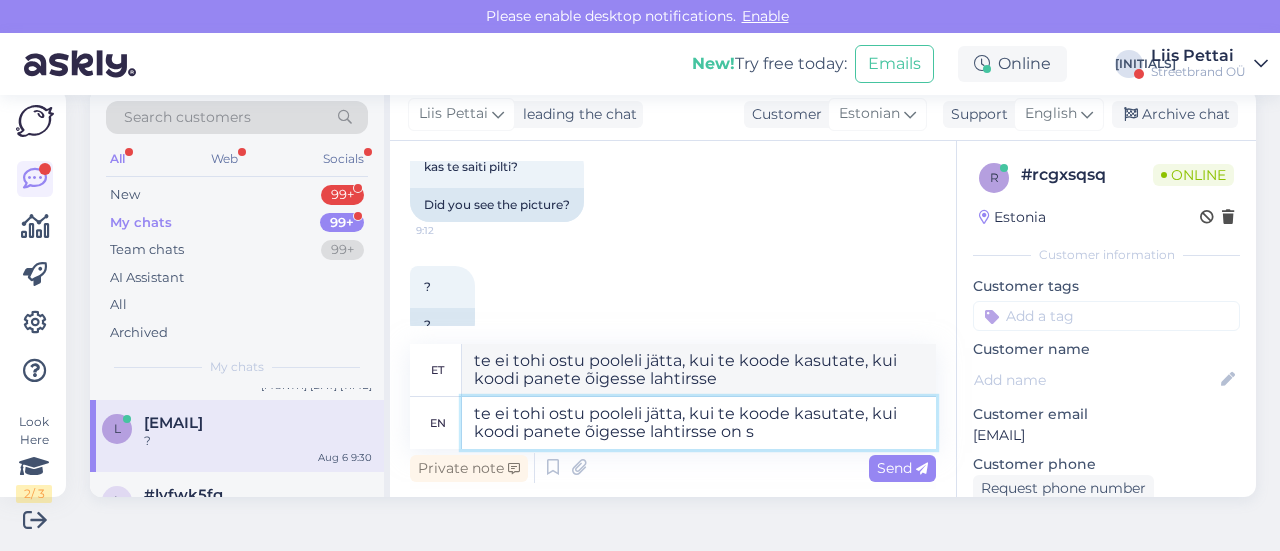 type on "te ei tohi ostu pooleli jätta, kui te koode kasutate, kui koodi panete õigesse lahtirsse on se" 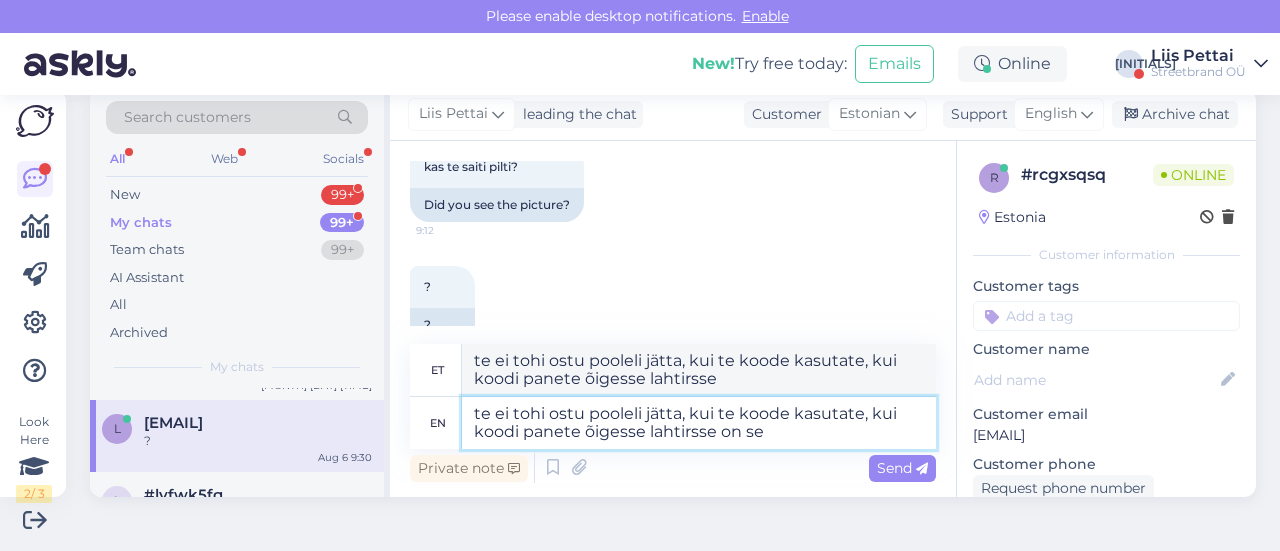 type on "te ei tohi ostu pooleli jätta, kui te koode kasutate, kui koodi panete õigesse lahtirsse on" 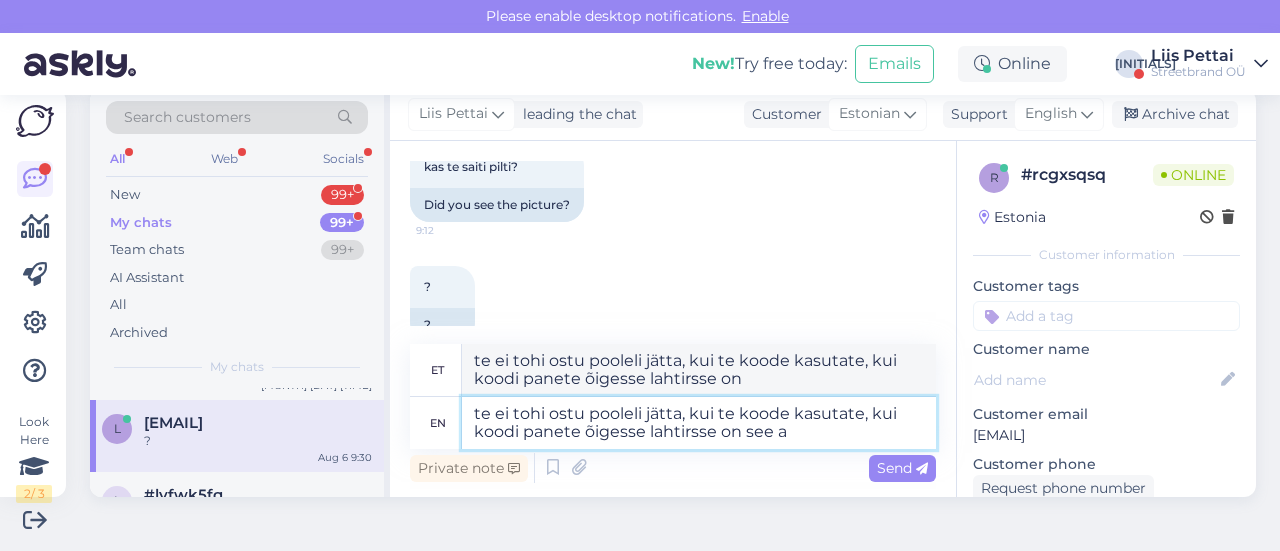 type on "te ei tohi ostu pooleli jätta, kui te koode kasutate, kui koodi panete õigesse lahtirsse on see au" 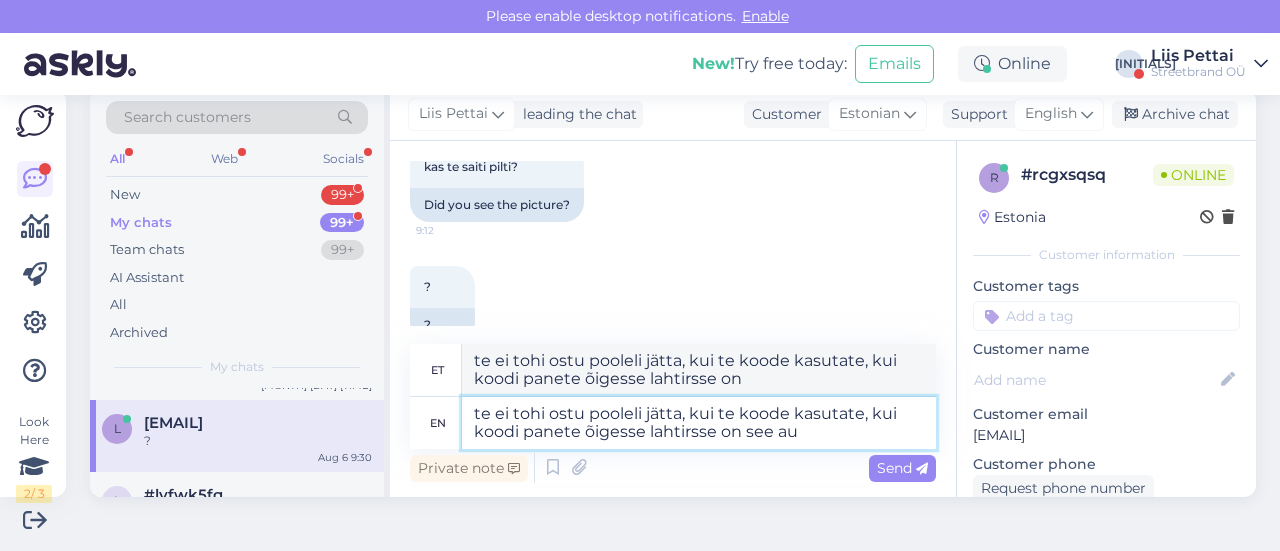 type on "te ei tohi ostu pooleli jätta, kui te koode kasutate, kui koodi panete õigesse lahtirsse on see" 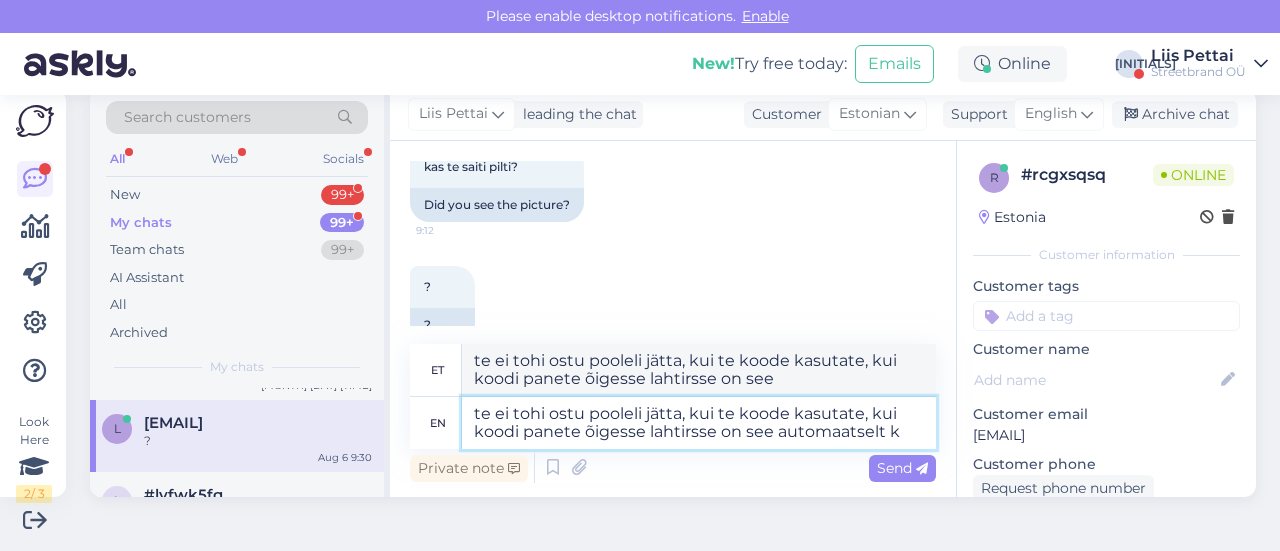 type on "te ei tohi ostu pooleli jätta, kui te koode kasutate, kui koodi panete õigesse lahtirsse on see automaatselt ka" 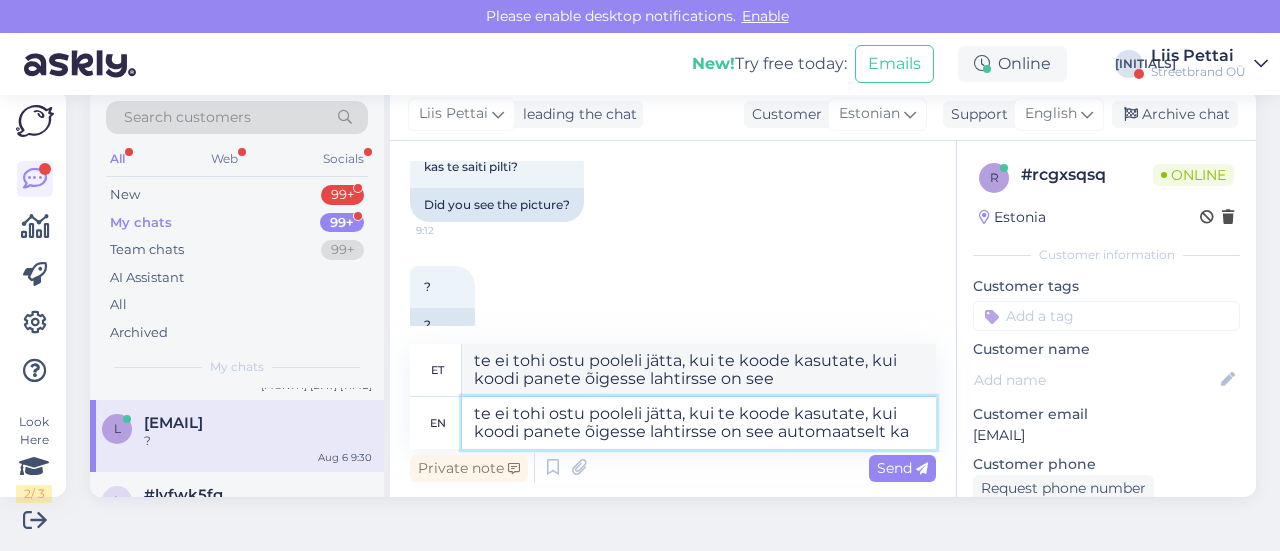 type on "te ei tohi ostu pooleli jätta, kui te koode kasutate, kui koodi pane õigesse lahtirsse on see kasutamiseks" 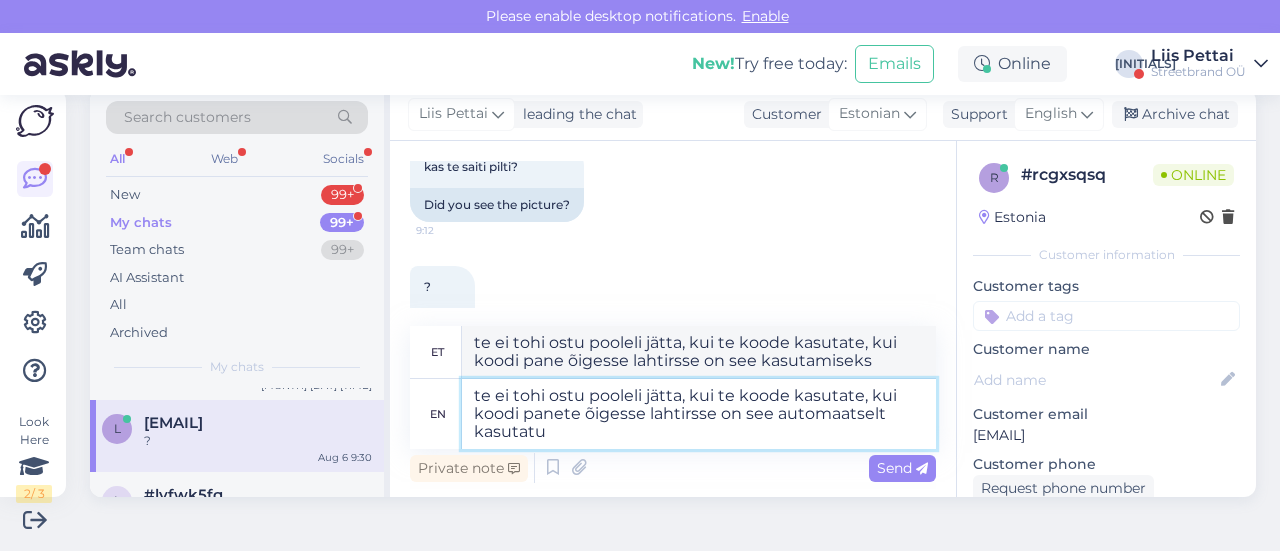 type on "te ei tohi ostu pooleli jätta, kui te koode kasutate, kui koodi panete õigesse lahtirsse on see automaatselt kasutatud" 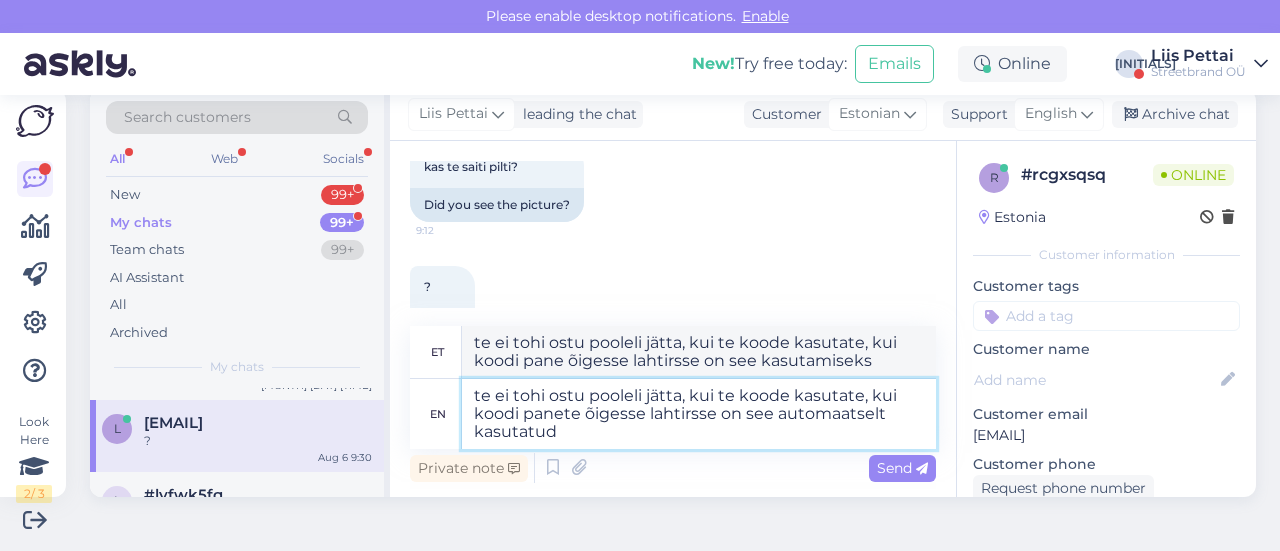 type on "te ei tohi ostu pooleli jätta, kui te koode kasutate, kui koodi pane õigesse lahtirsse on see sageli kasutatud" 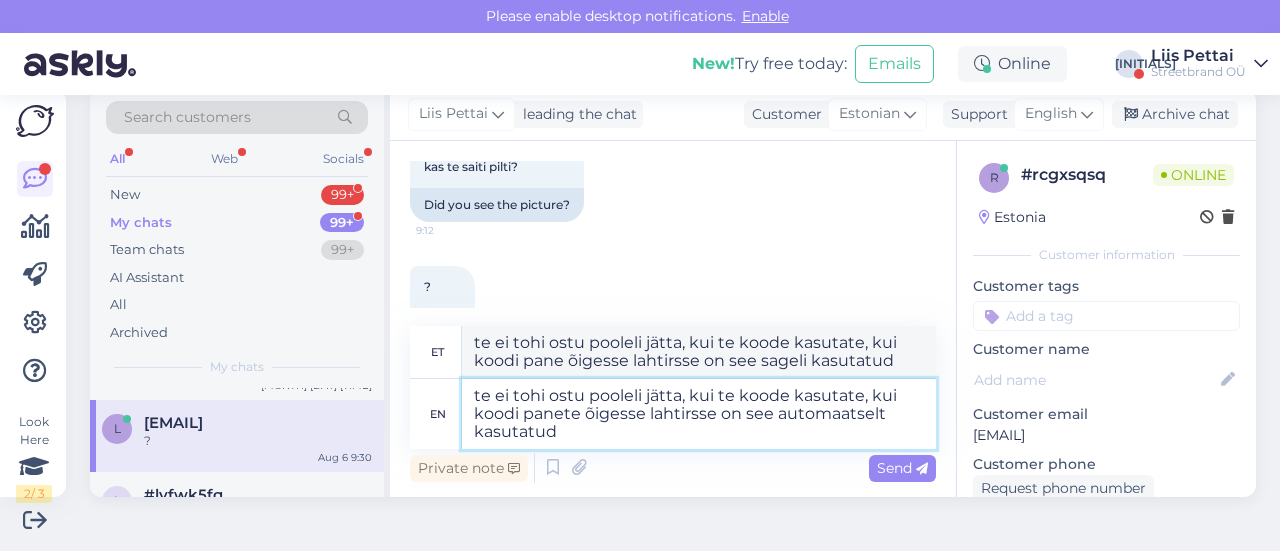 type 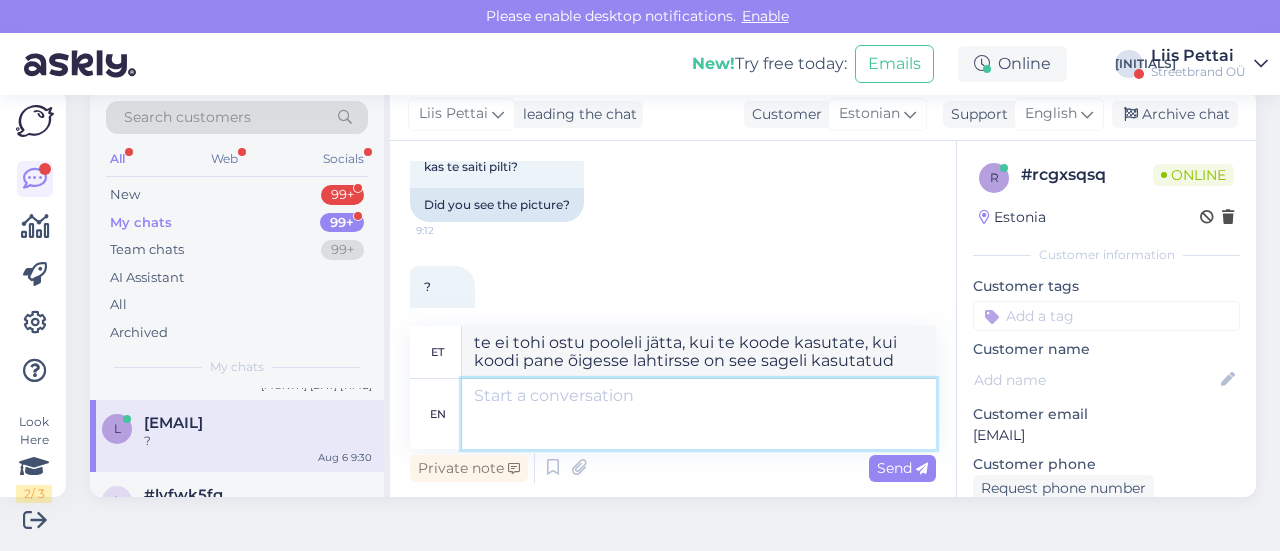 type 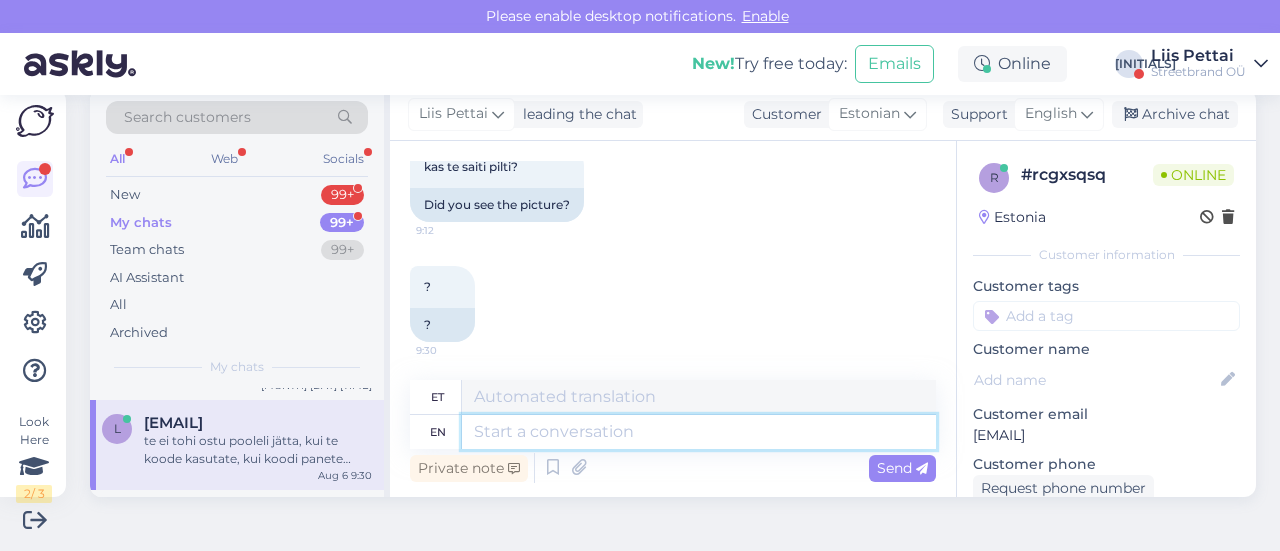 scroll, scrollTop: 1807, scrollLeft: 0, axis: vertical 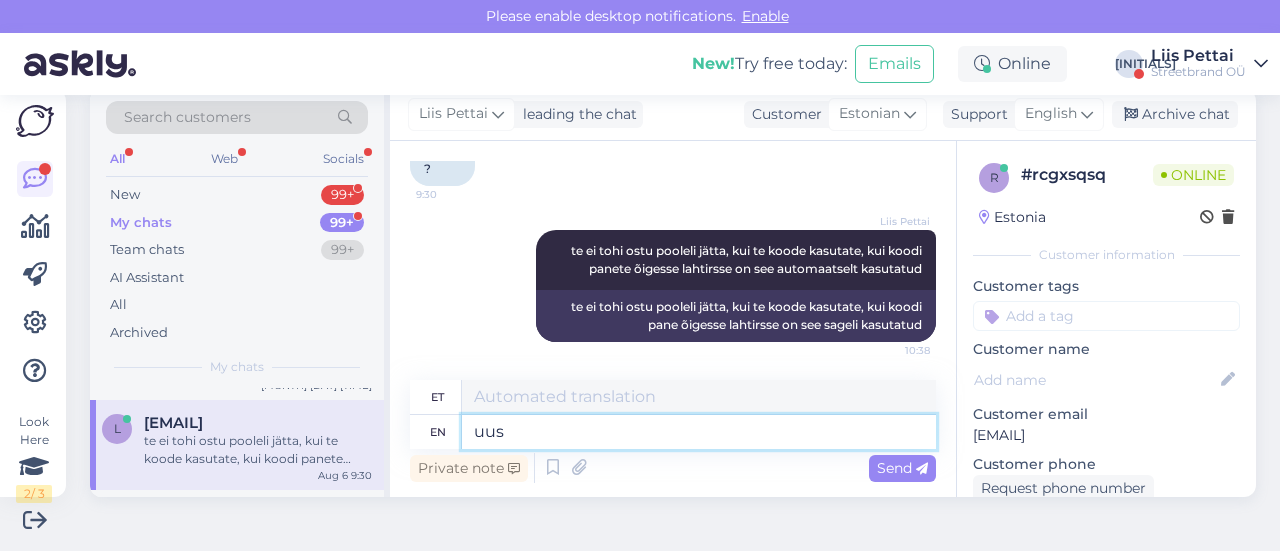 type on "uus k" 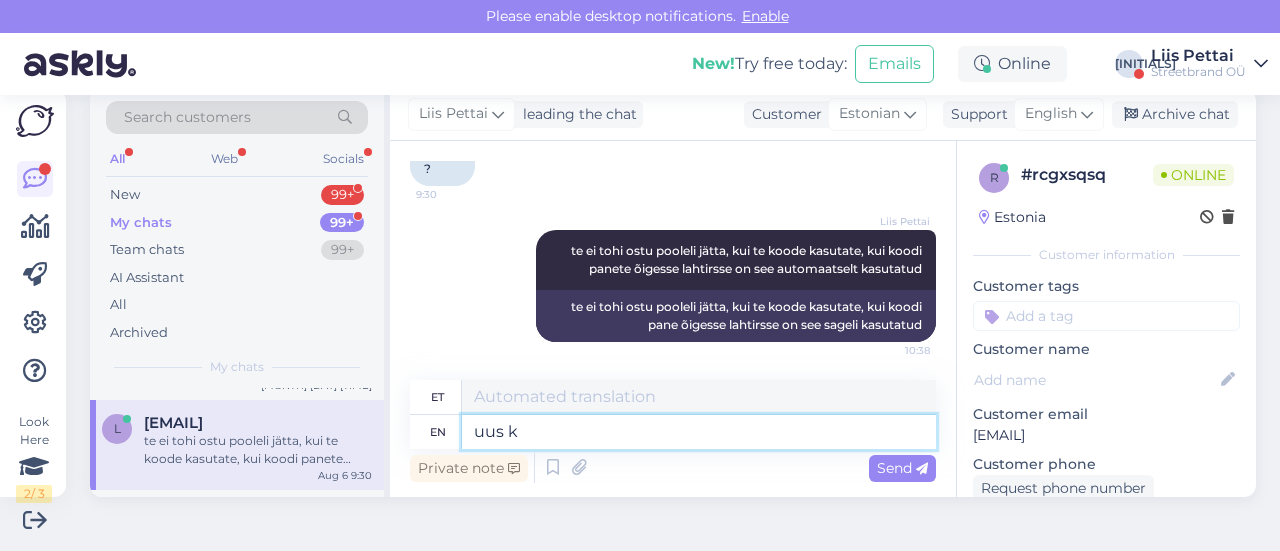 type on "uus" 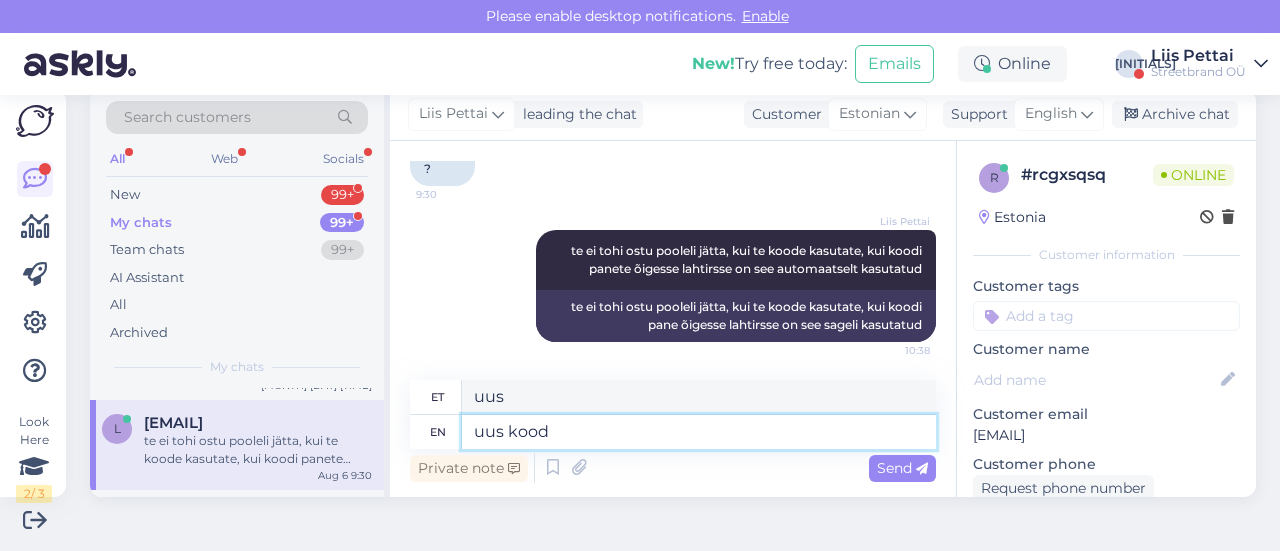 type on "uus kood" 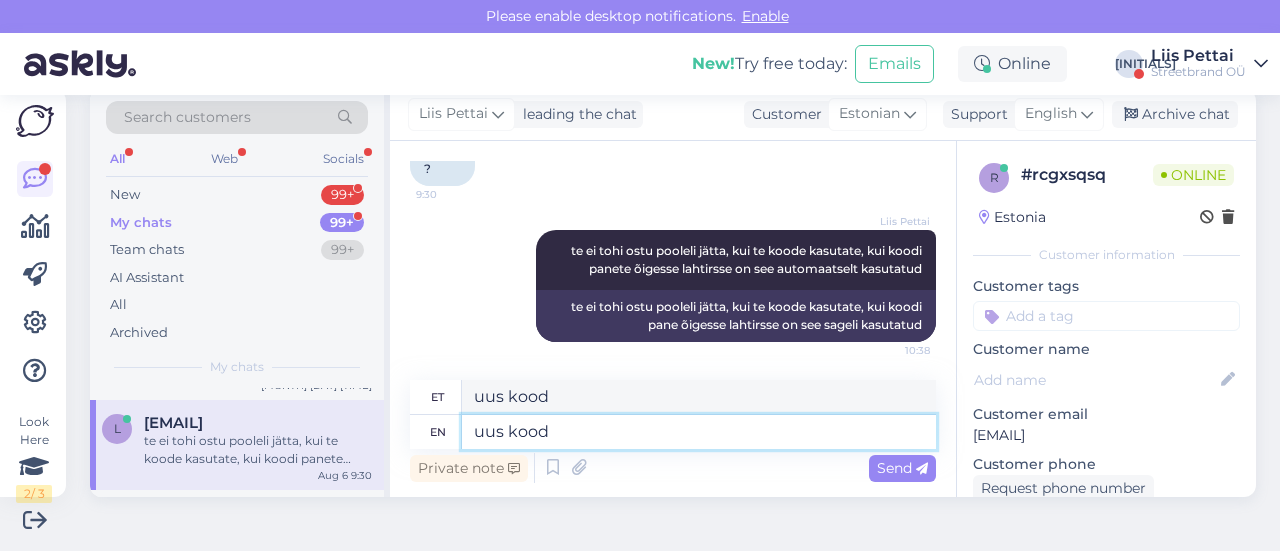 paste on "KLIENT10-HA18Q150" 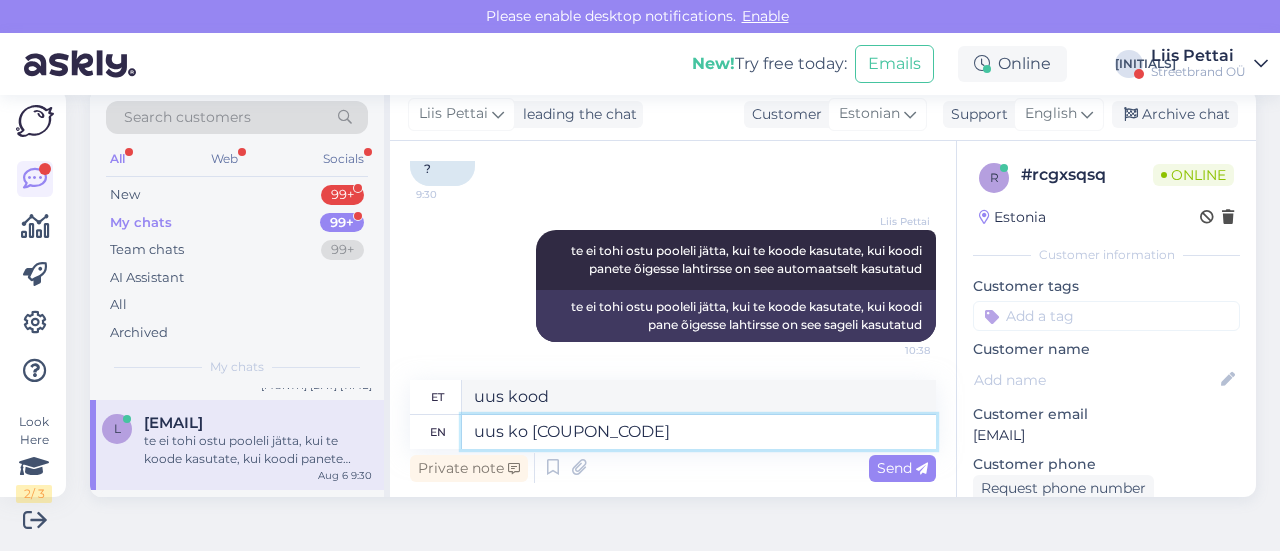 type on "uus kood KLIENT10-HA18Q150" 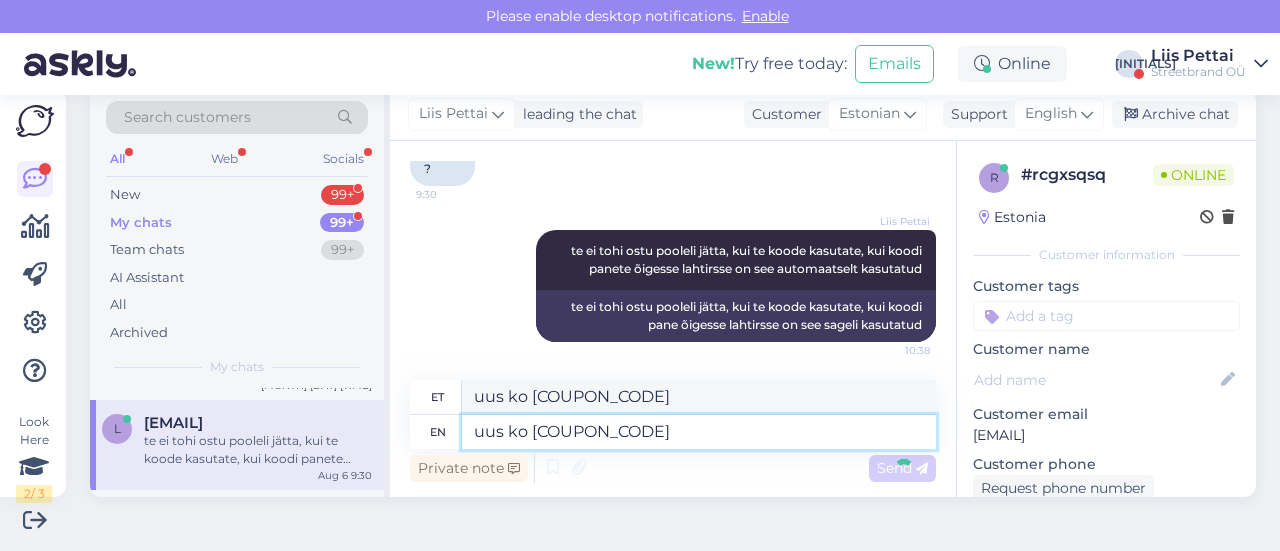 type 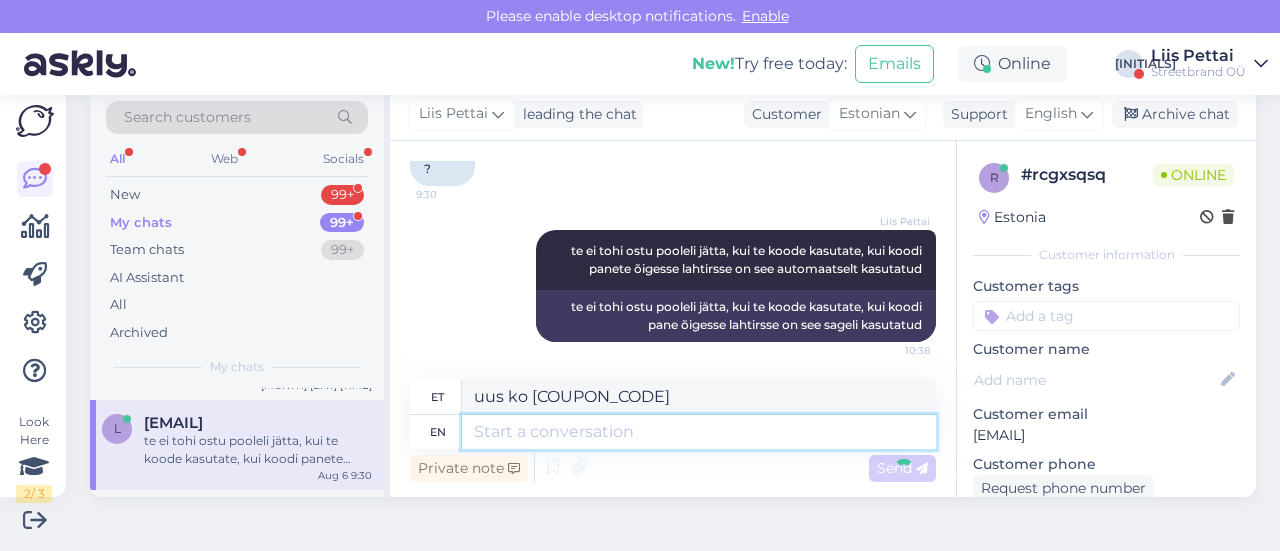 type 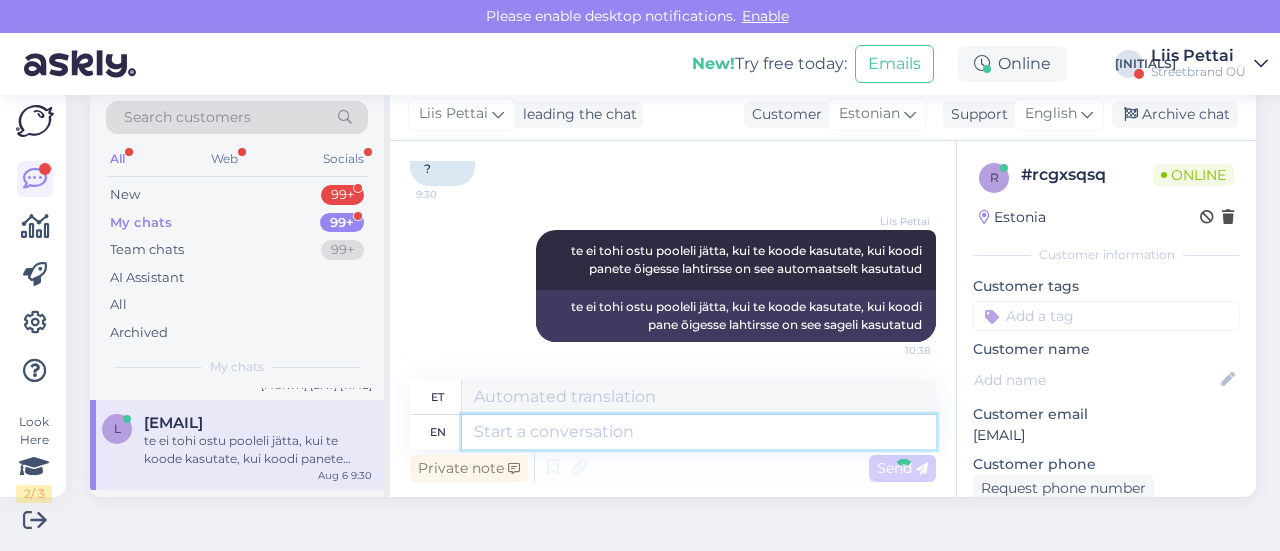 scroll, scrollTop: 1927, scrollLeft: 0, axis: vertical 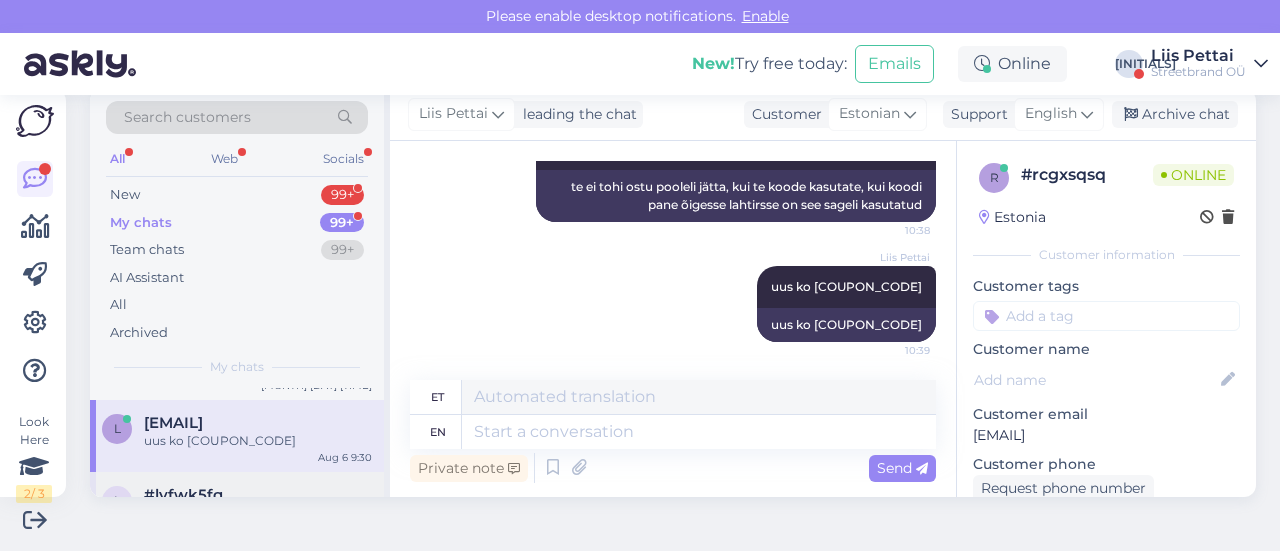 click on "l #lyfwk5fq ei ole, meil ei ole ka enam showroomi Aug 6 9:01" at bounding box center [237, 508] 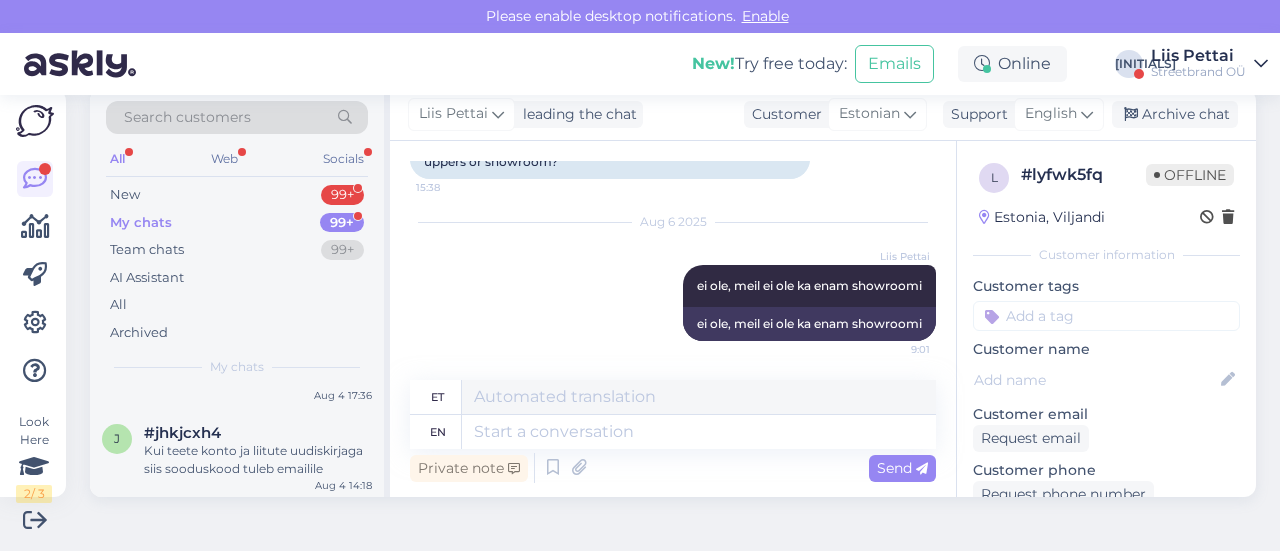 scroll, scrollTop: 1760, scrollLeft: 0, axis: vertical 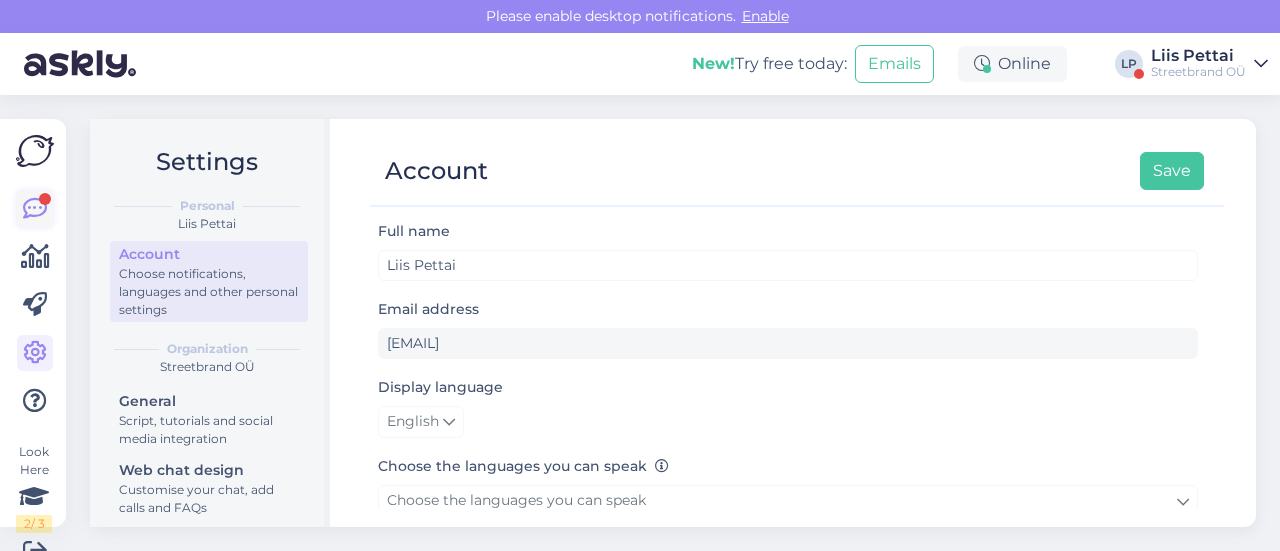 click at bounding box center (35, 209) 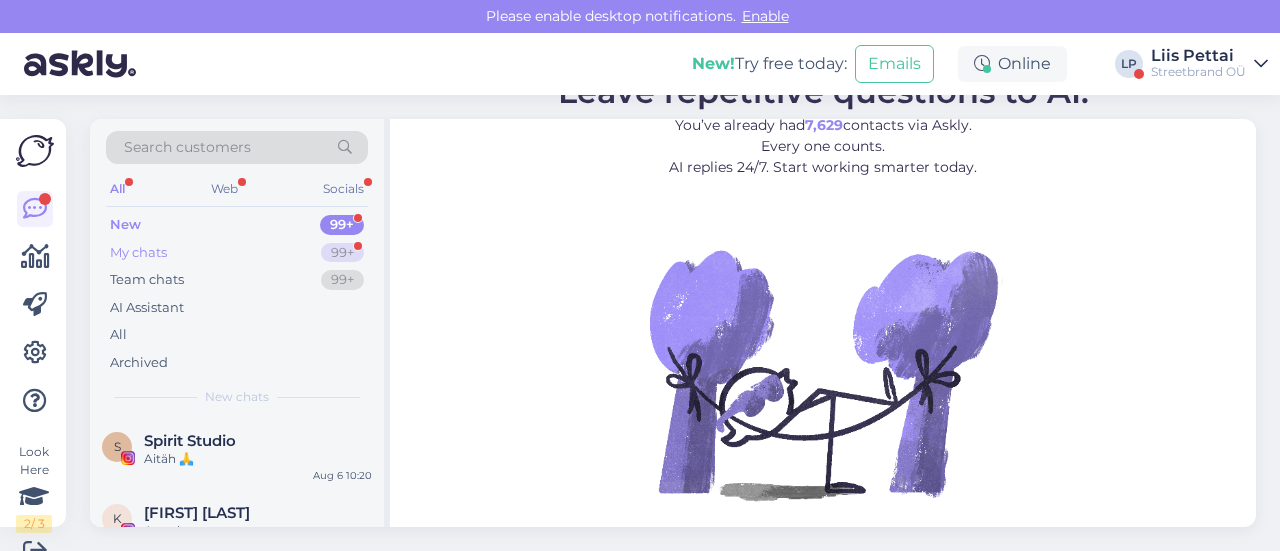 click on "My chats 99+" at bounding box center [237, 253] 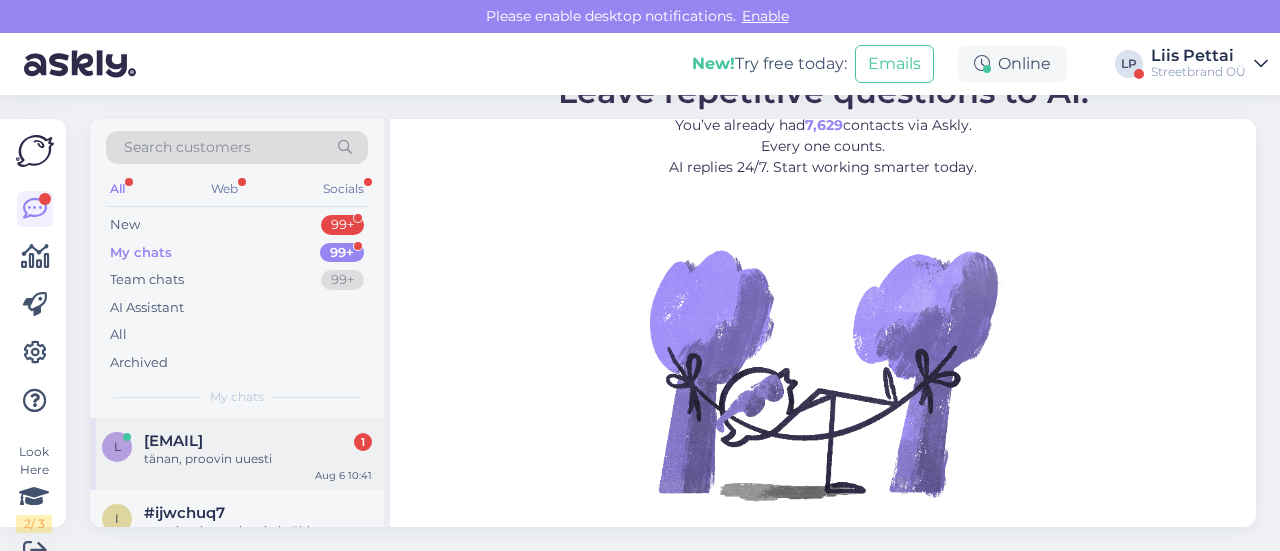 click on "l [EMAIL] 1 tänan, proovin uuesti Aug 6 10:41" at bounding box center (237, 454) 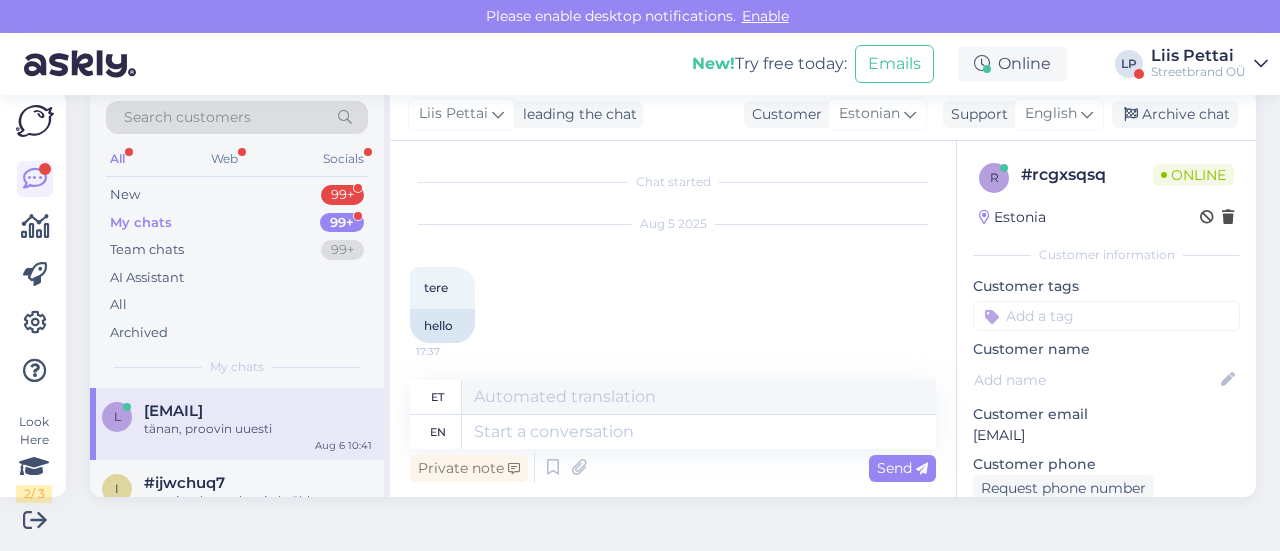 scroll, scrollTop: 2047, scrollLeft: 0, axis: vertical 